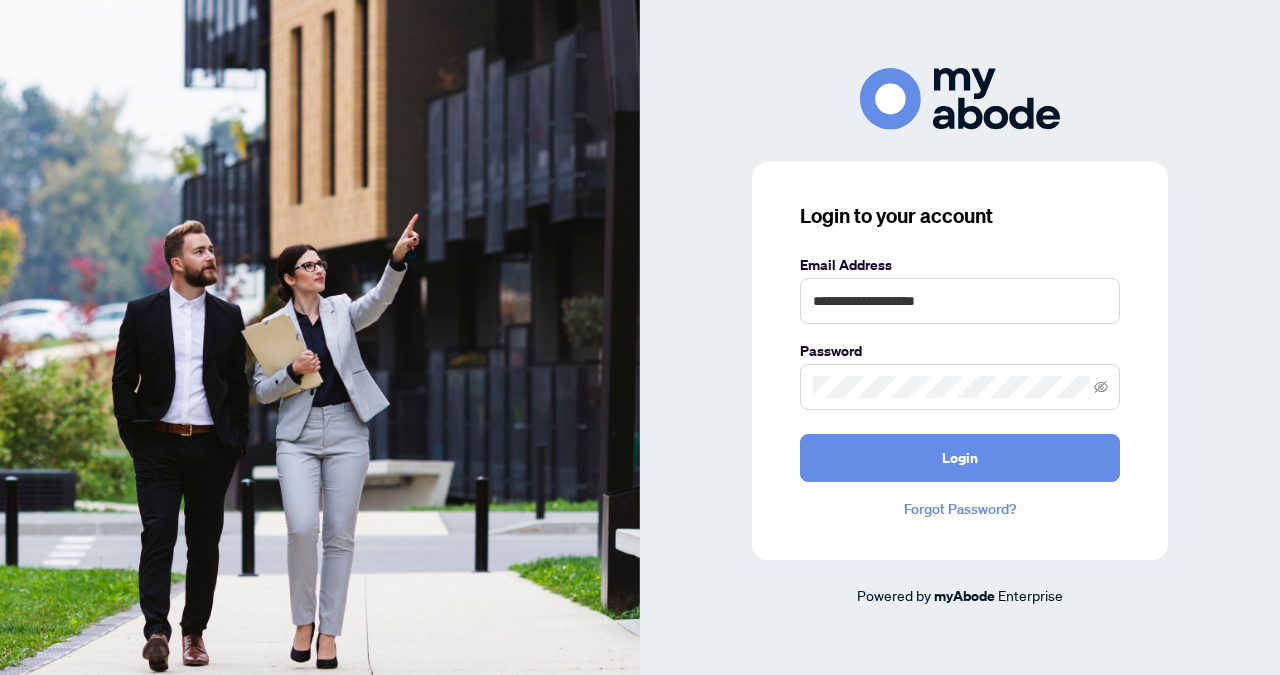 scroll, scrollTop: 0, scrollLeft: 0, axis: both 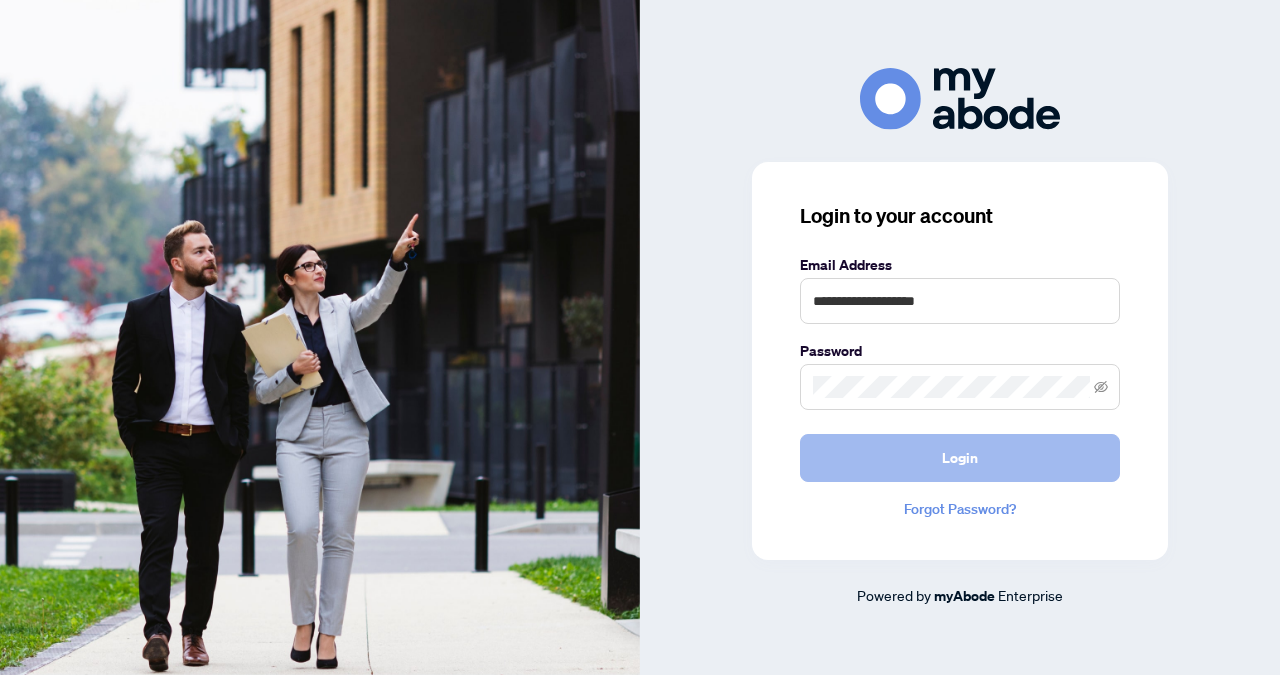 click on "Login" at bounding box center (960, 458) 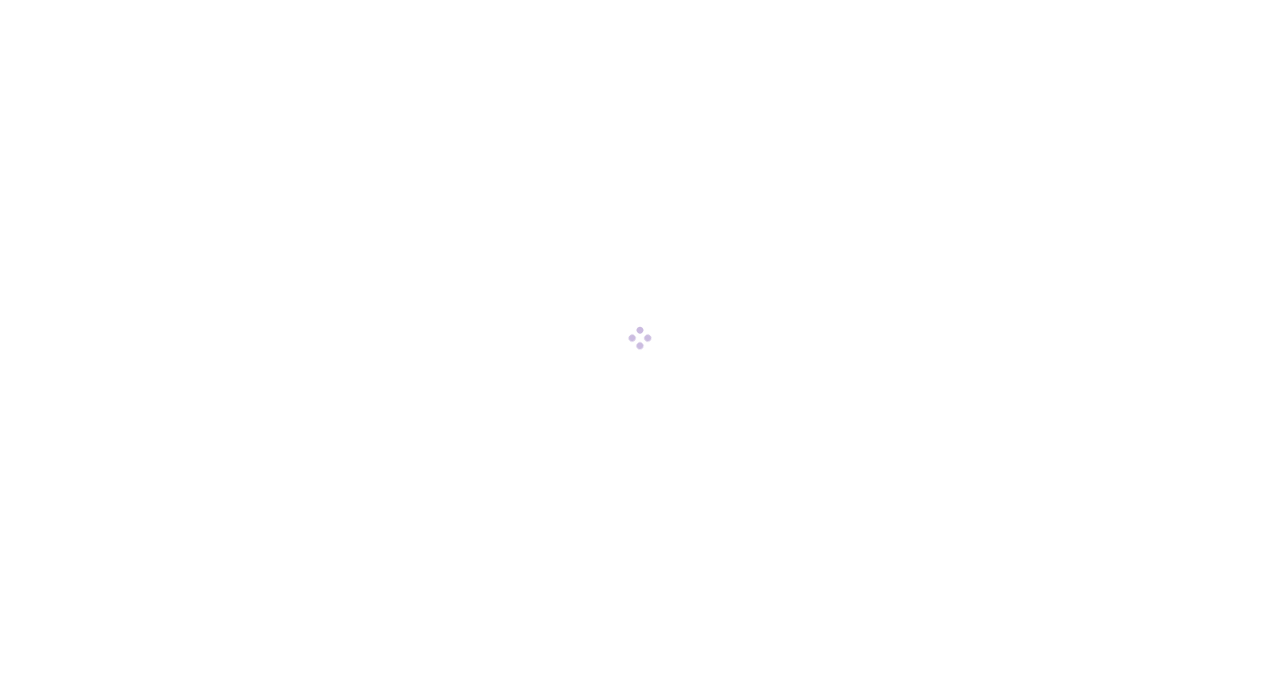 scroll, scrollTop: 0, scrollLeft: 0, axis: both 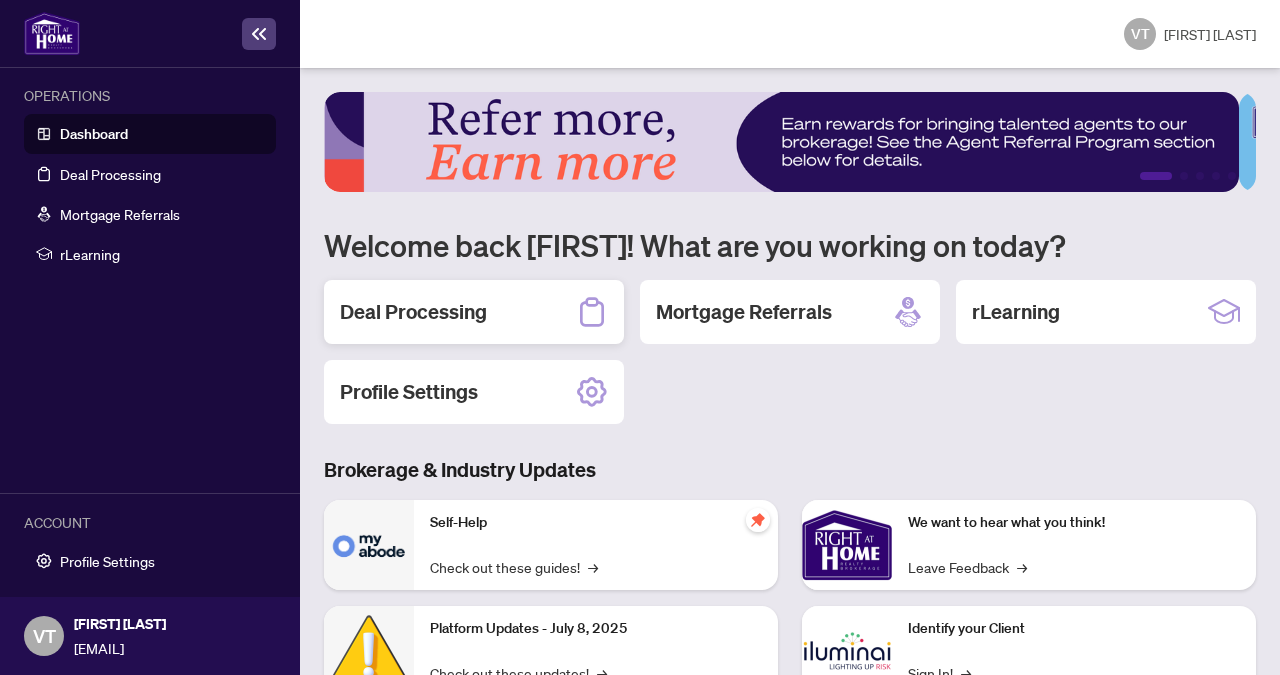 click on "Deal Processing" at bounding box center (413, 312) 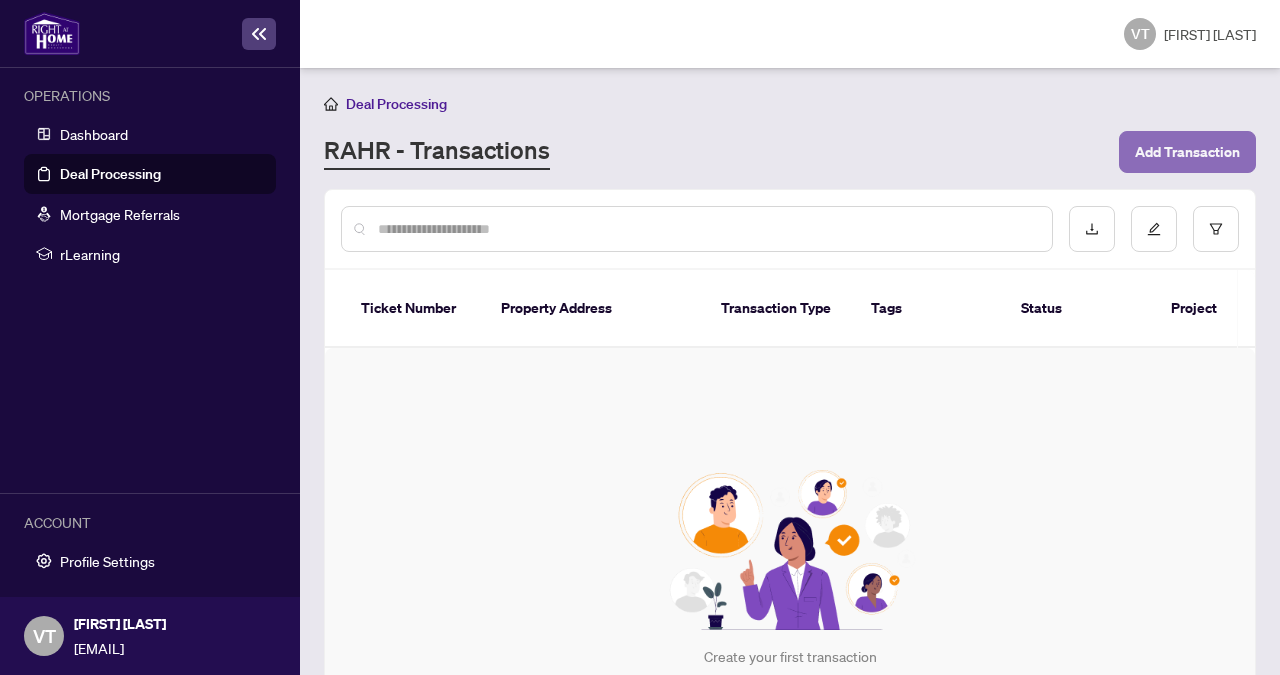 click on "Add Transaction" at bounding box center (1187, 152) 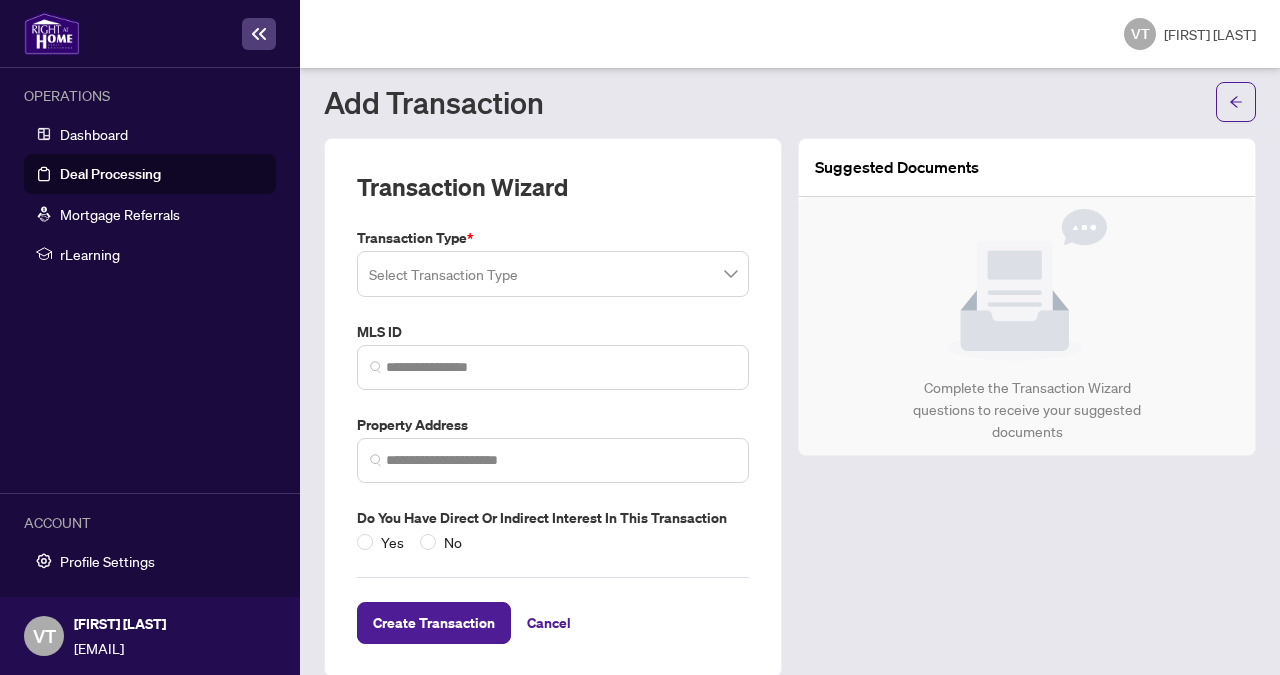 scroll, scrollTop: 71, scrollLeft: 0, axis: vertical 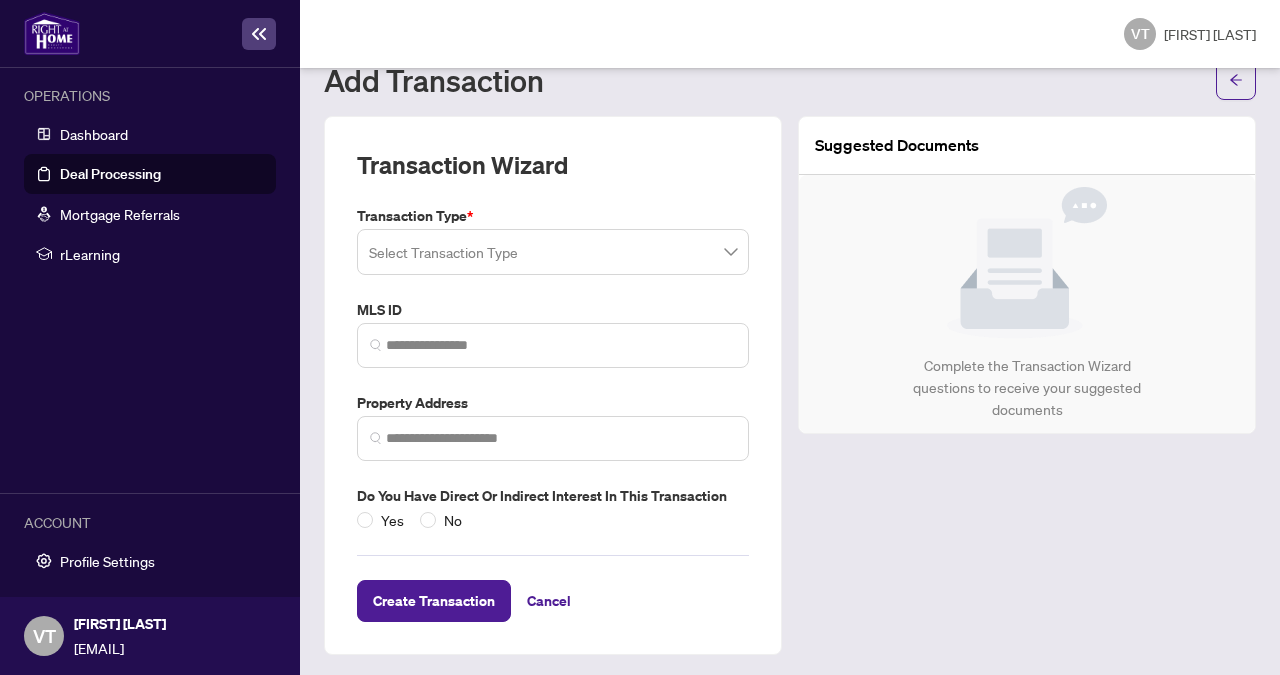 click at bounding box center [553, 252] 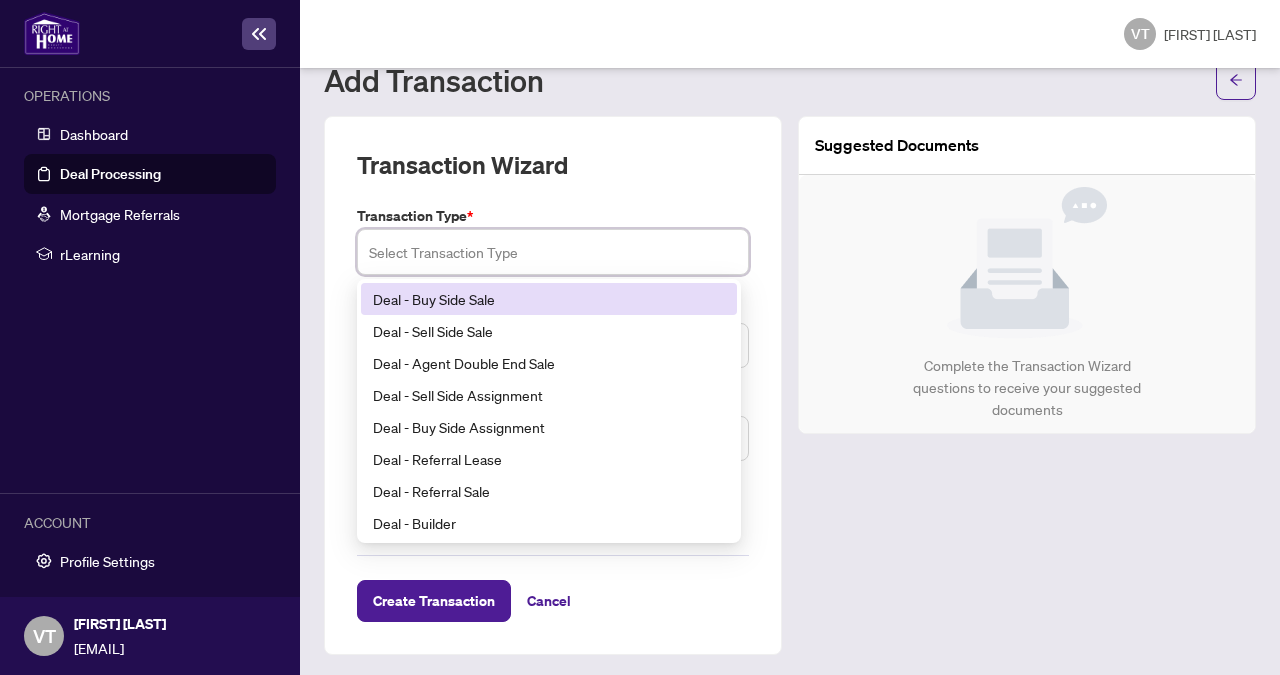 scroll, scrollTop: 46, scrollLeft: 0, axis: vertical 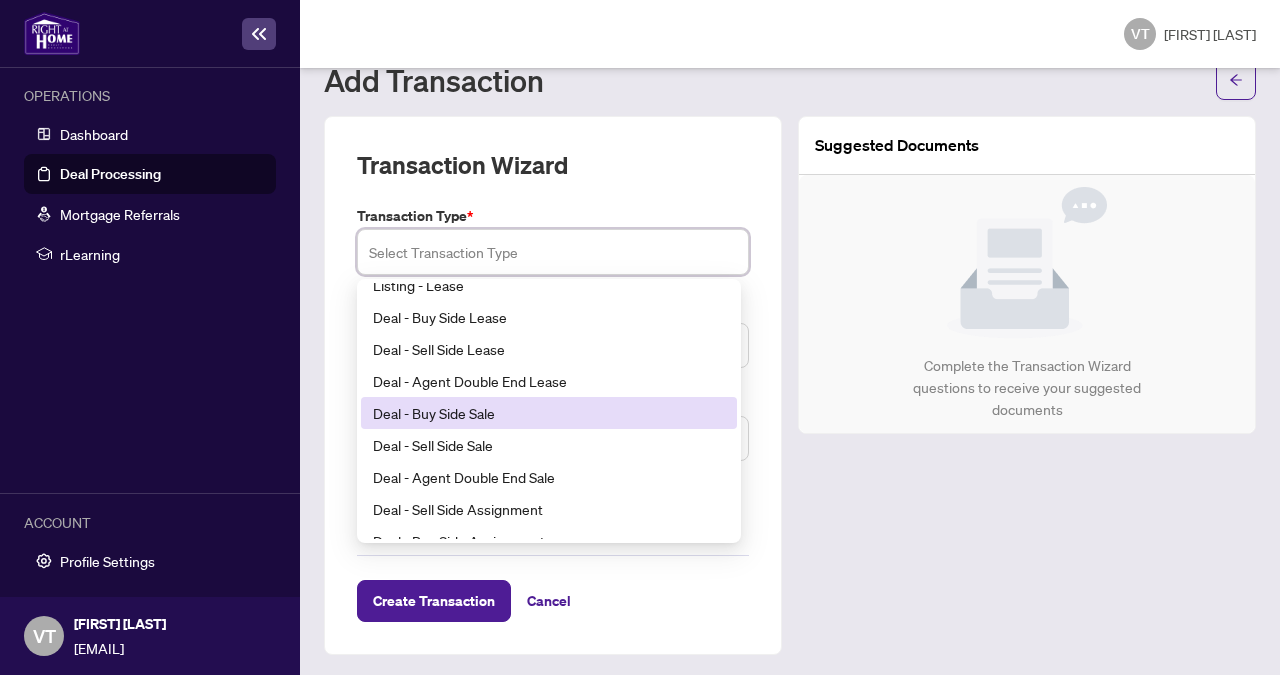 click on "Deal - Buy Side Sale" at bounding box center (549, 413) 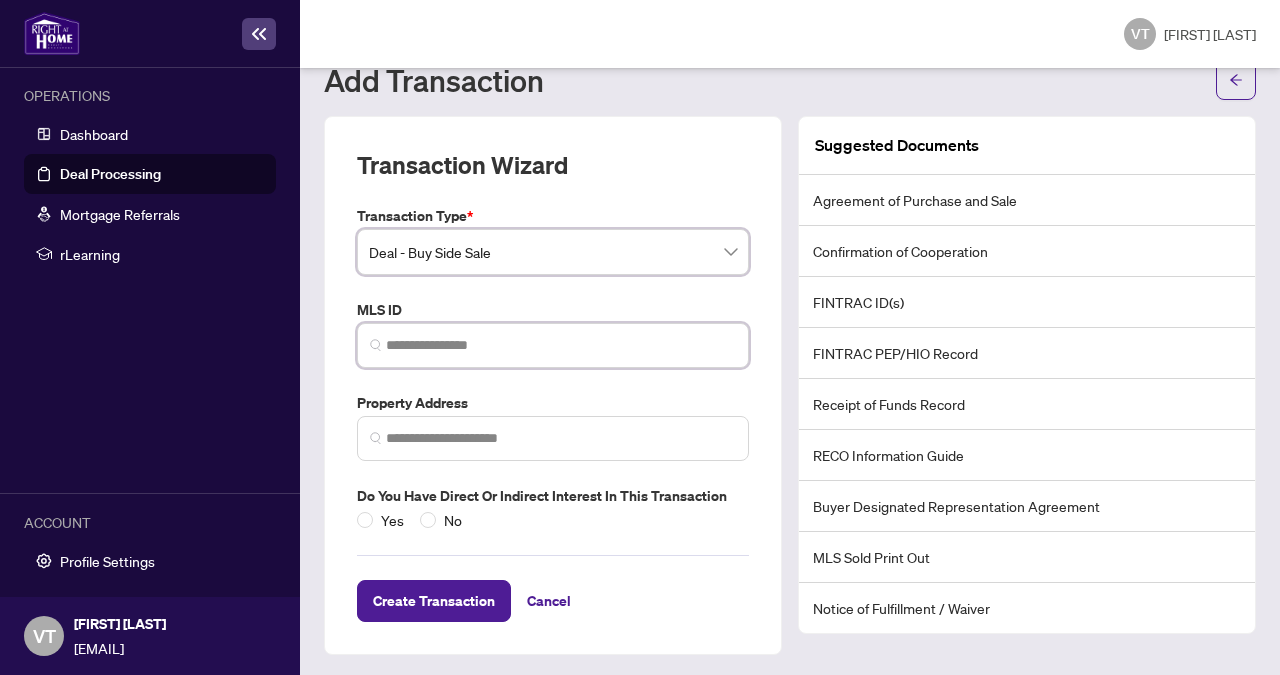 click at bounding box center (561, 345) 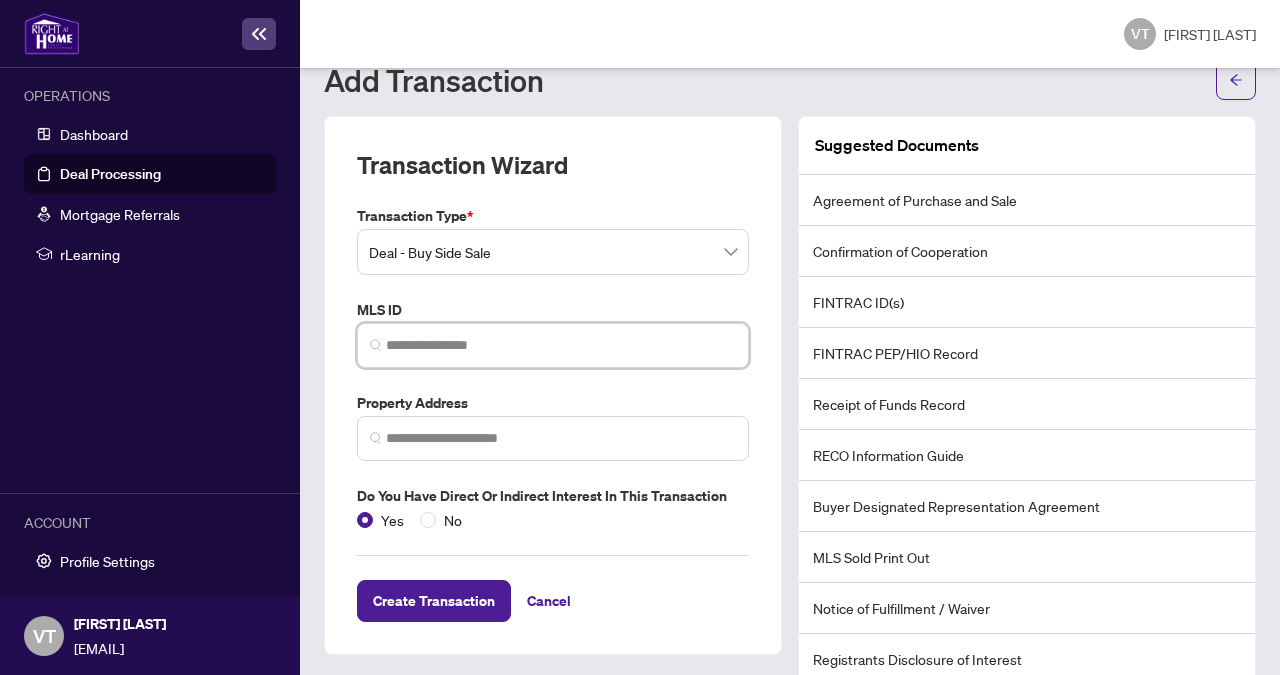 click at bounding box center (561, 345) 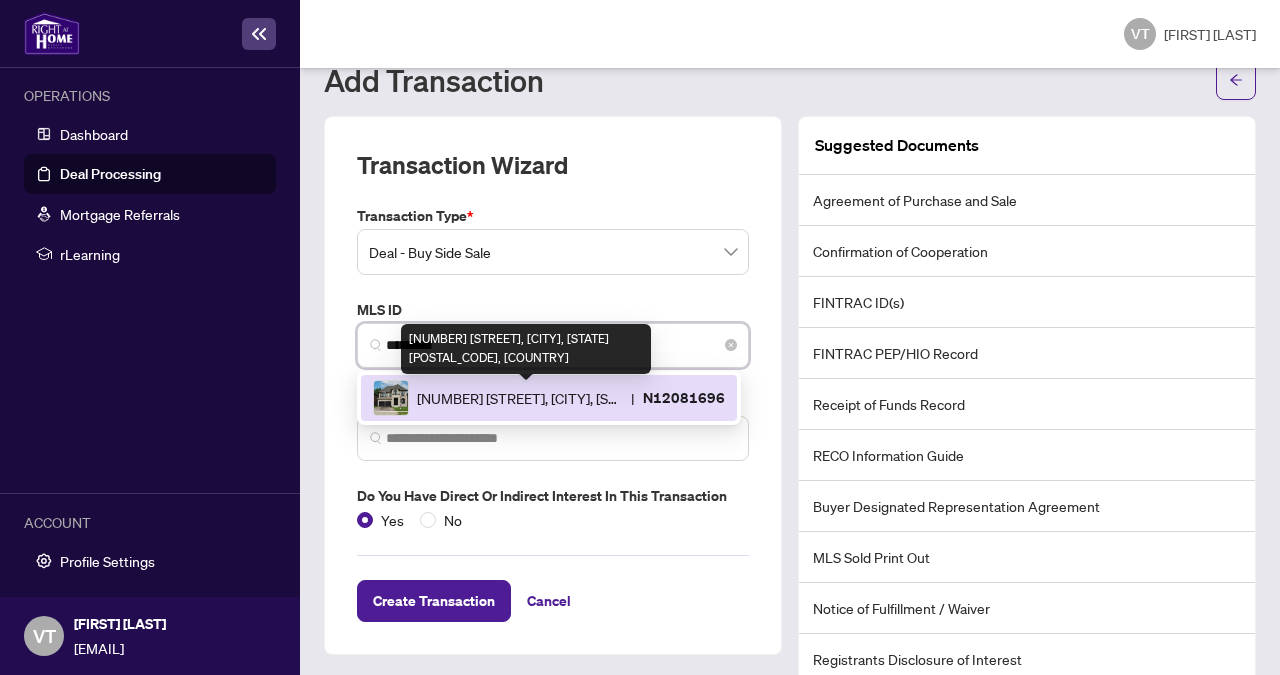 click on "[NUMBER] [STREET], [CITY], [STATE] [POSTAL_CODE], [COUNTRY]" at bounding box center (520, 398) 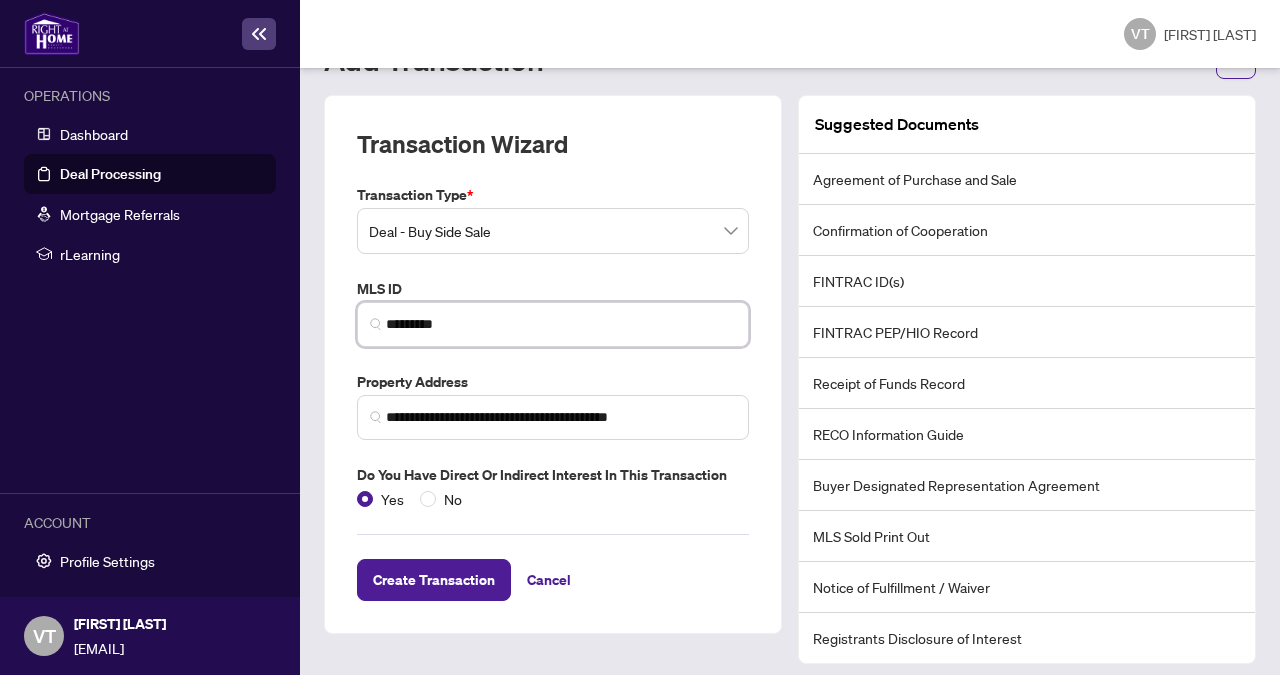 scroll, scrollTop: 100, scrollLeft: 0, axis: vertical 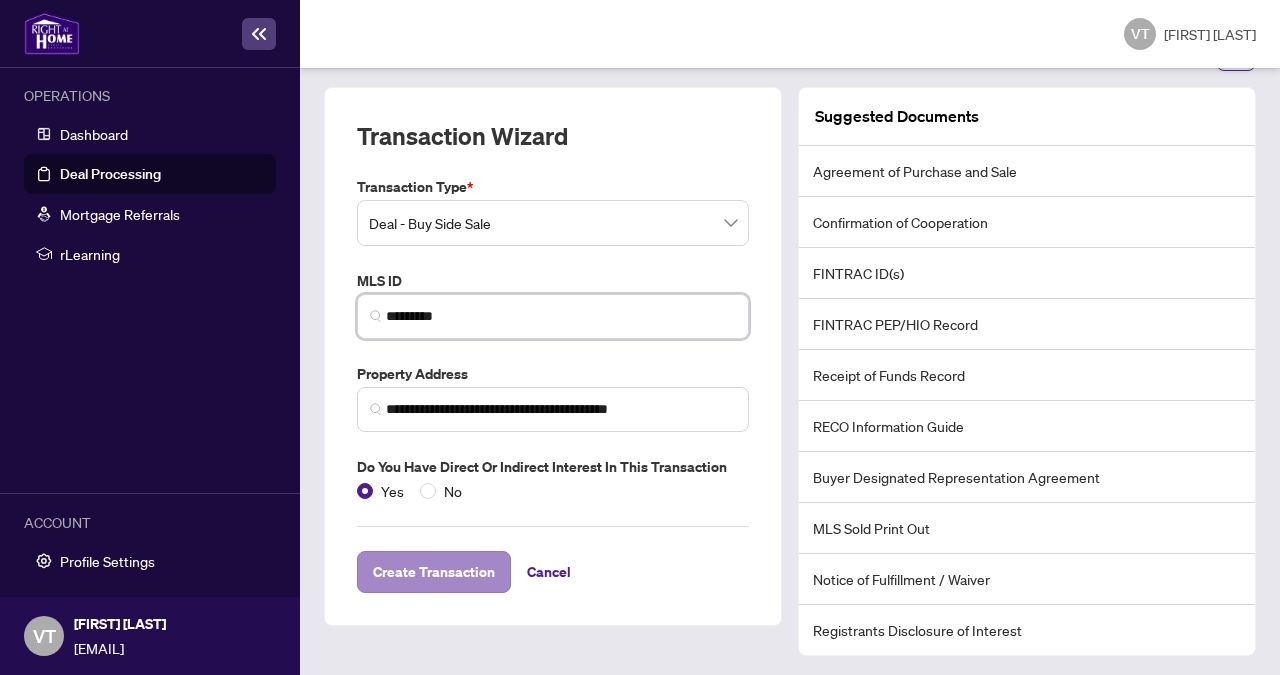 type on "*********" 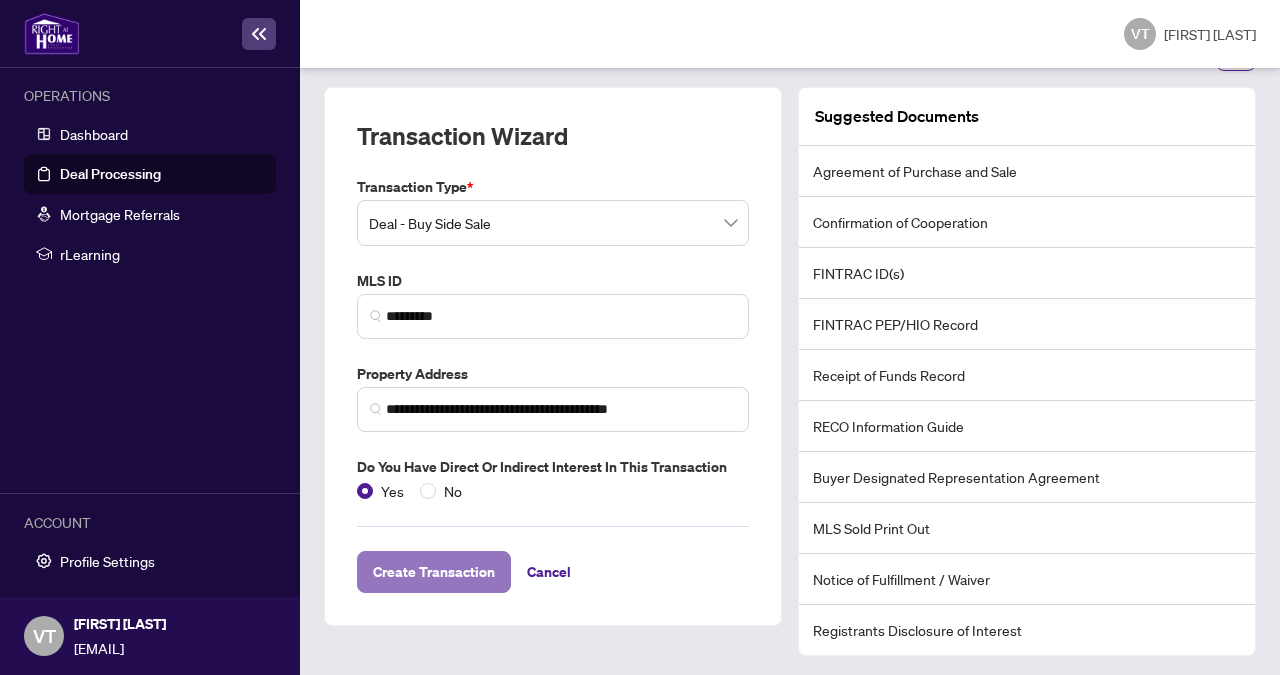 click on "Create Transaction" at bounding box center (434, 572) 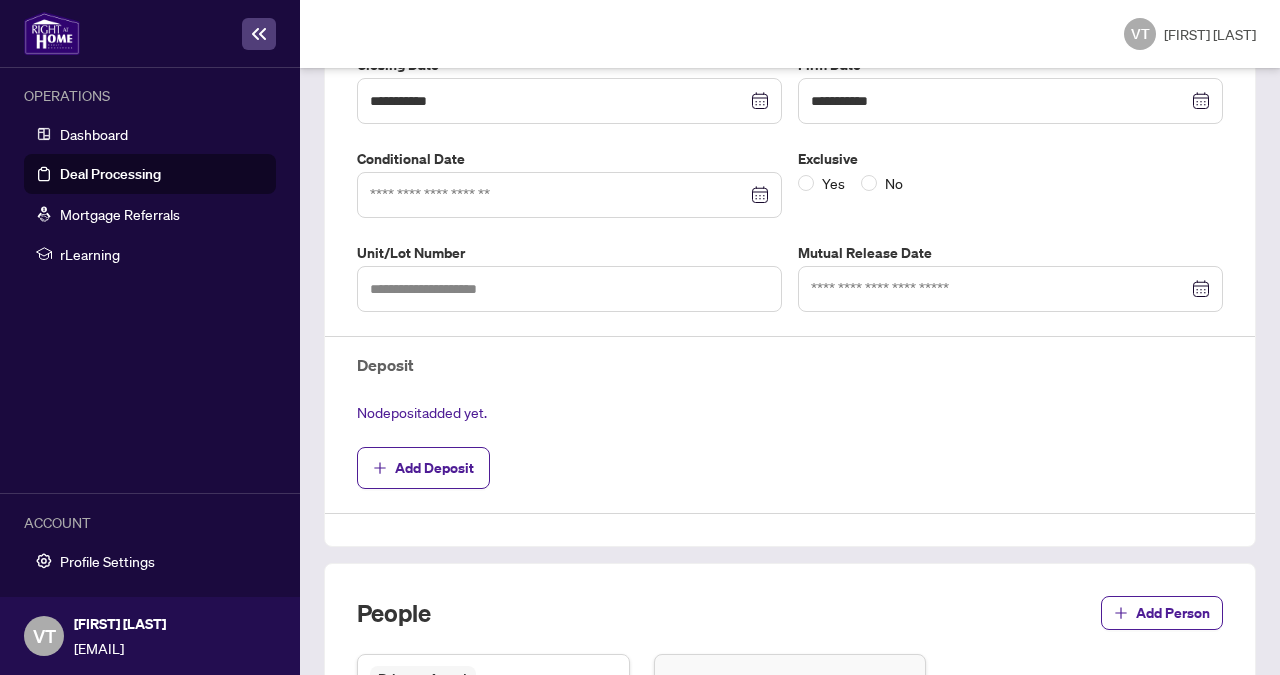 scroll, scrollTop: 375, scrollLeft: 0, axis: vertical 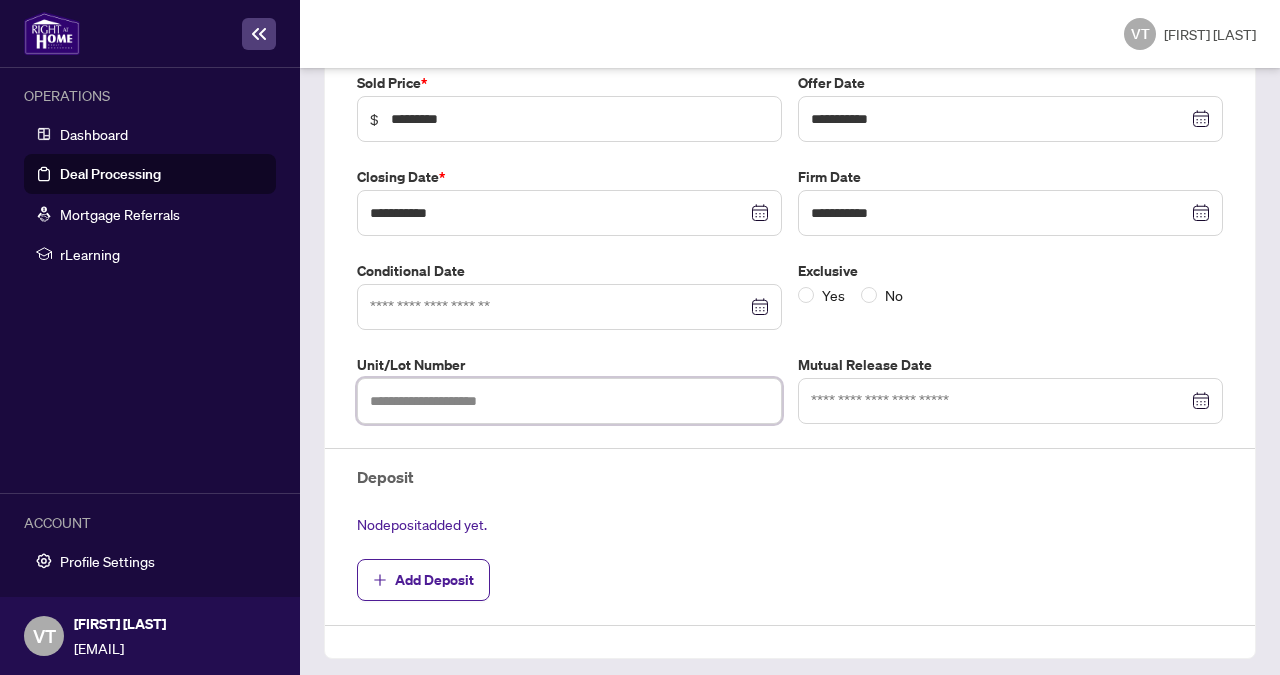 click at bounding box center [569, 401] 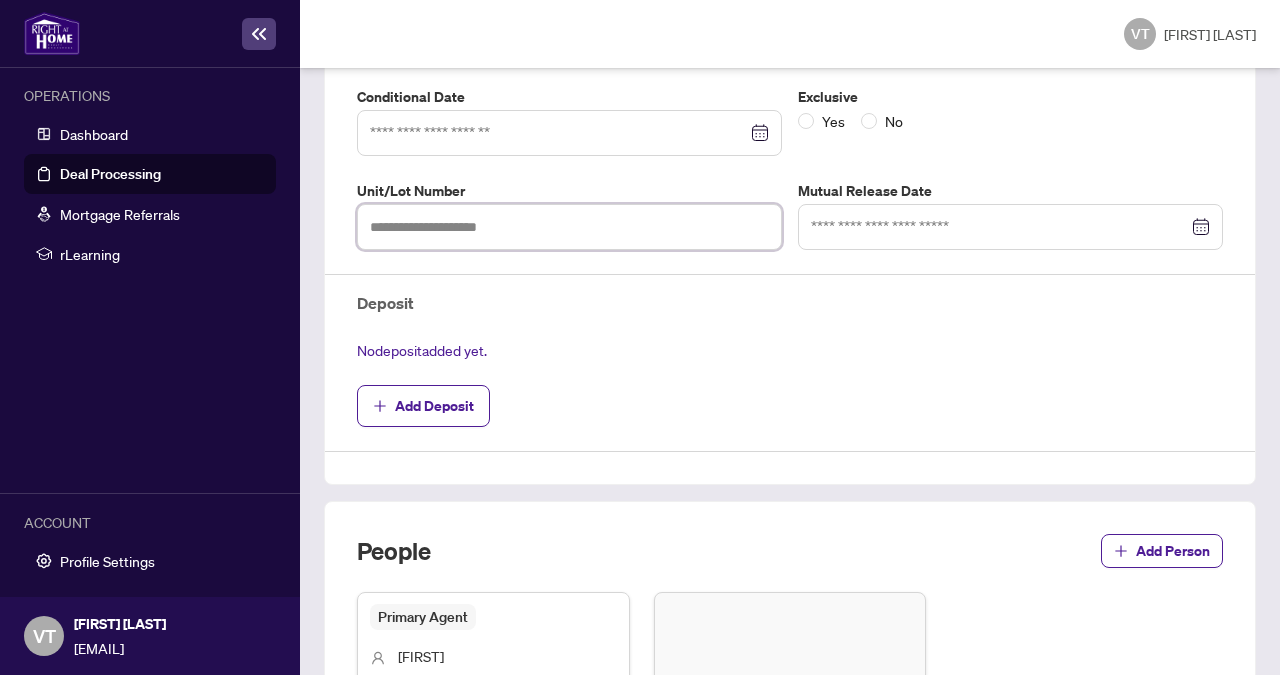 scroll, scrollTop: 599, scrollLeft: 0, axis: vertical 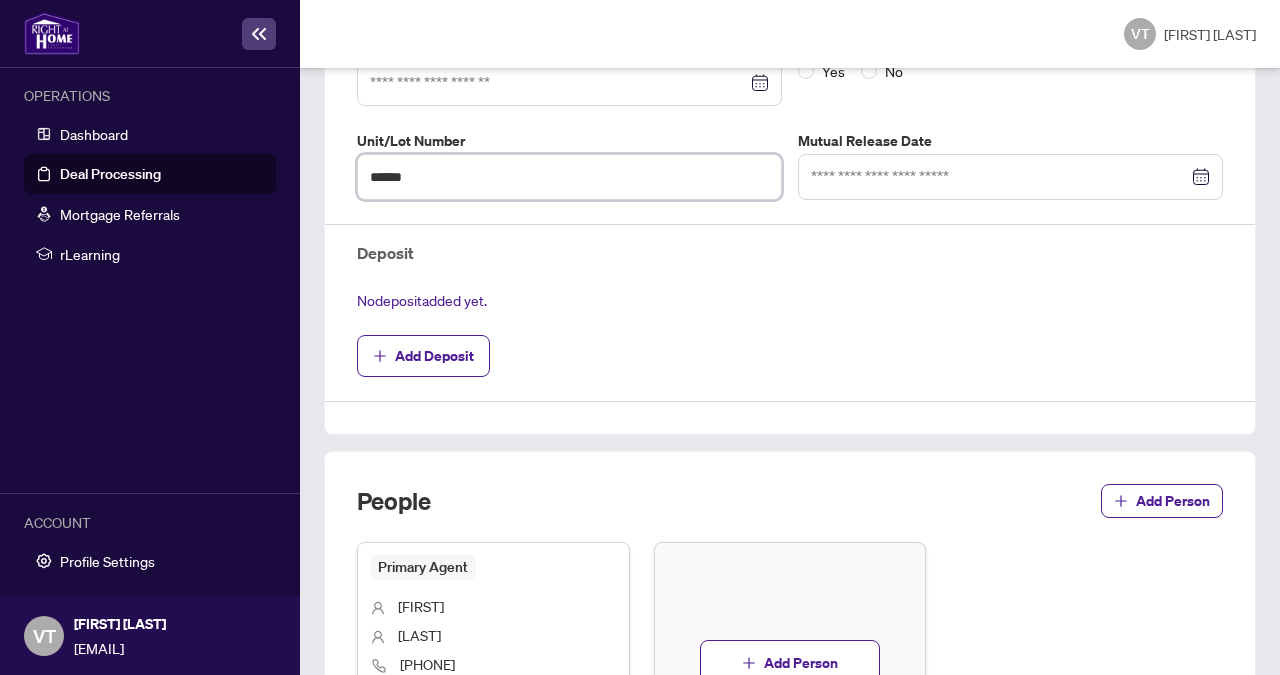 type on "******" 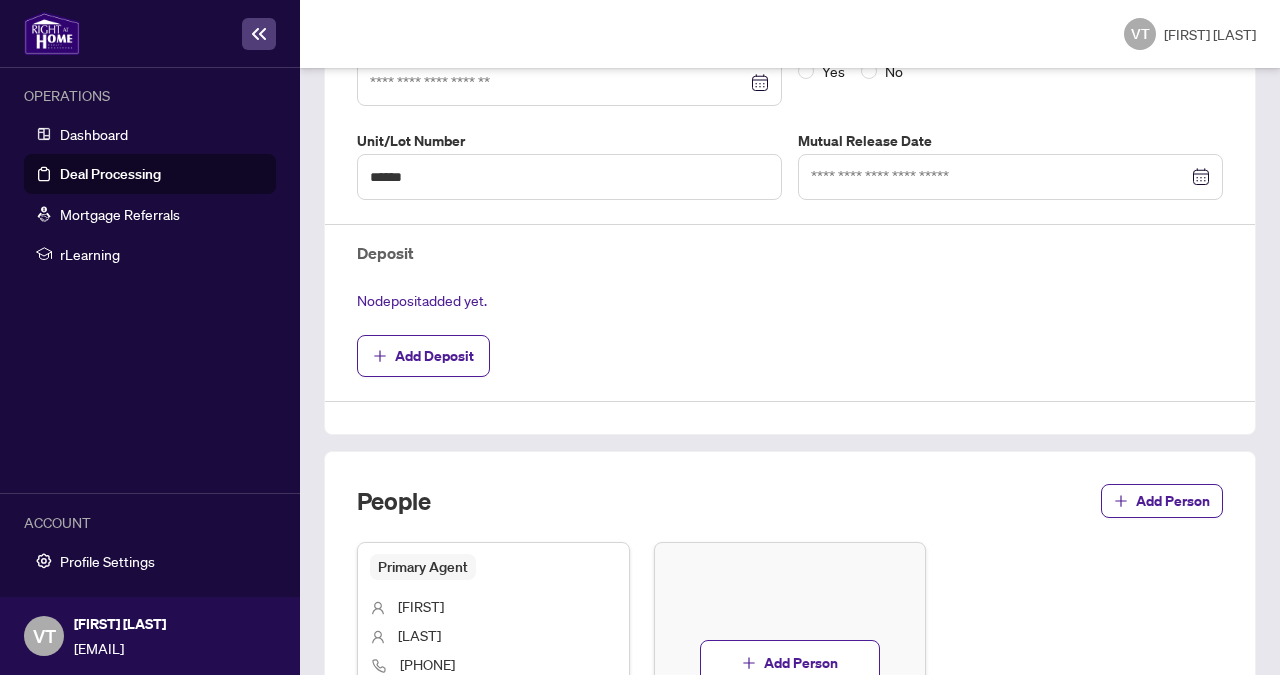 click on "Add Deposit" at bounding box center [790, 356] 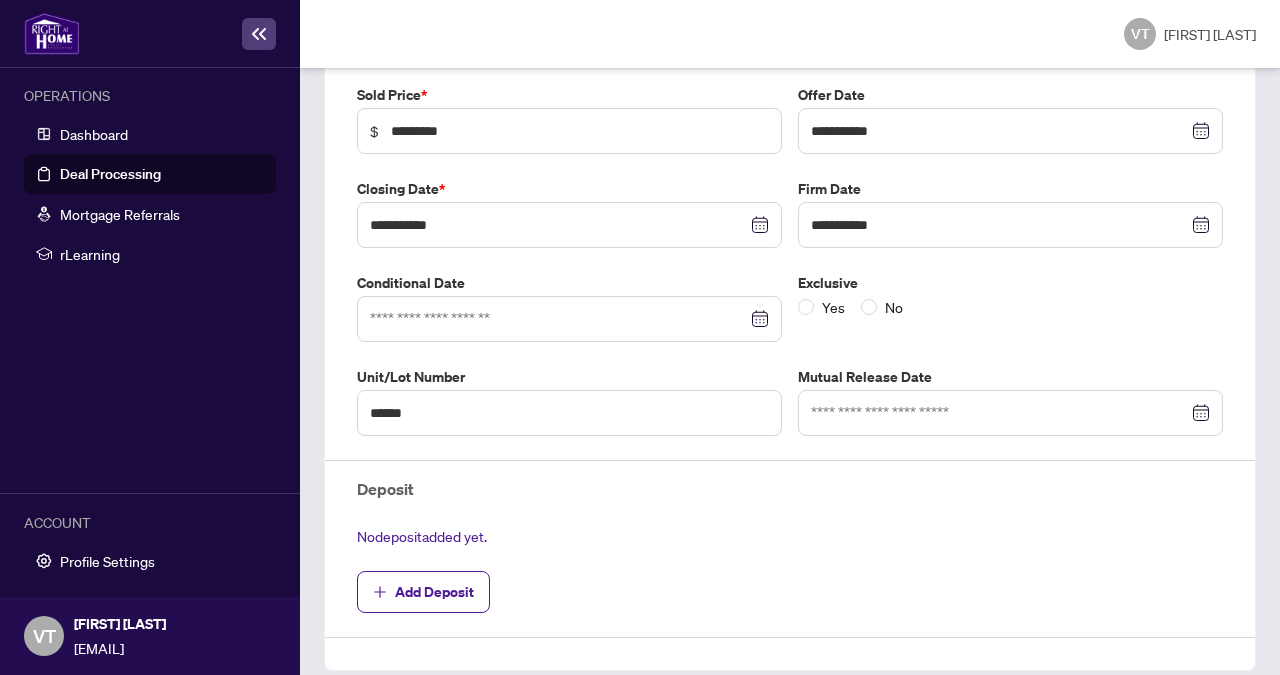 scroll, scrollTop: 477, scrollLeft: 0, axis: vertical 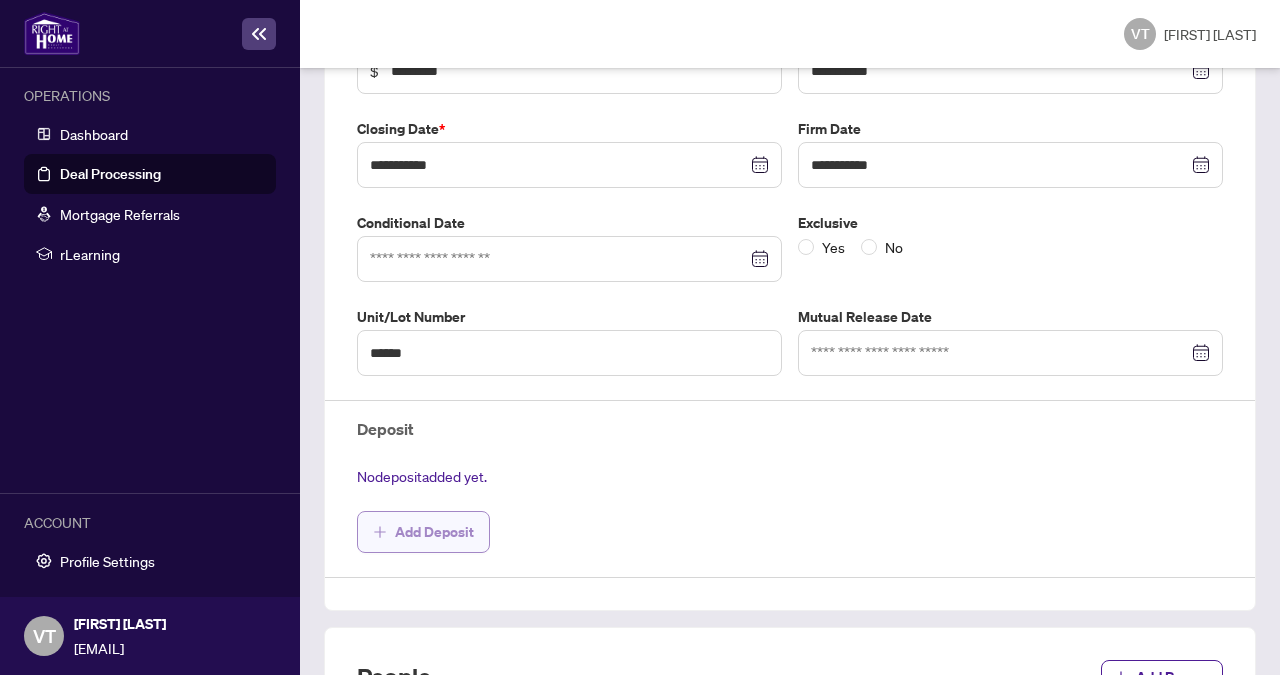 click on "Add Deposit" at bounding box center [434, 532] 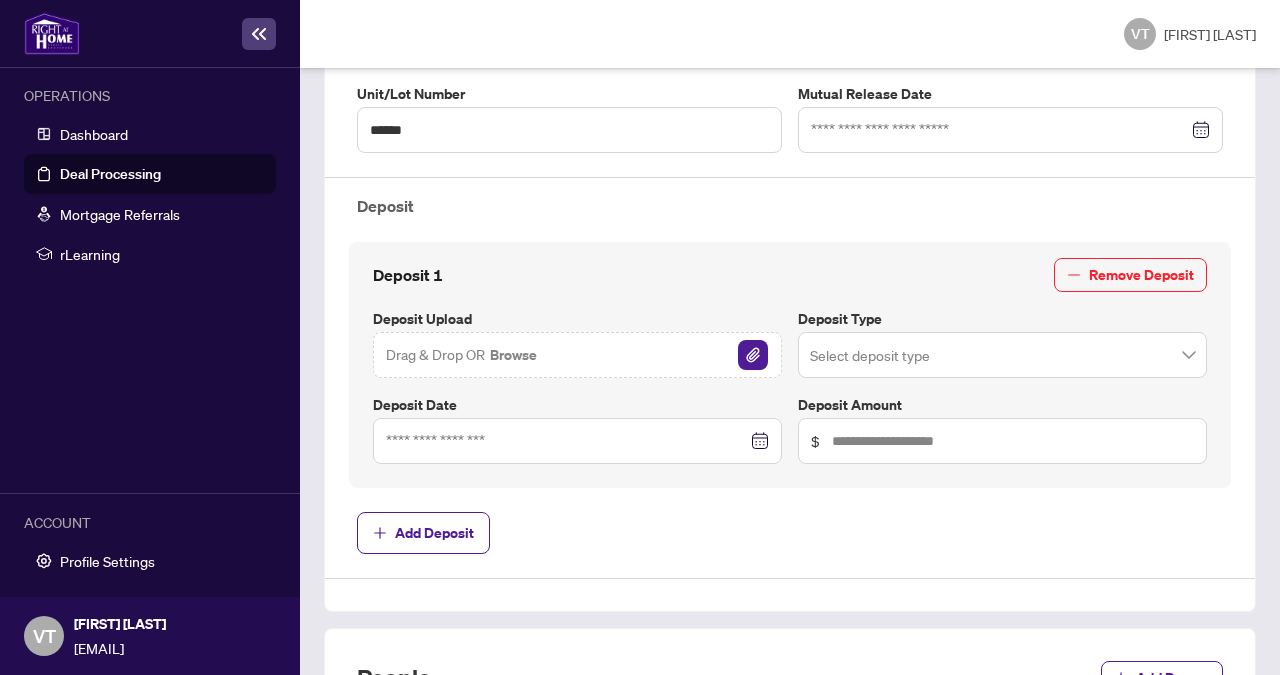 scroll, scrollTop: 701, scrollLeft: 0, axis: vertical 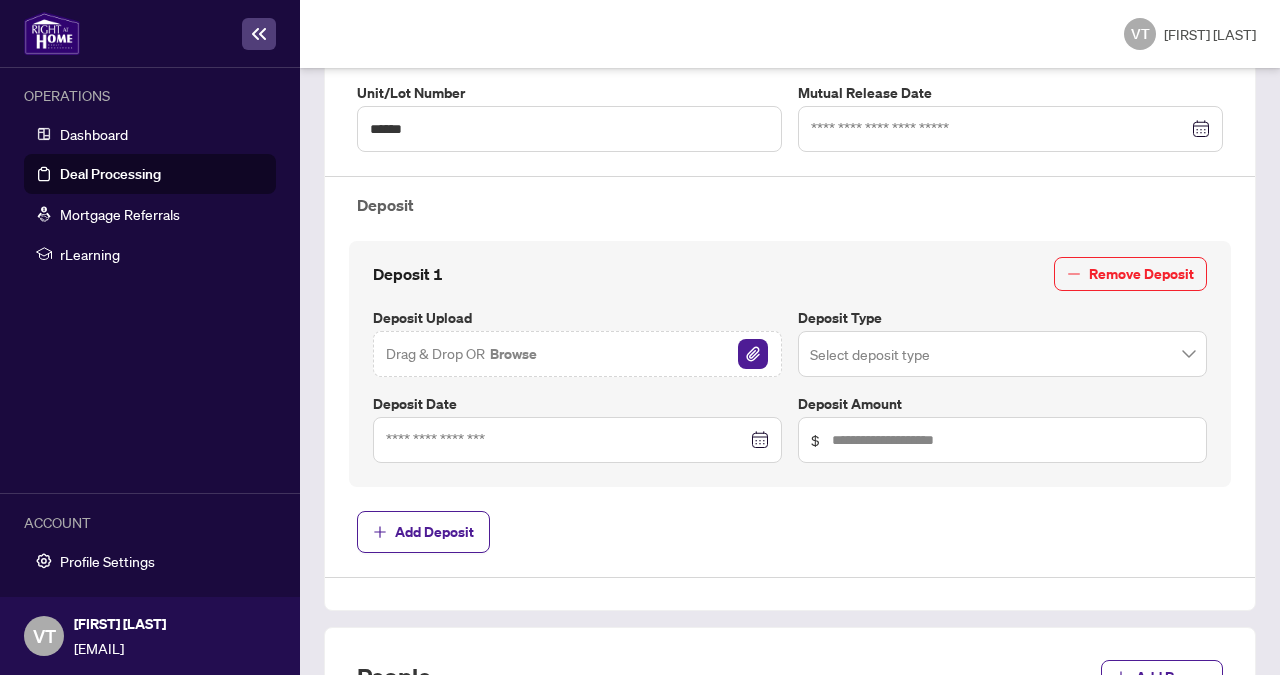 click at bounding box center [1002, 354] 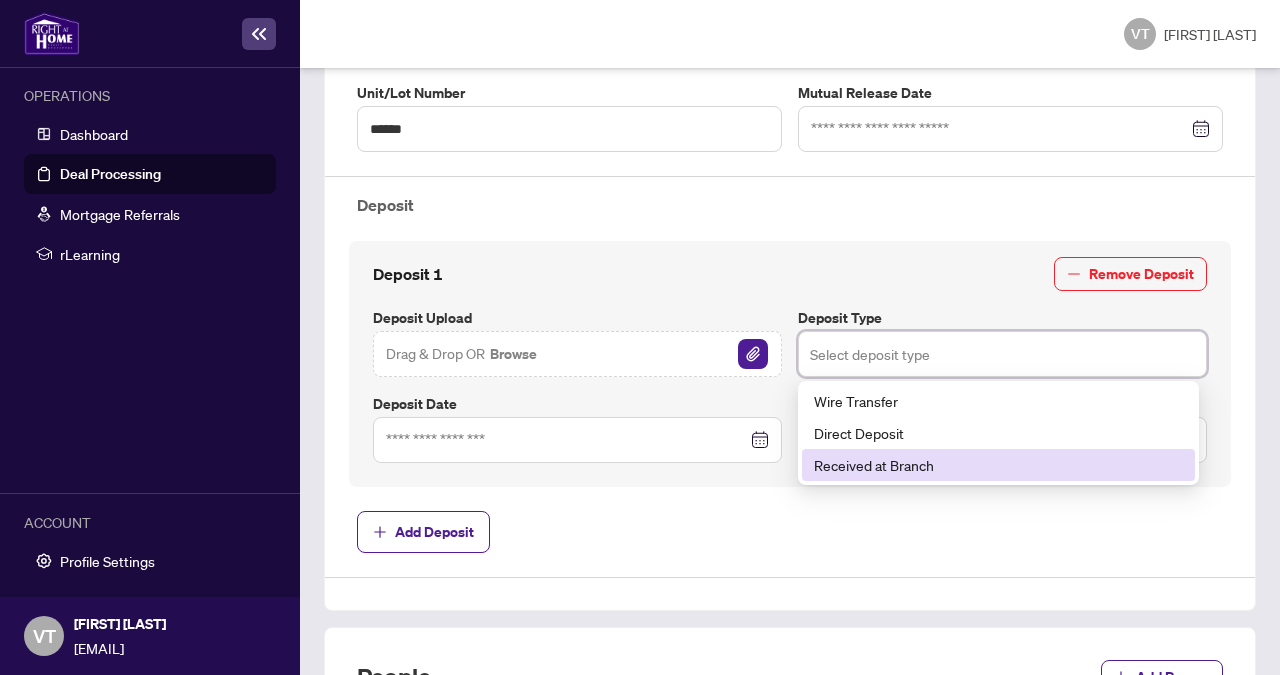 click on "Received at Branch" at bounding box center (998, 465) 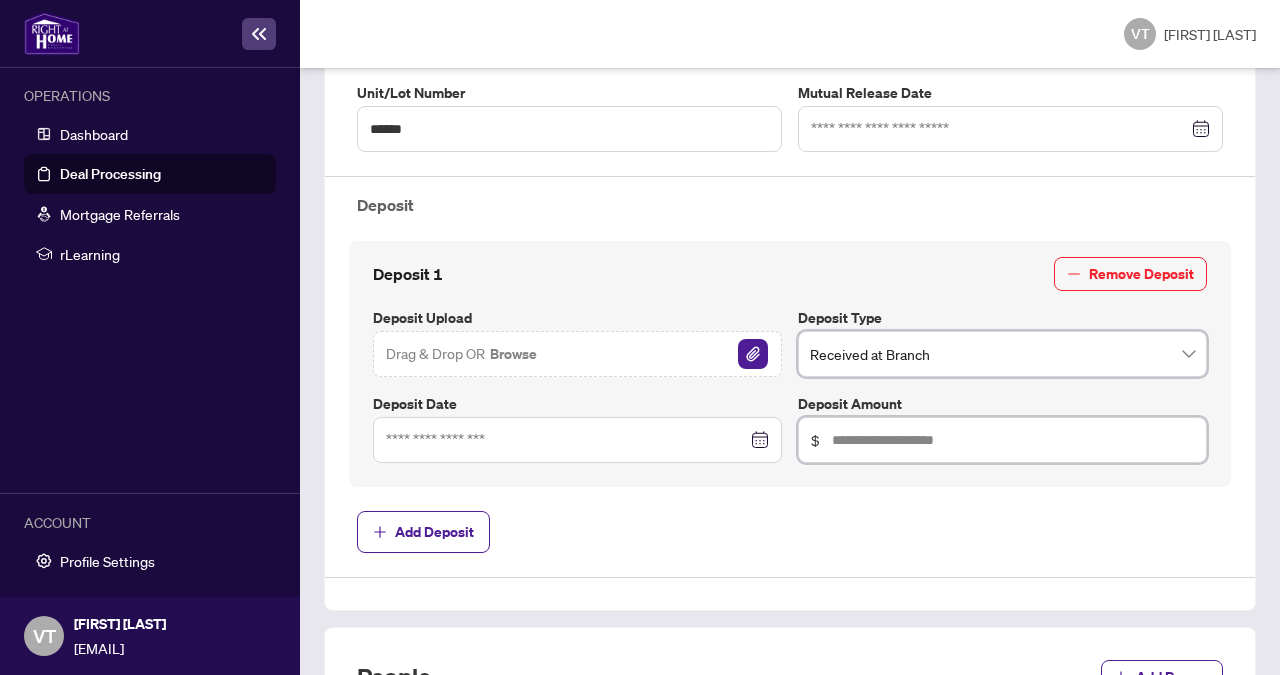 click at bounding box center [1013, 440] 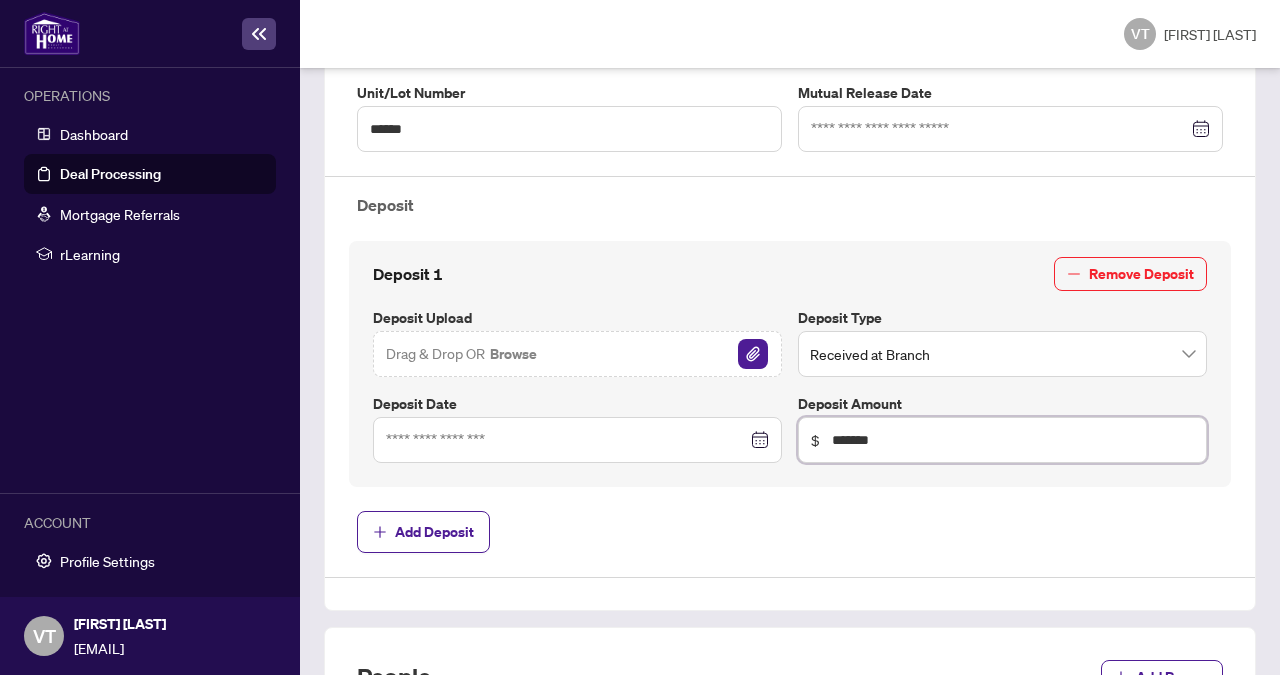 type on "*******" 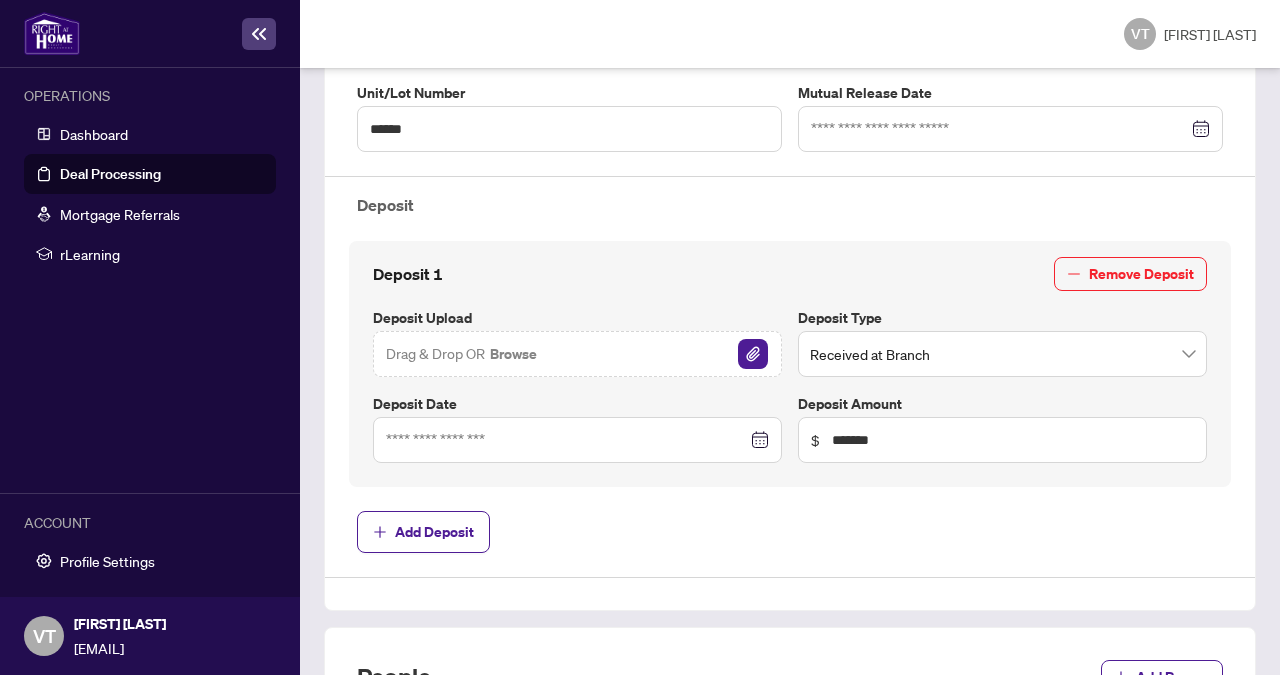 click on "Browse" at bounding box center [513, 354] 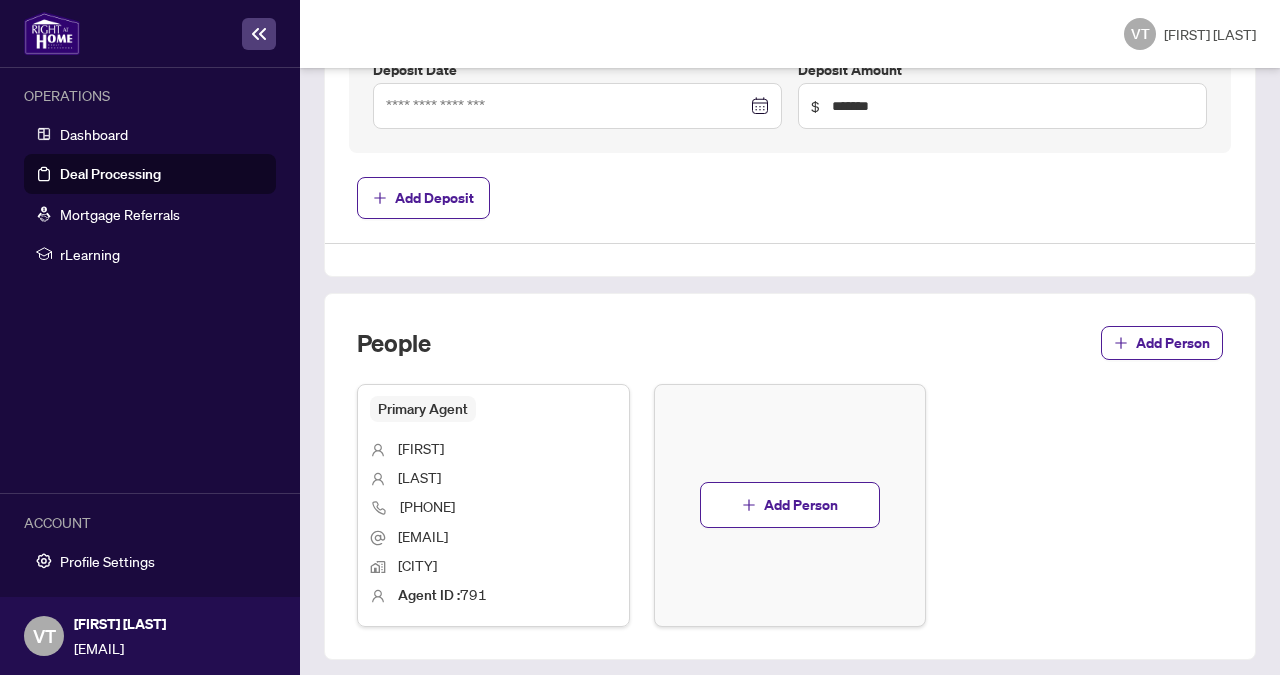 scroll, scrollTop: 1036, scrollLeft: 0, axis: vertical 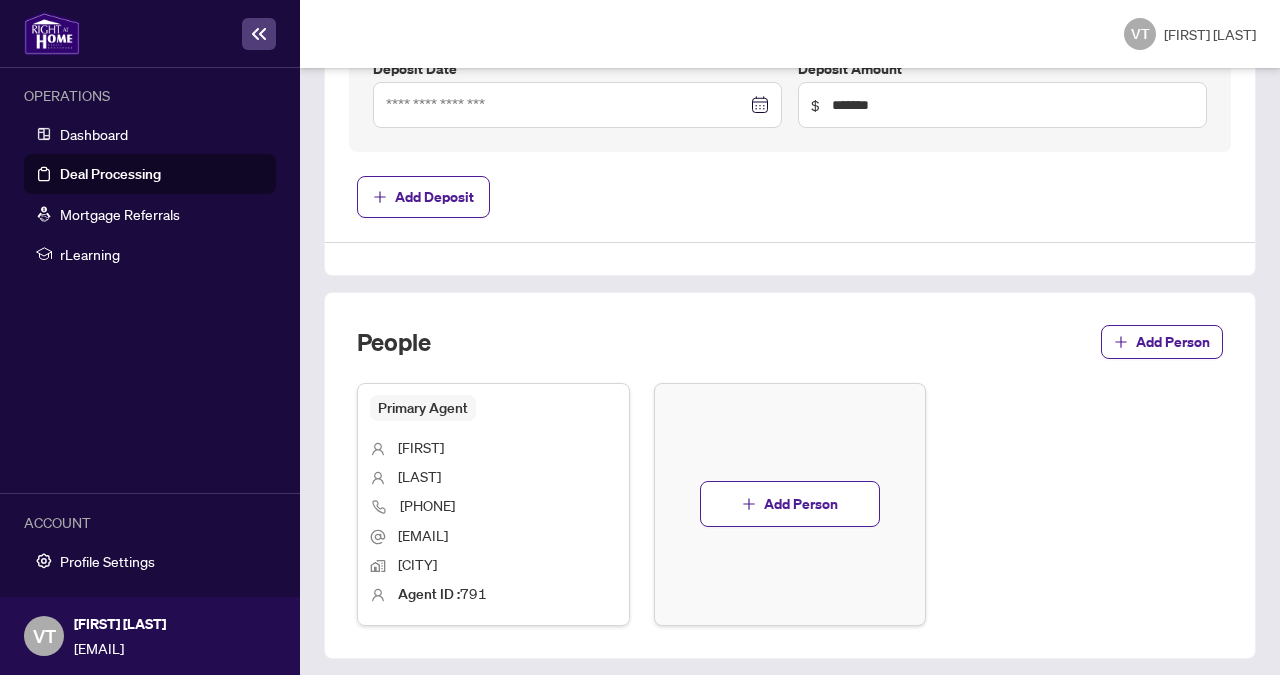 click on "Next Tab" at bounding box center (499, 696) 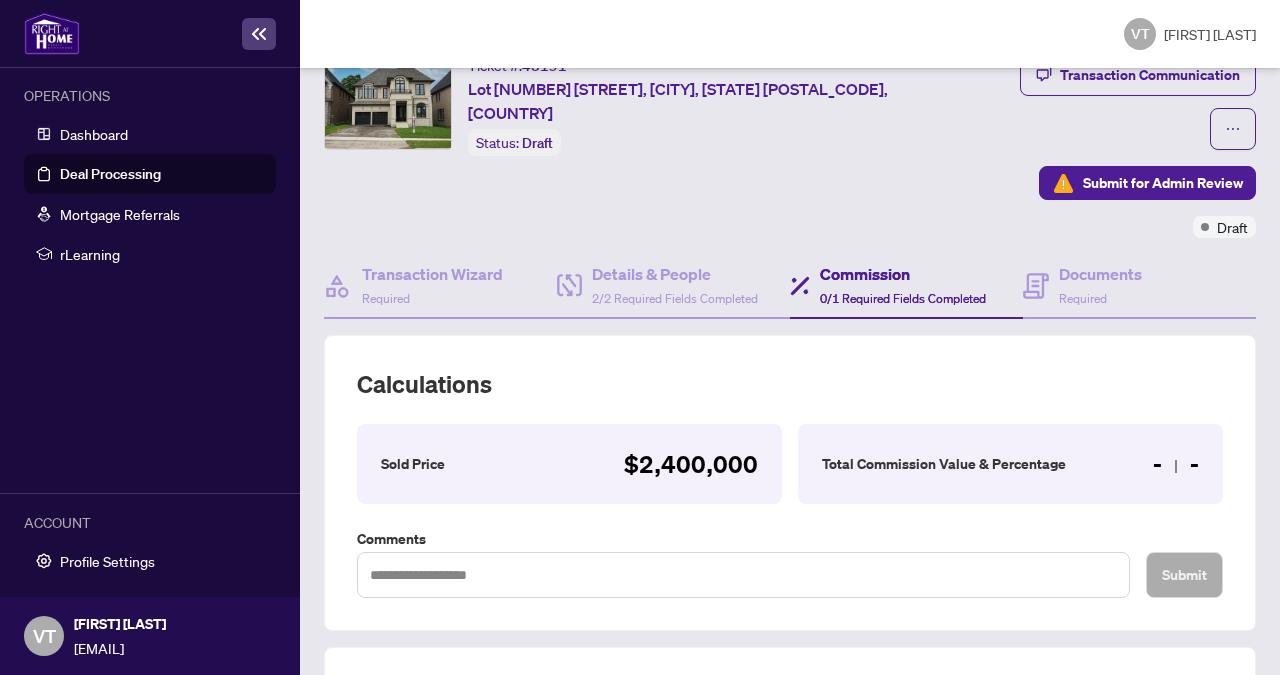 scroll, scrollTop: 189, scrollLeft: 0, axis: vertical 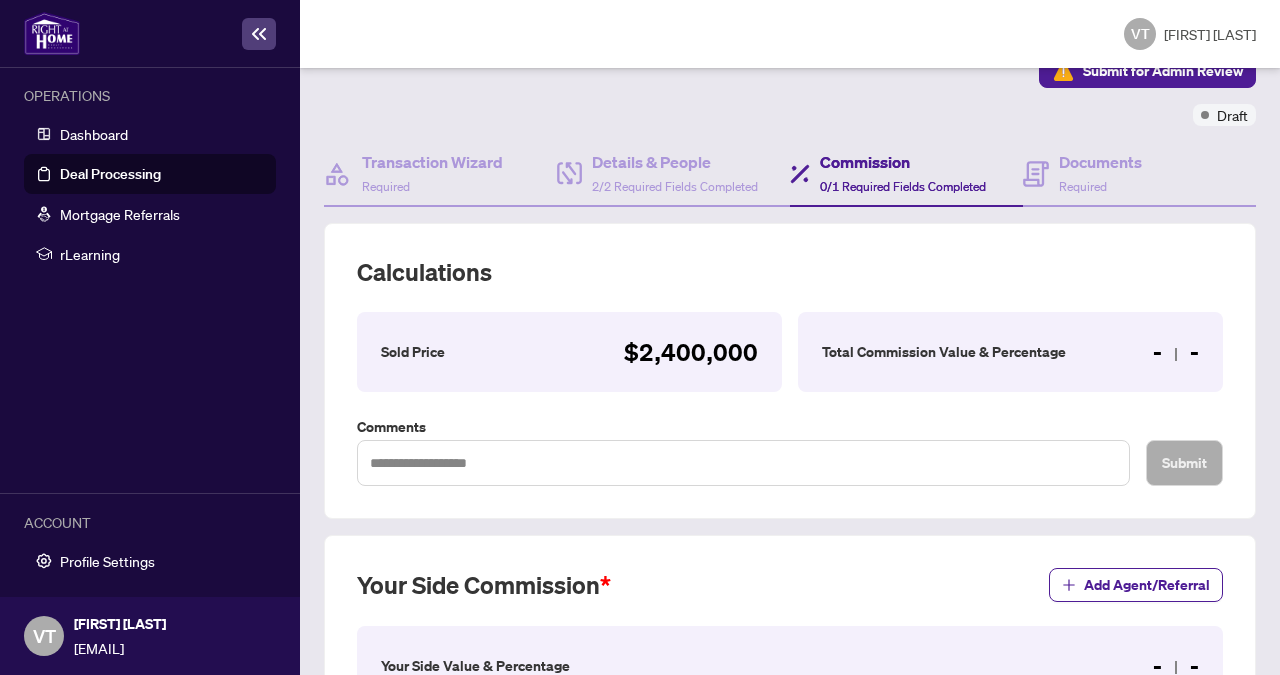 click on "Total Commission Value & Percentage" at bounding box center [944, 352] 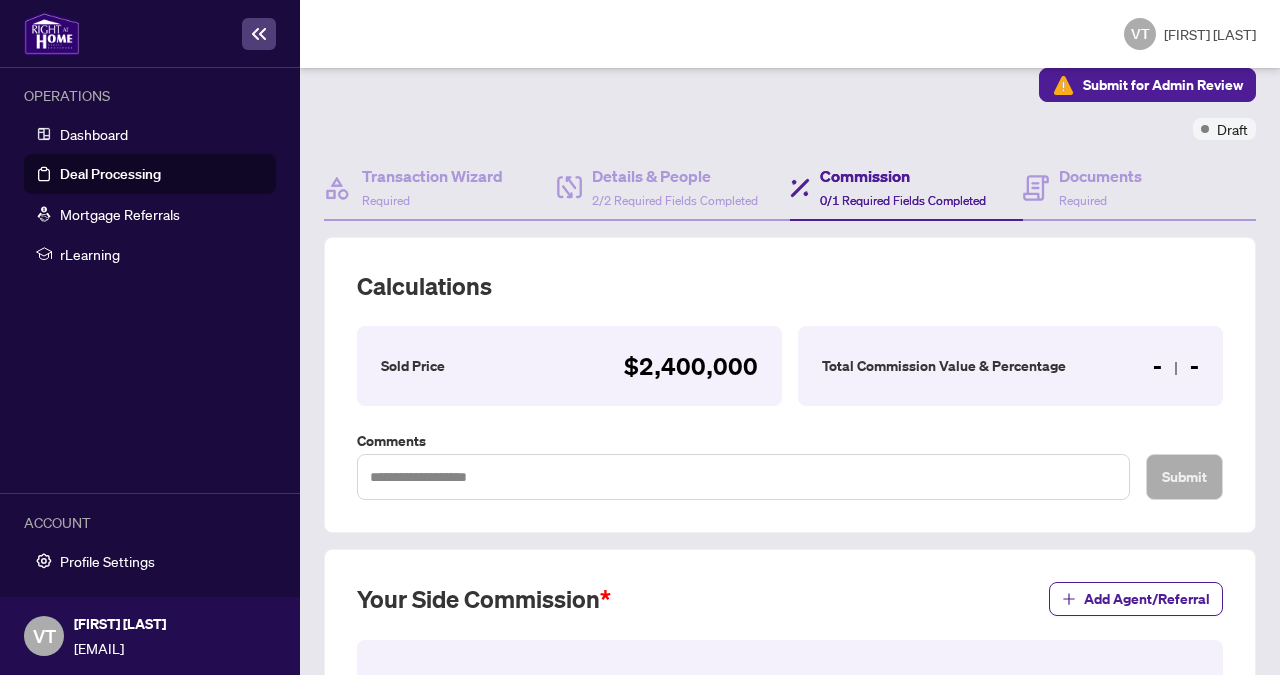 scroll, scrollTop: 336, scrollLeft: 0, axis: vertical 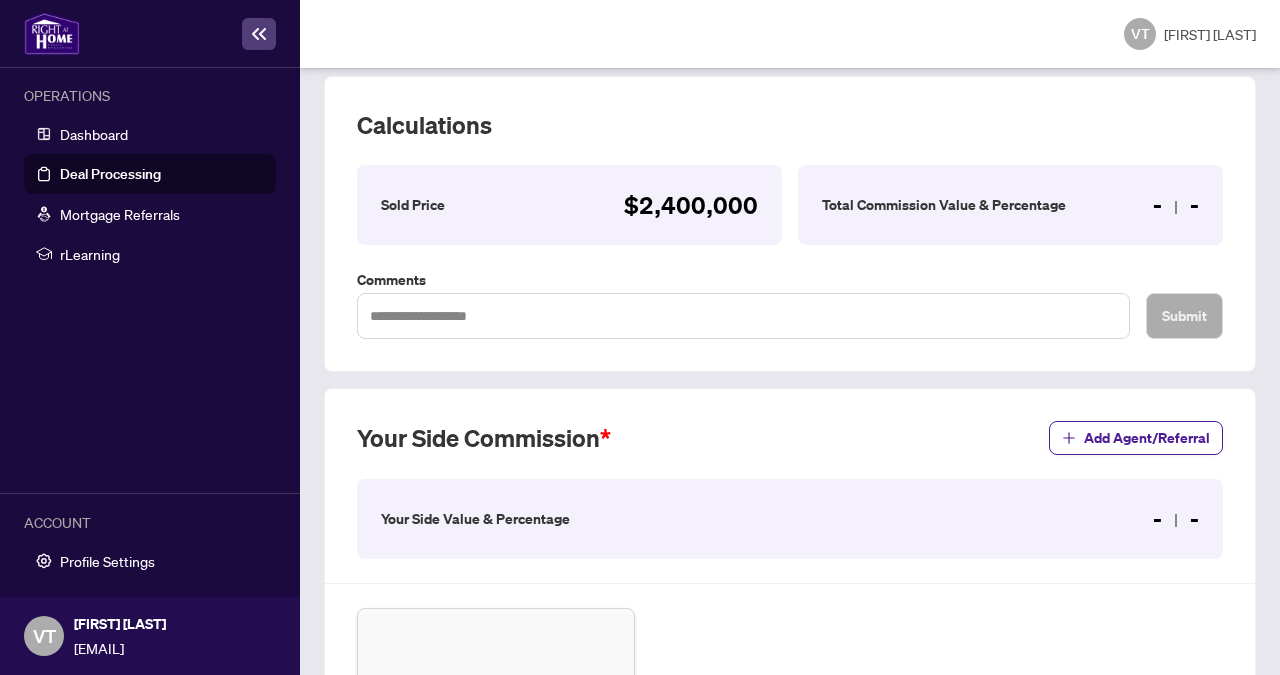 click on "Sold Price $2,400,000" at bounding box center [569, 205] 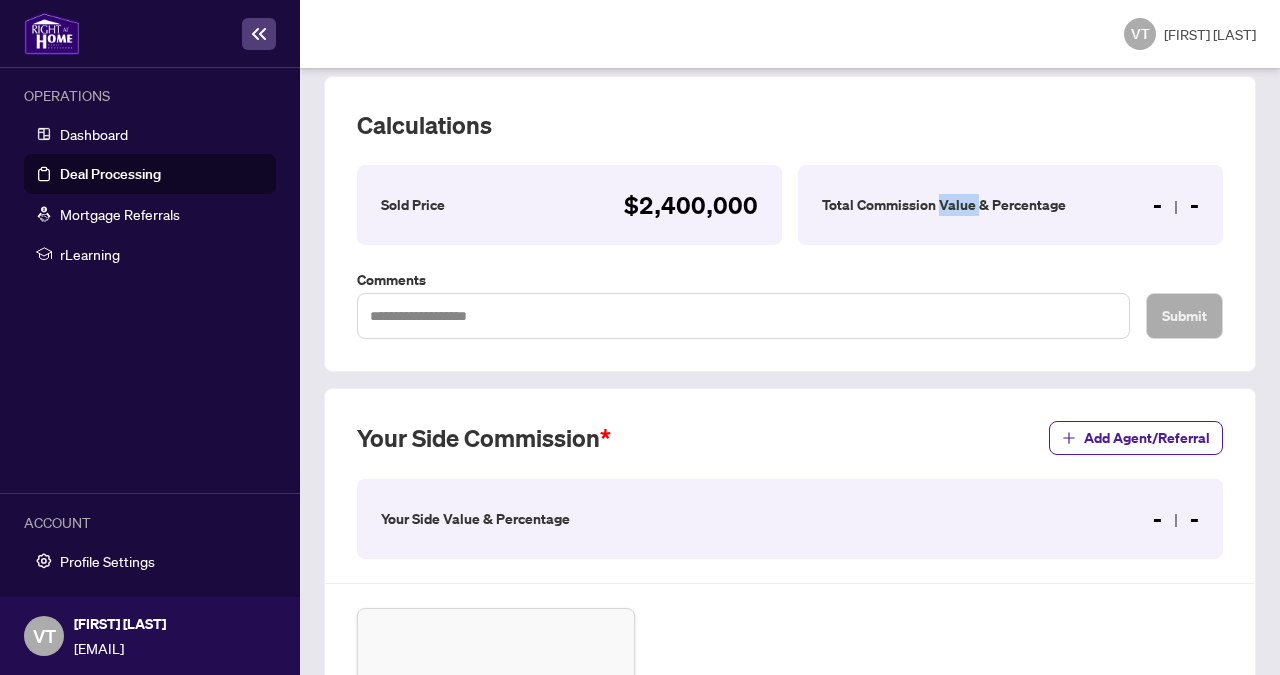 click on "Total Commission Value & Percentage -     -" at bounding box center [1010, 205] 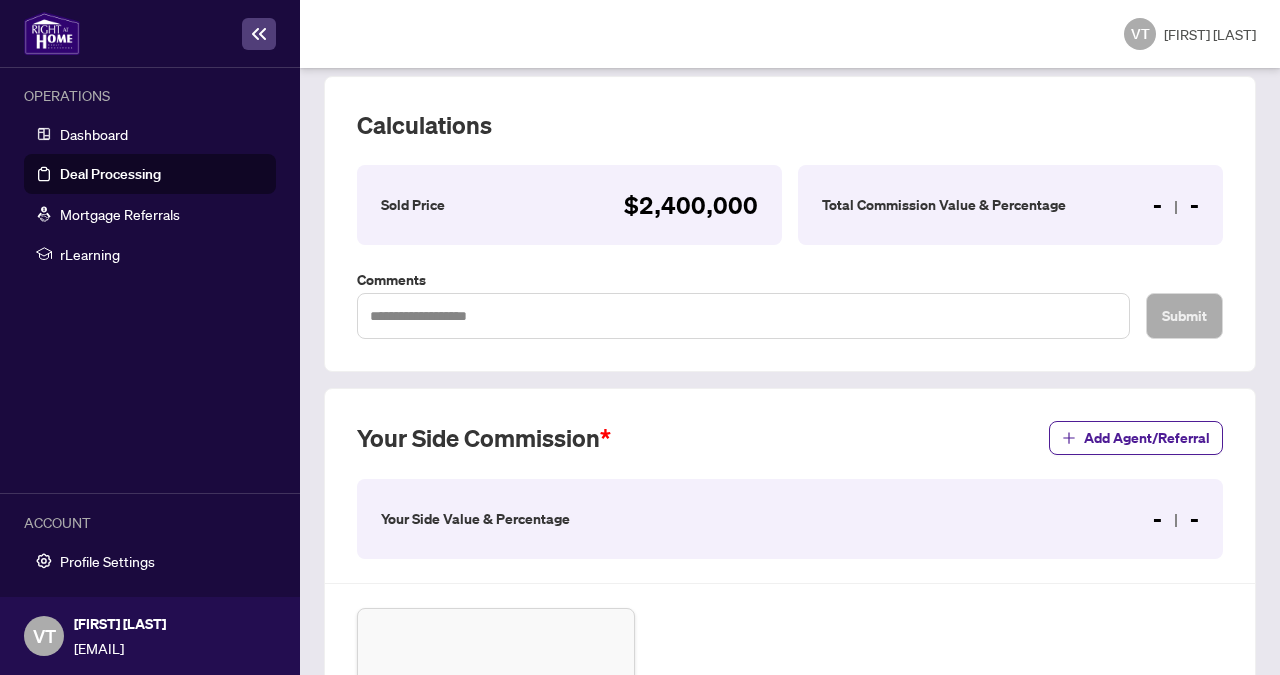 click on "-     -" at bounding box center (1176, 205) 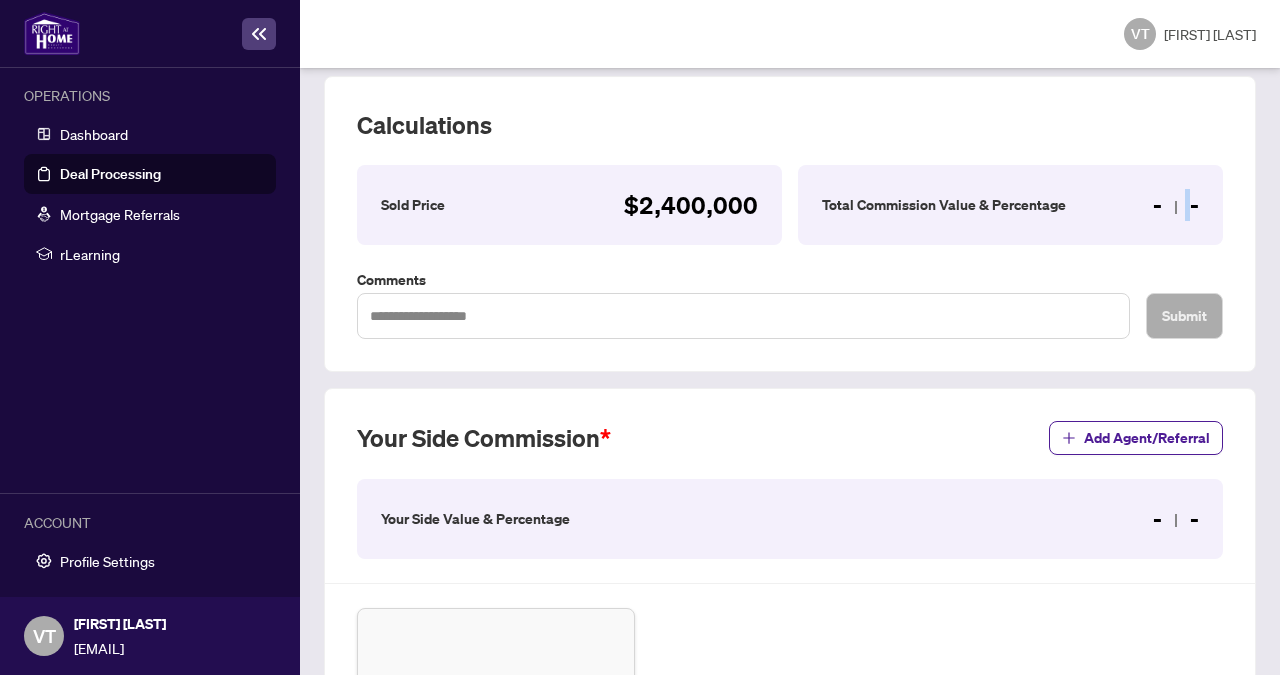 click on "-     -" at bounding box center (1176, 205) 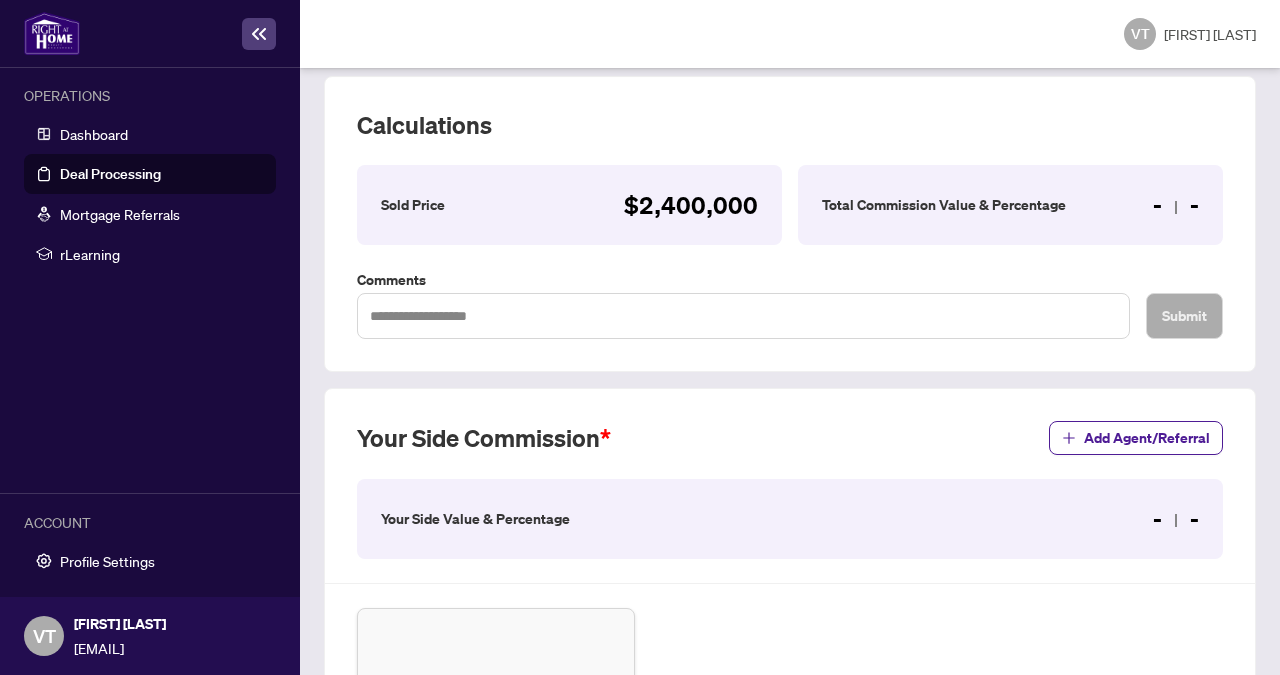 click on "-     -" at bounding box center [1176, 205] 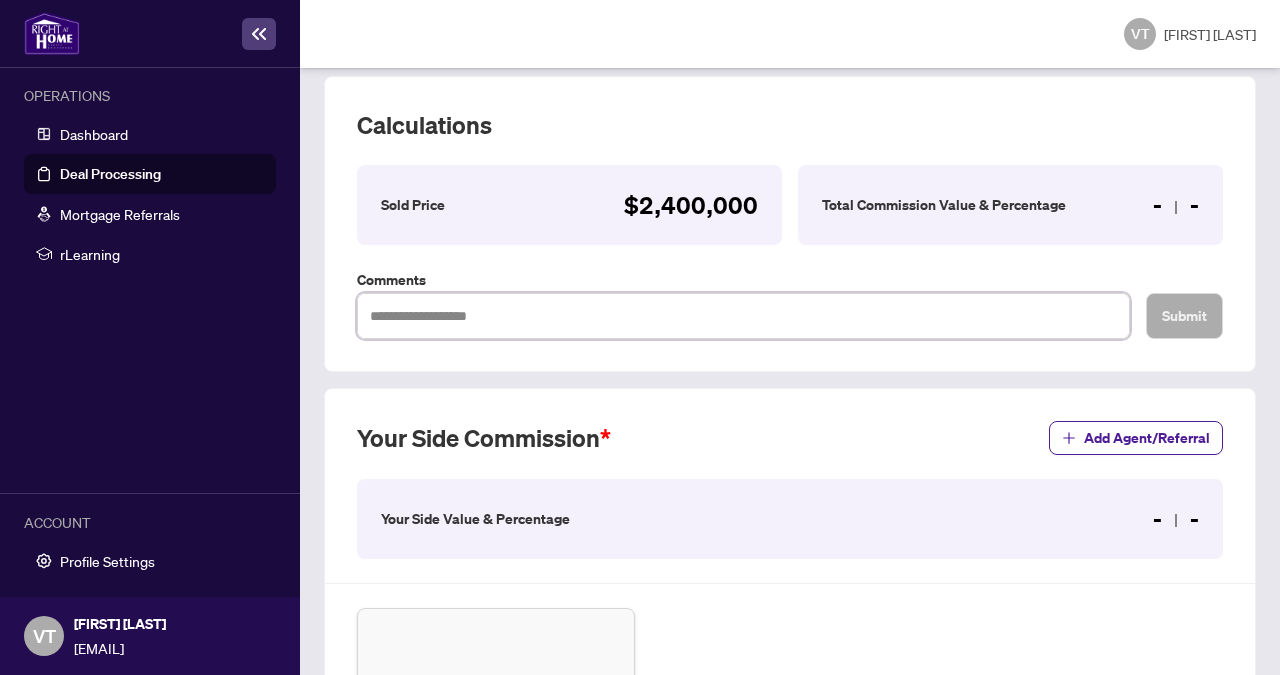 click at bounding box center (743, 315) 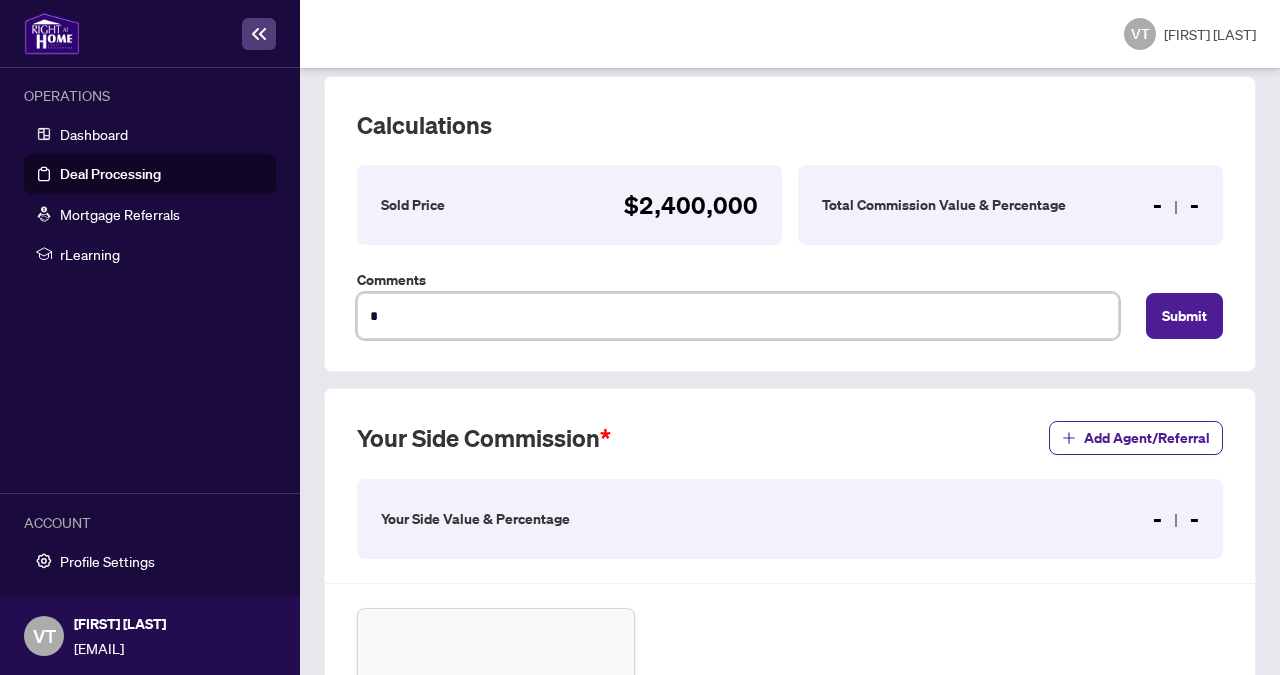 type on "**" 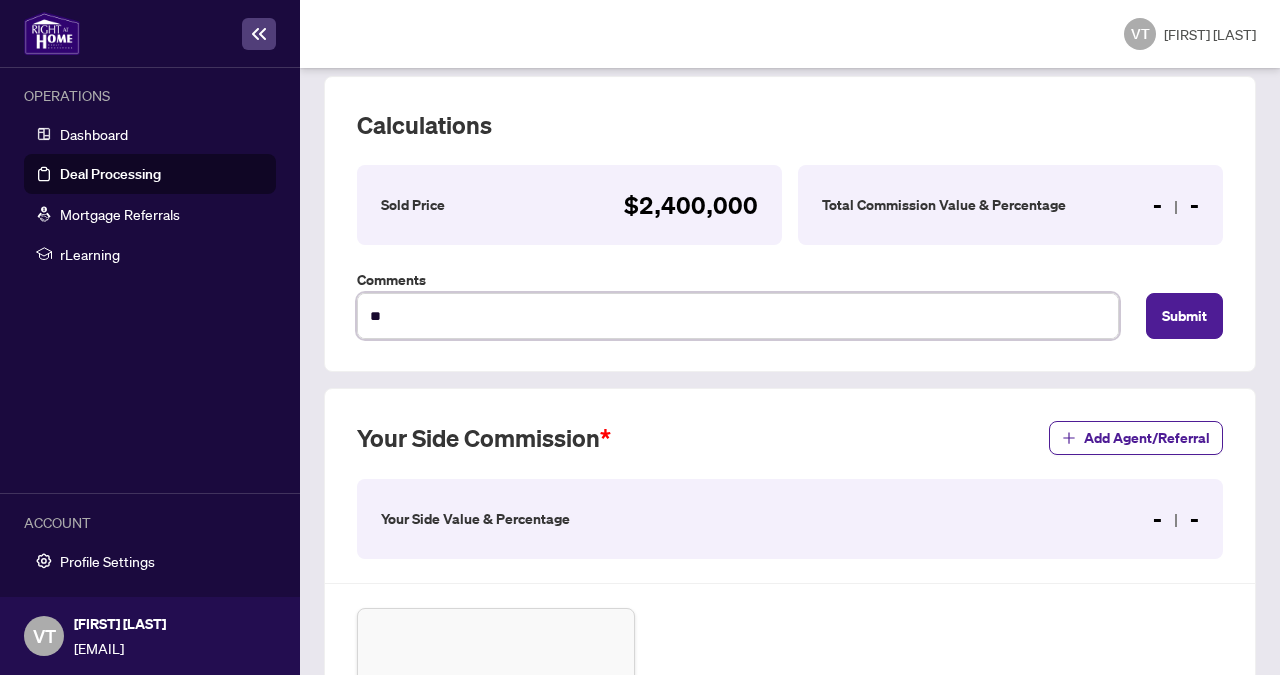 type on "***" 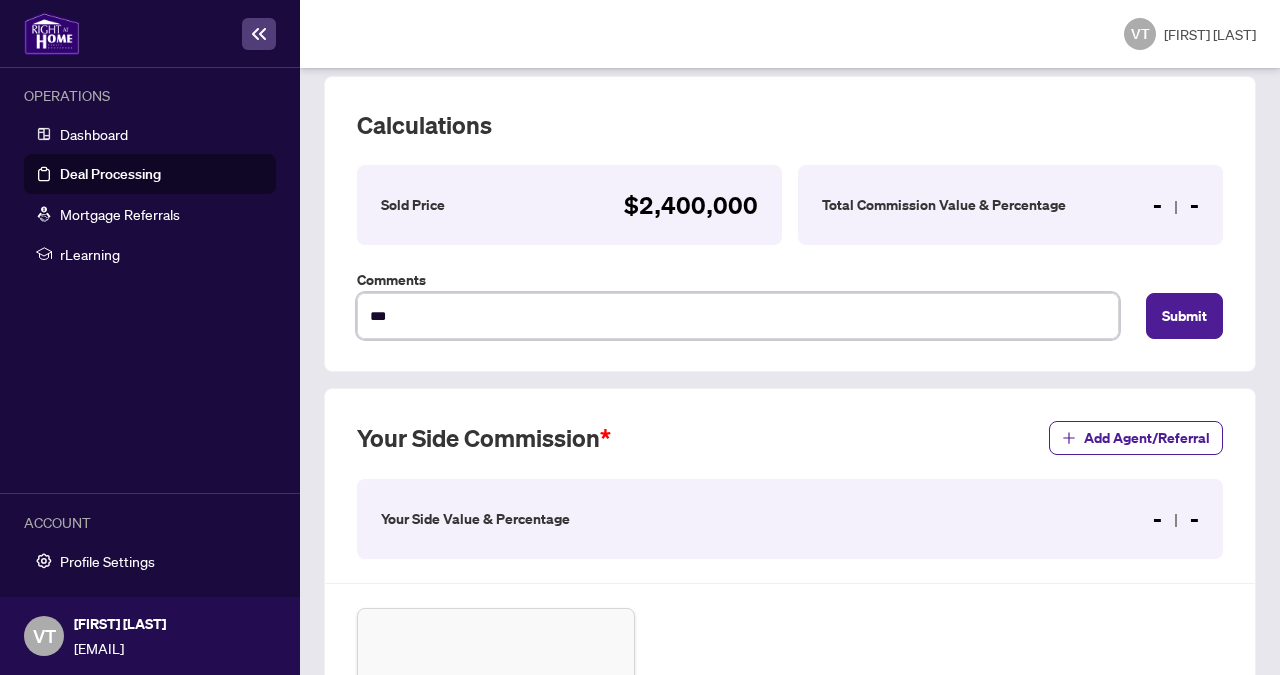type on "****" 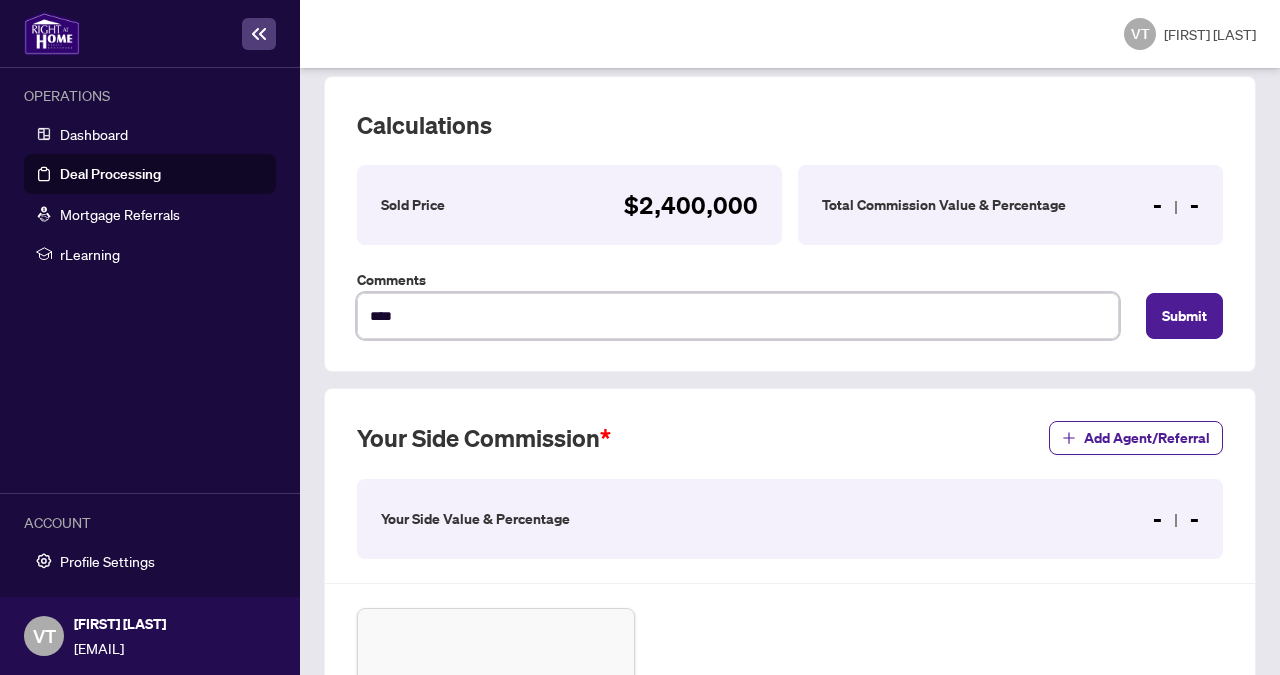 type on "****" 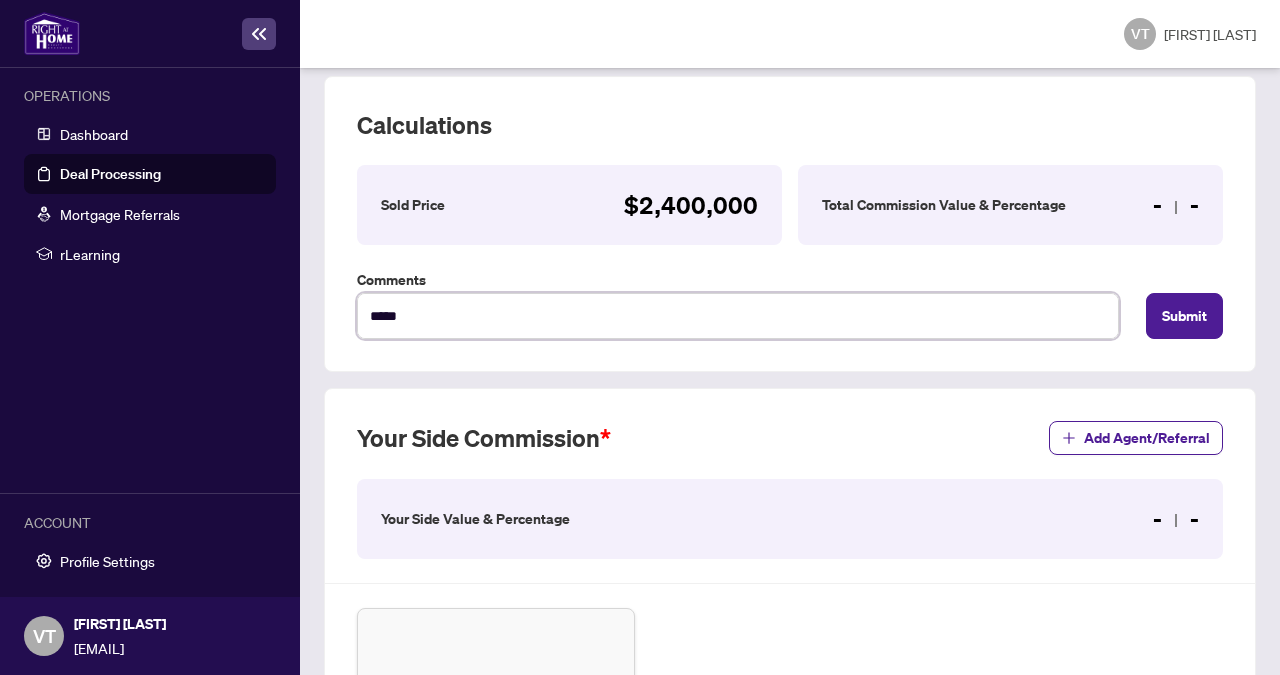 type on "******" 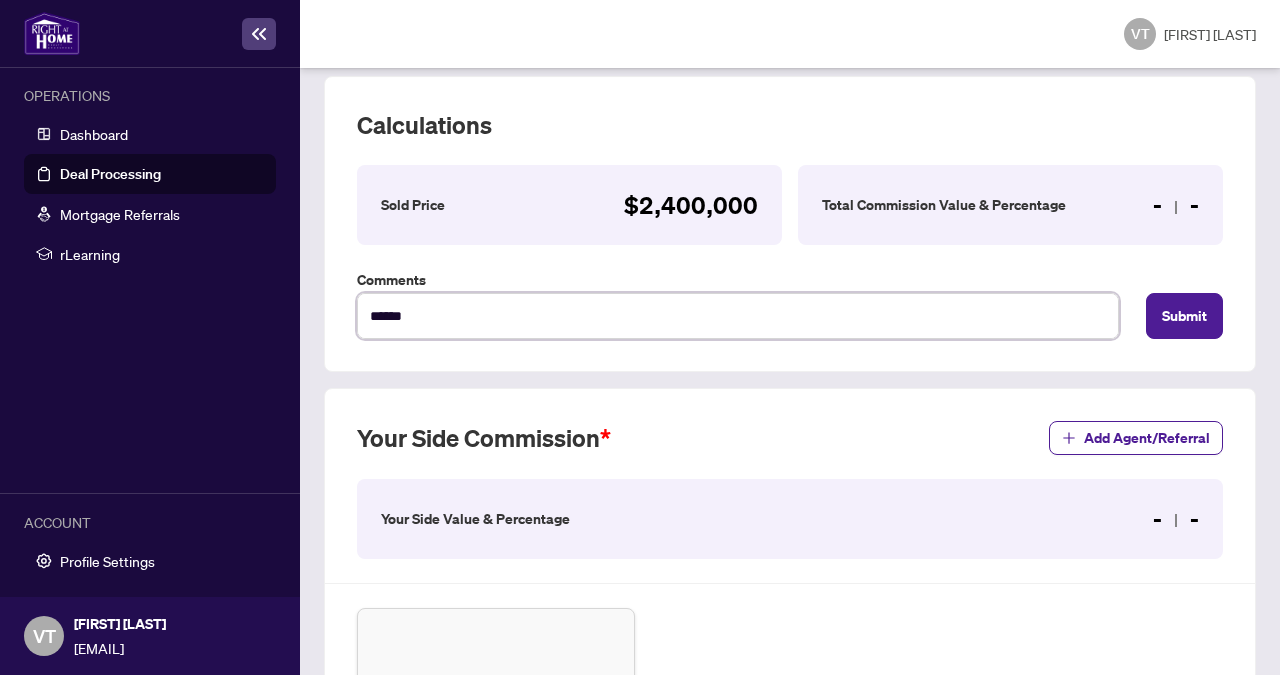 type on "*******" 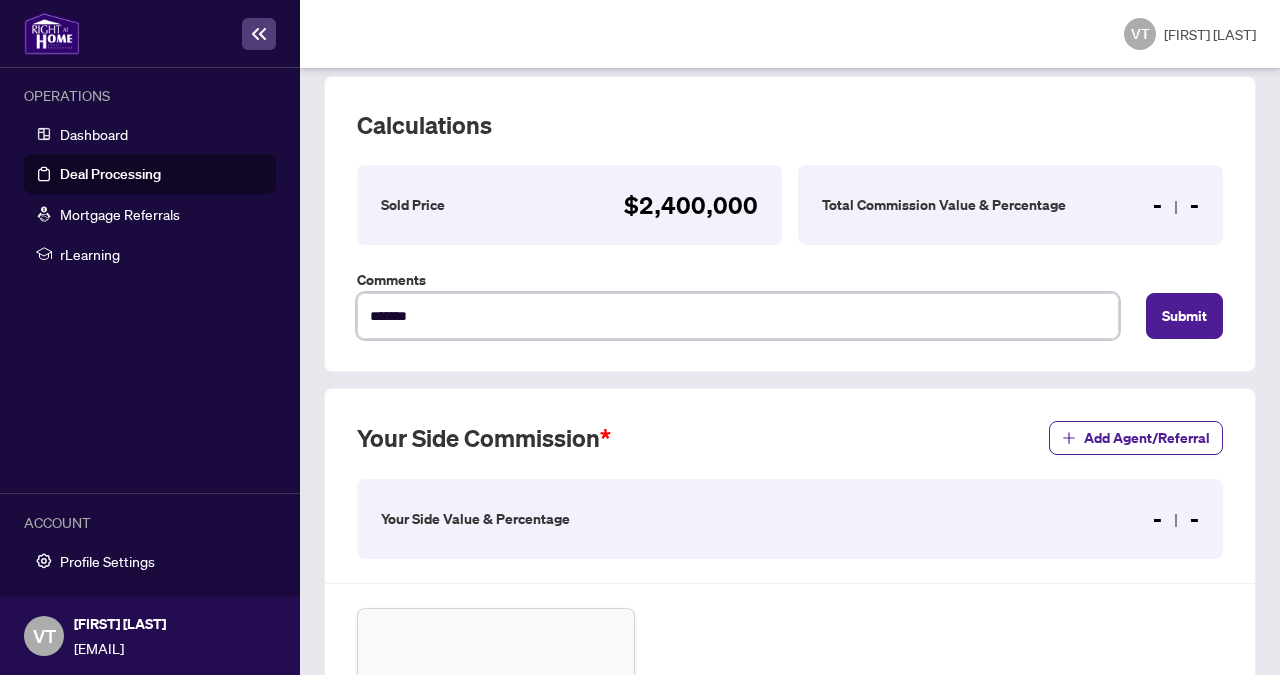 type on "********" 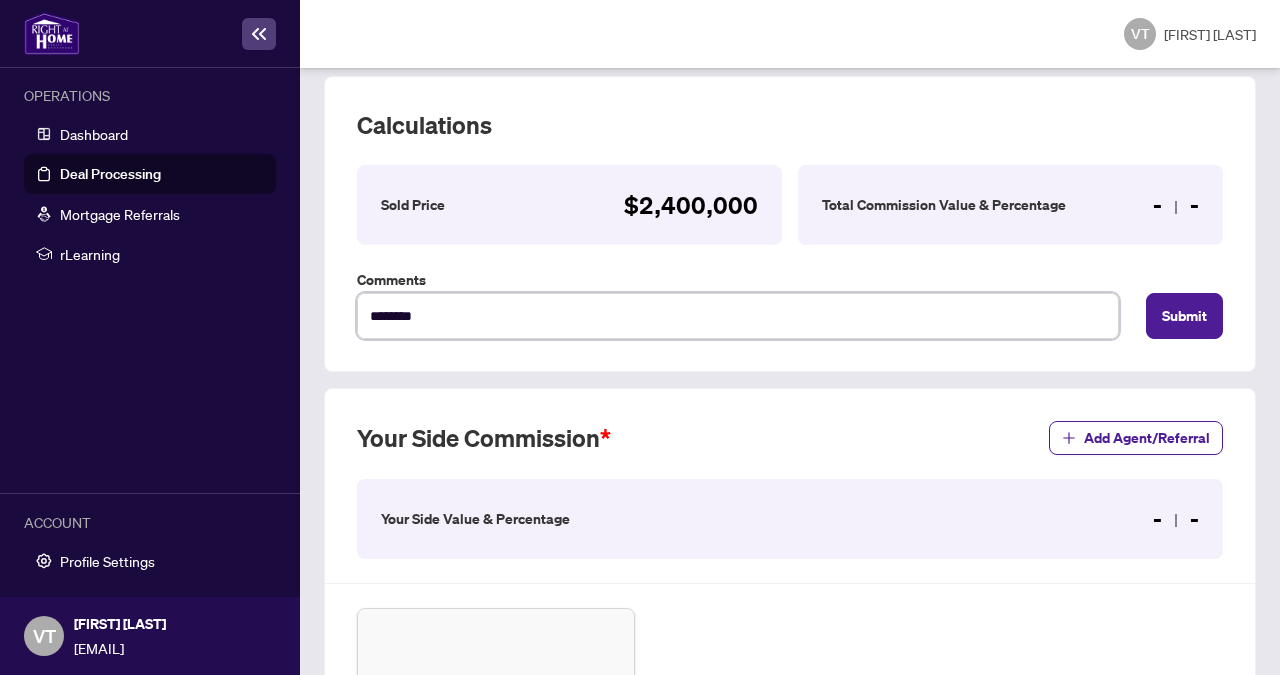 type on "********" 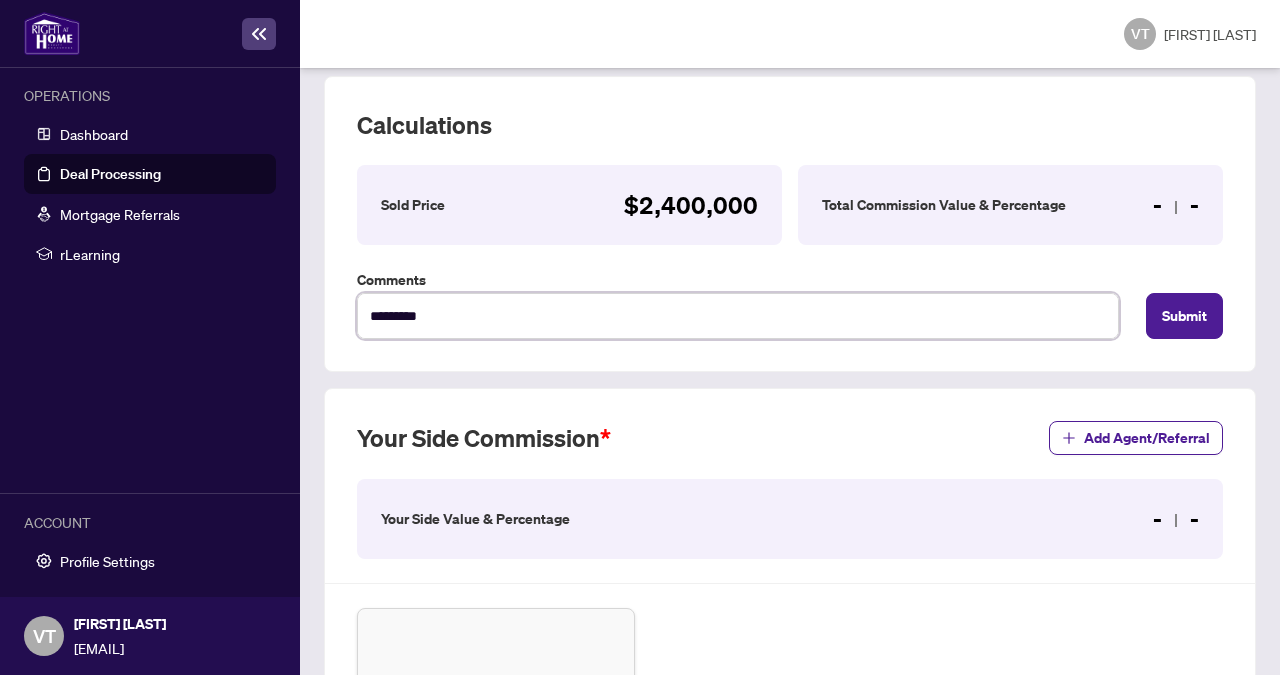 type on "**********" 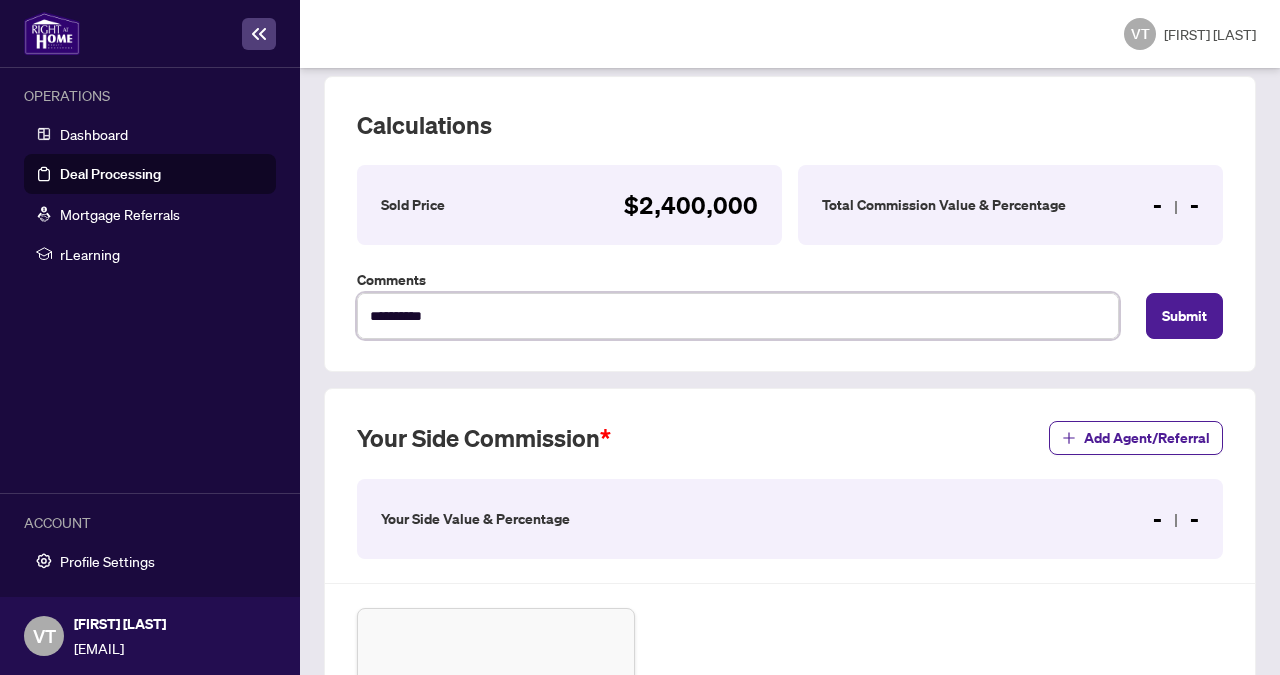 type on "**********" 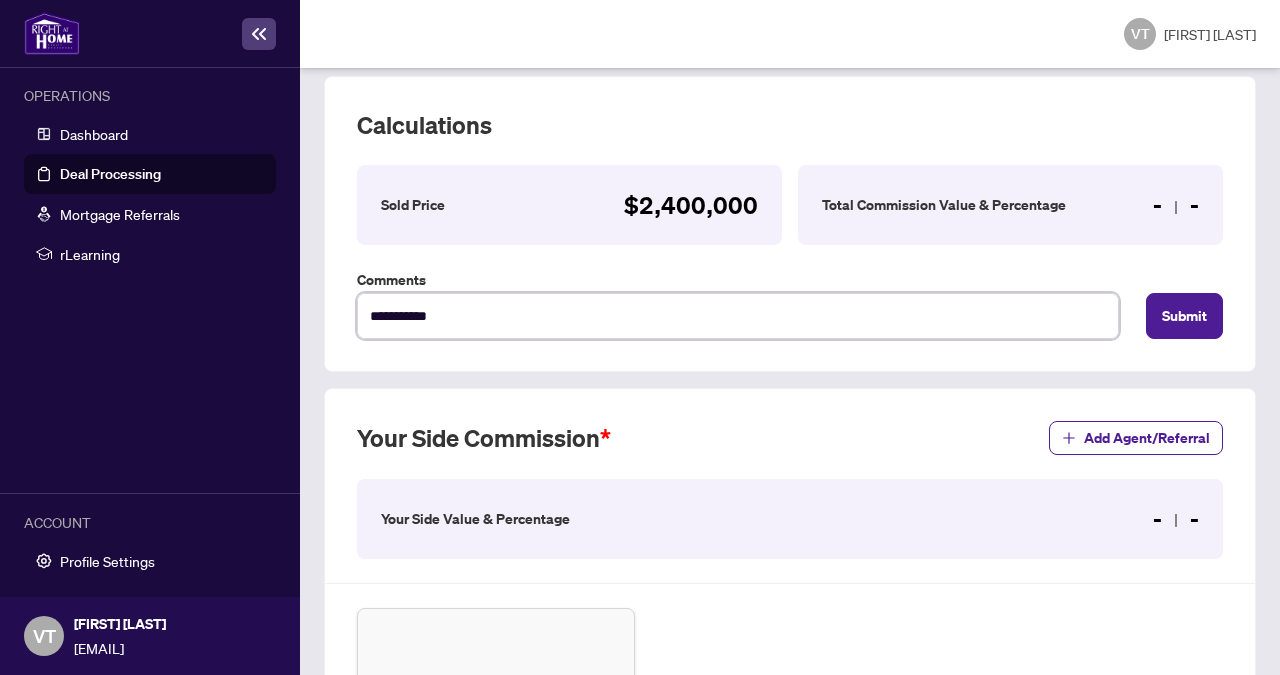 type on "**********" 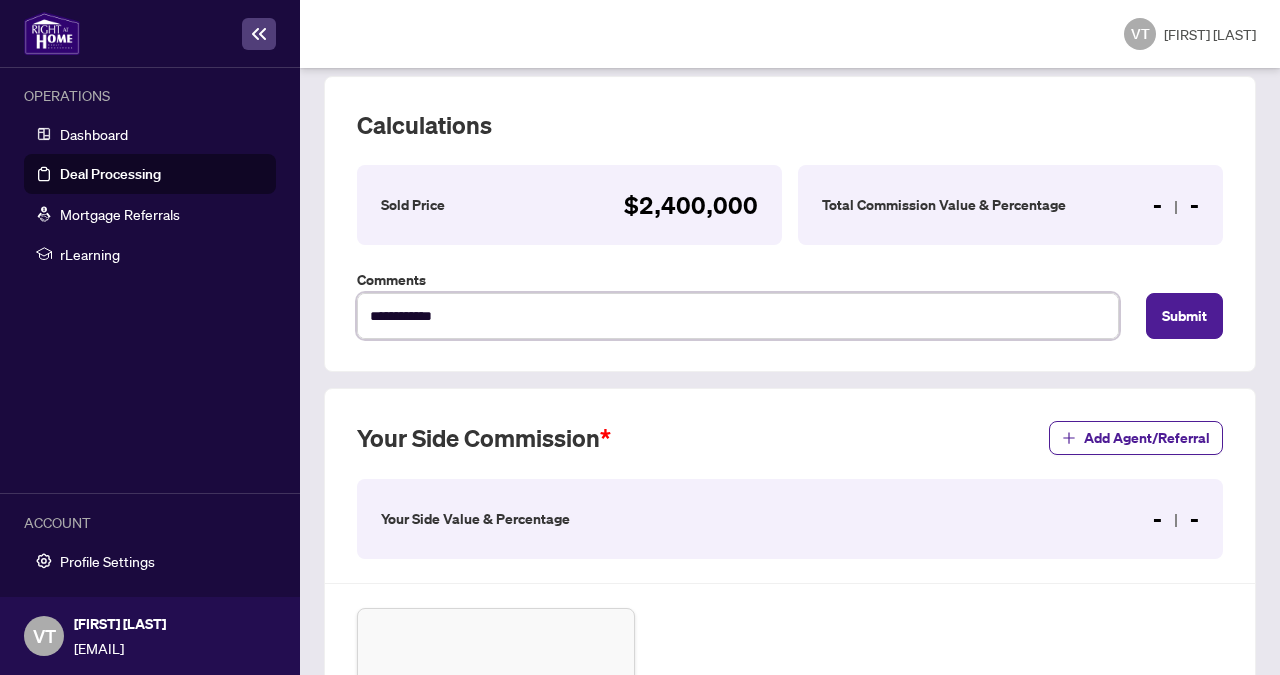 type on "**********" 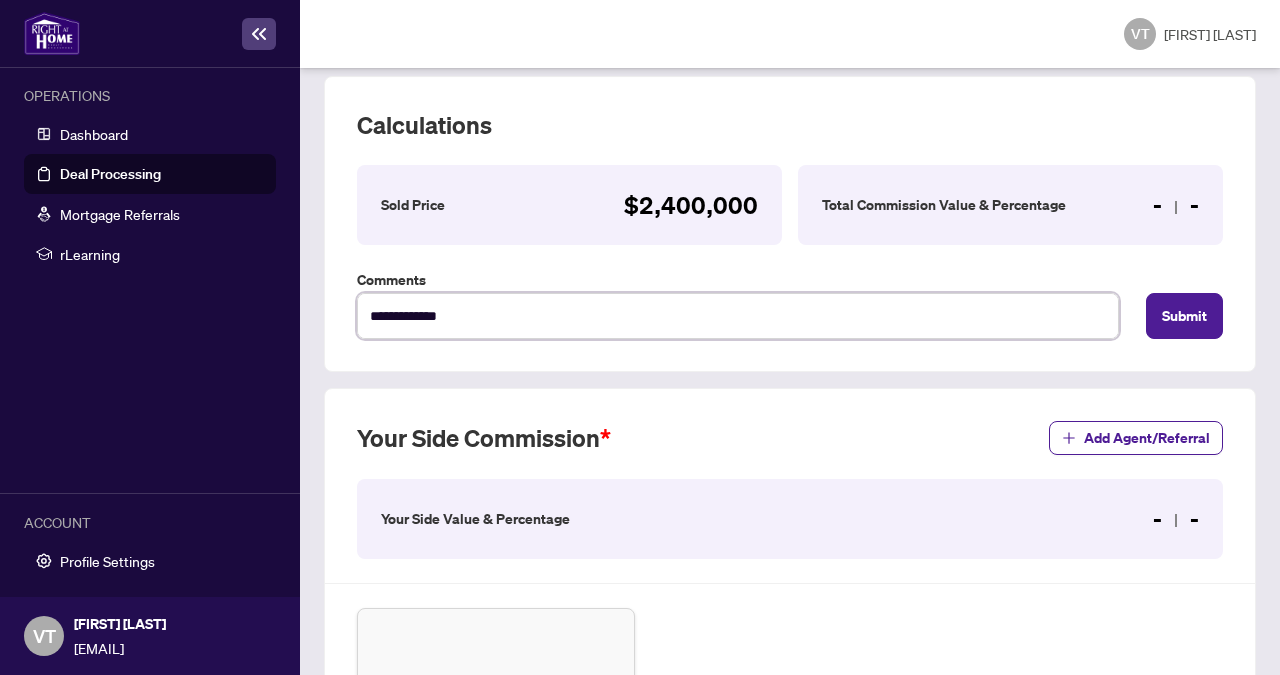 type on "**********" 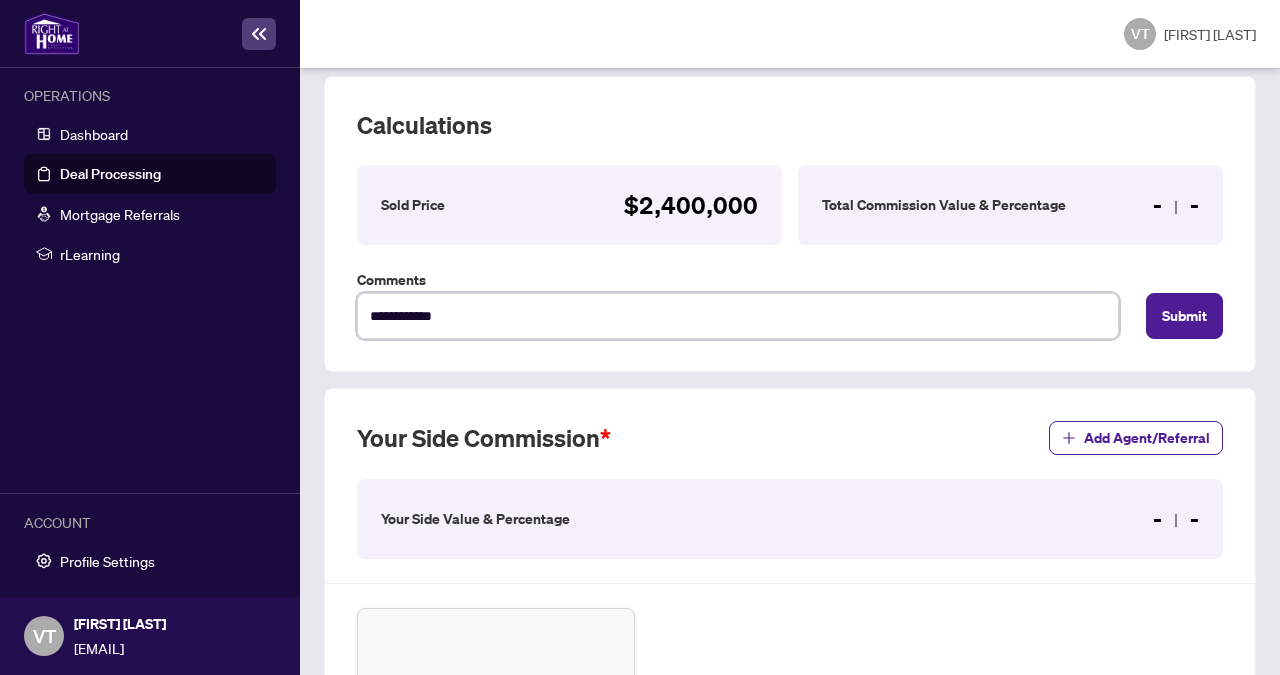 type on "**********" 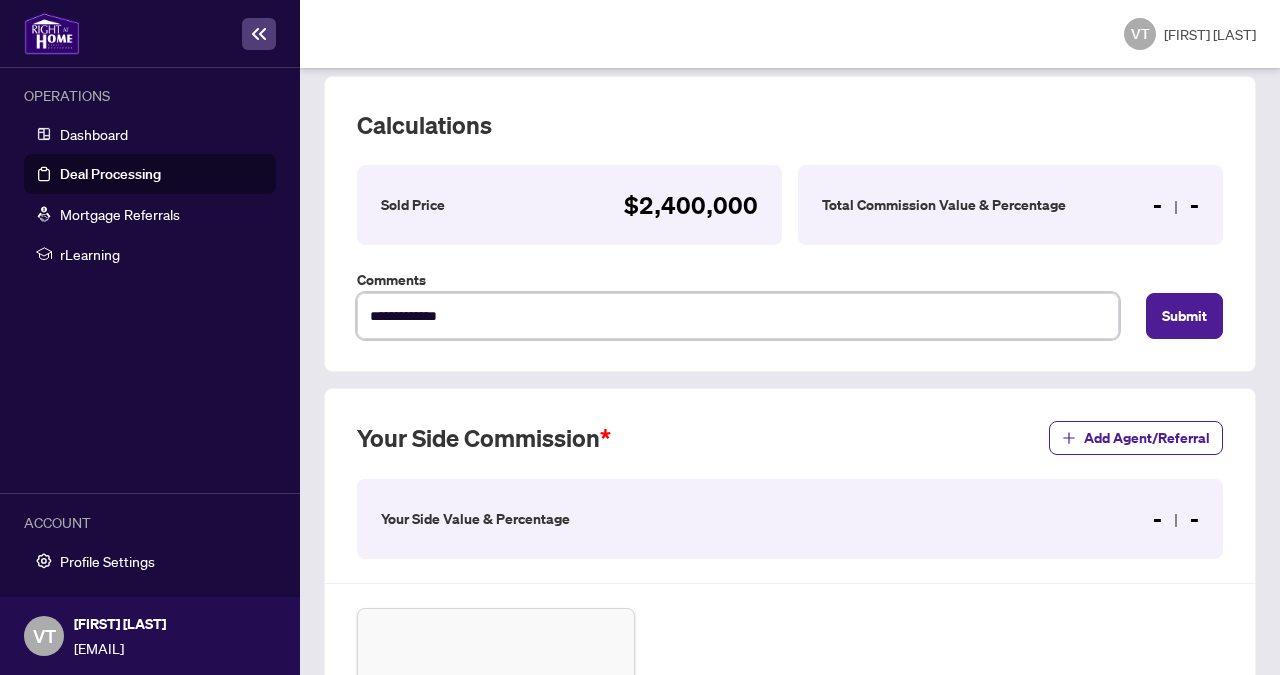 type on "**********" 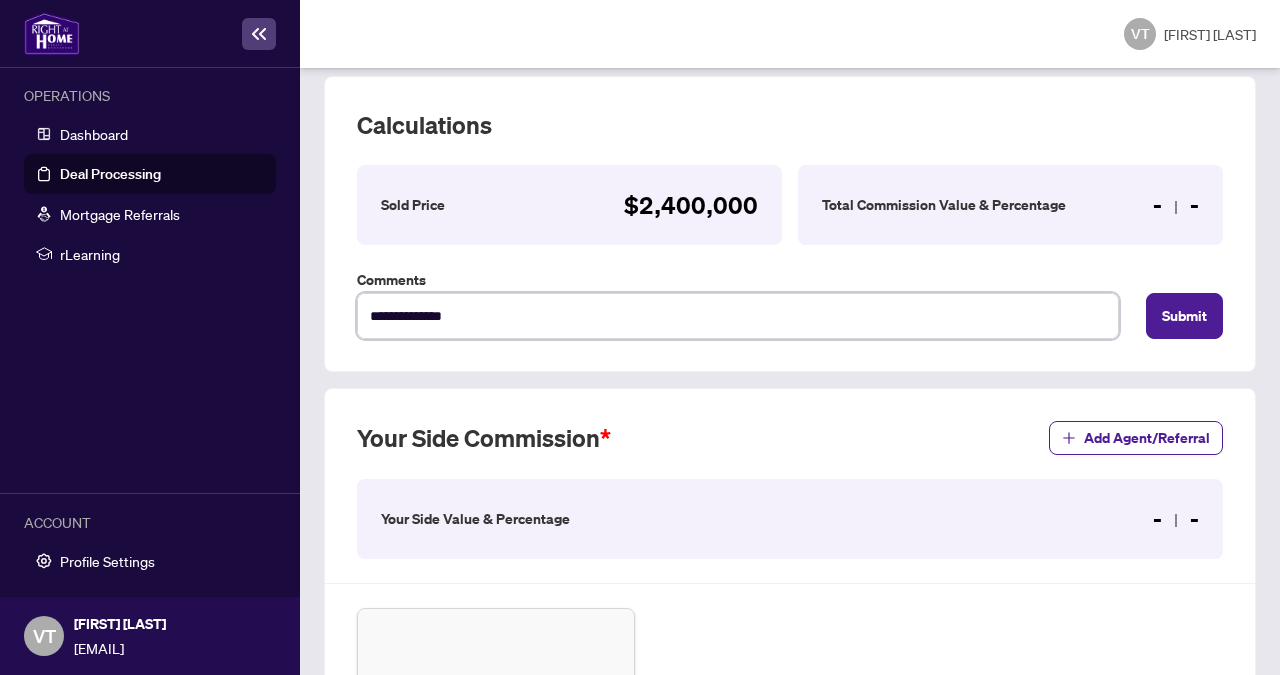 type on "**********" 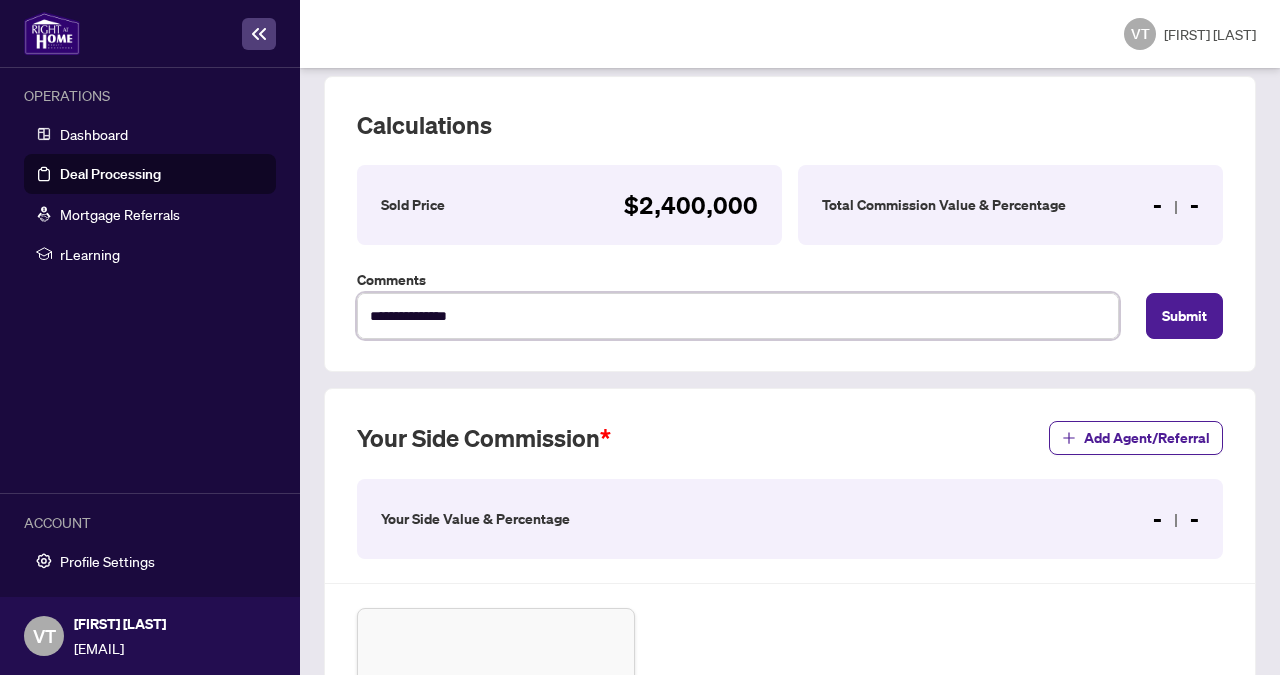 type on "**********" 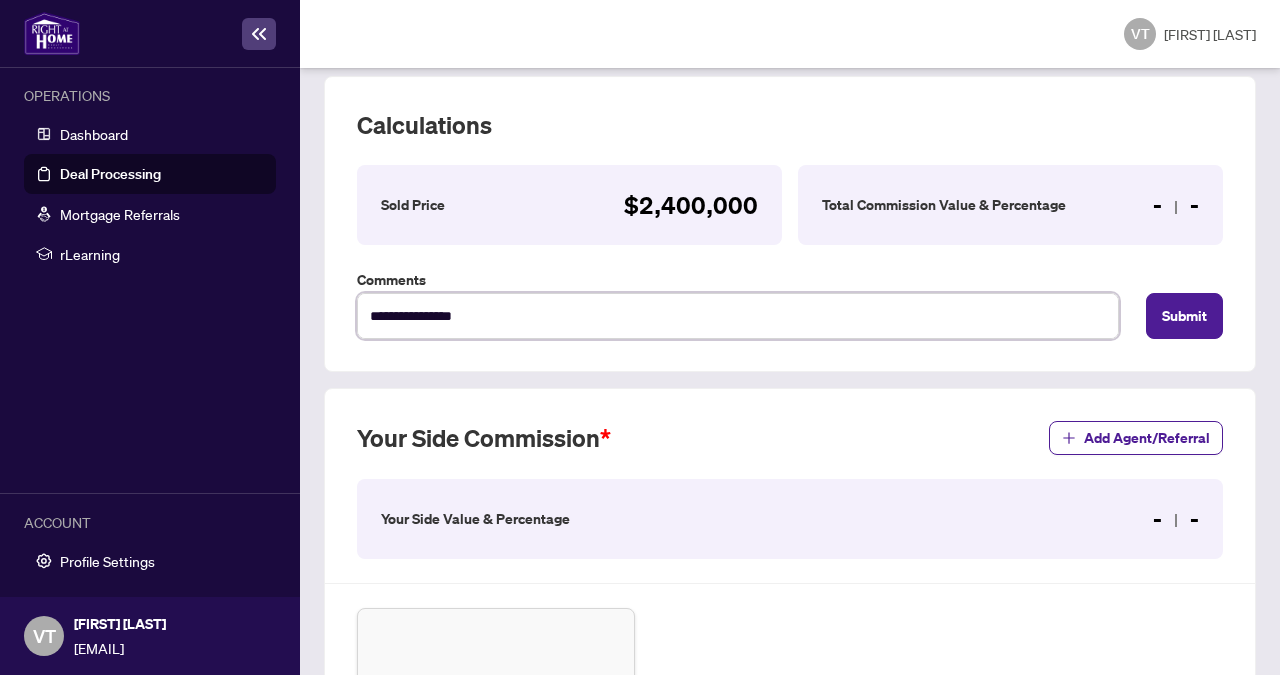 type on "**********" 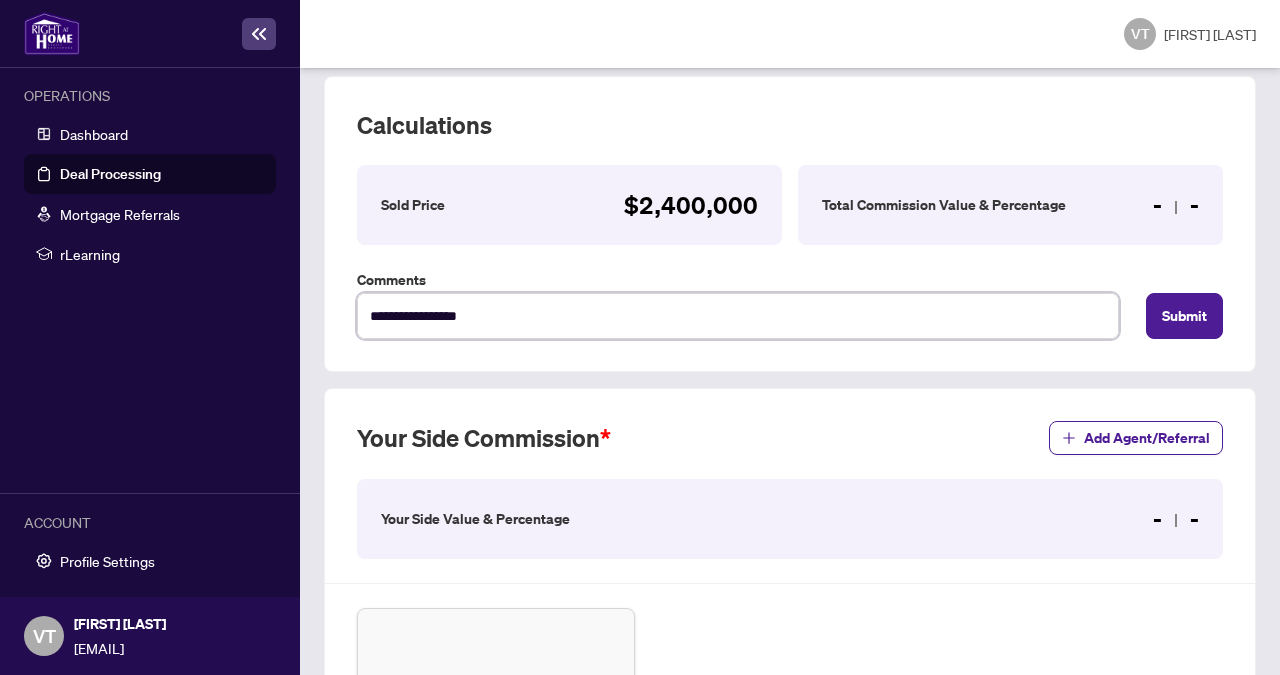 type on "**********" 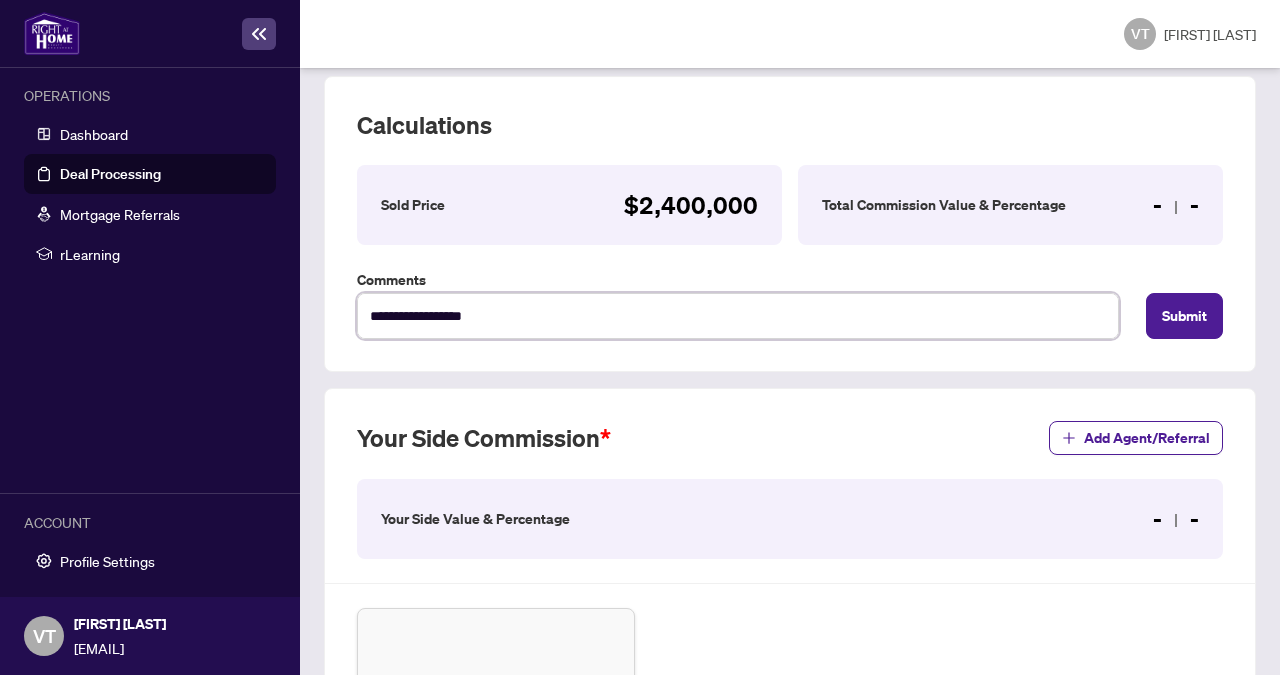 type on "**********" 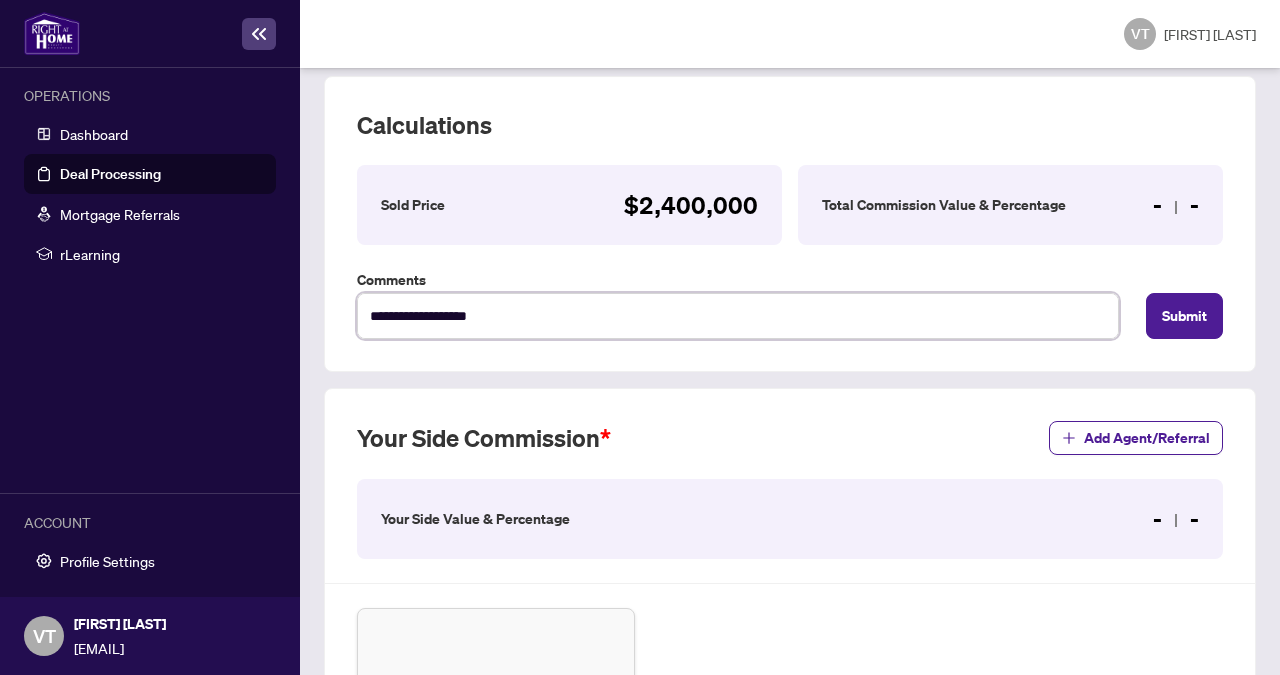 type on "**********" 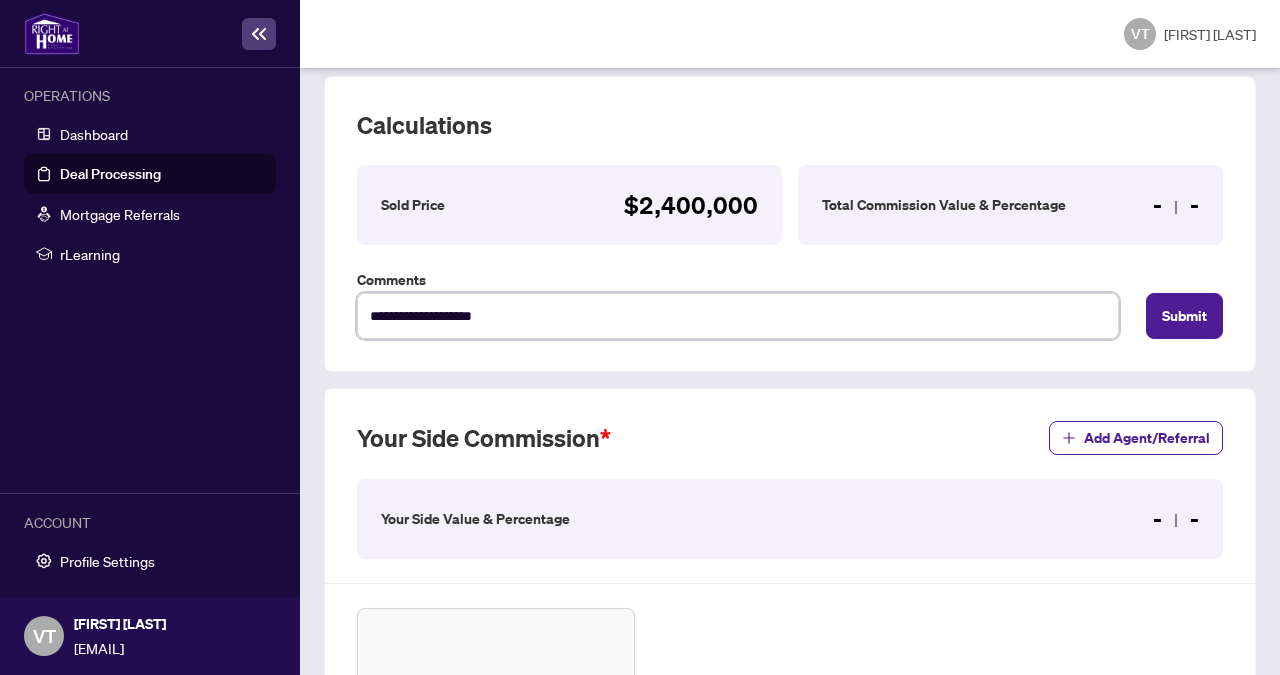 type on "**********" 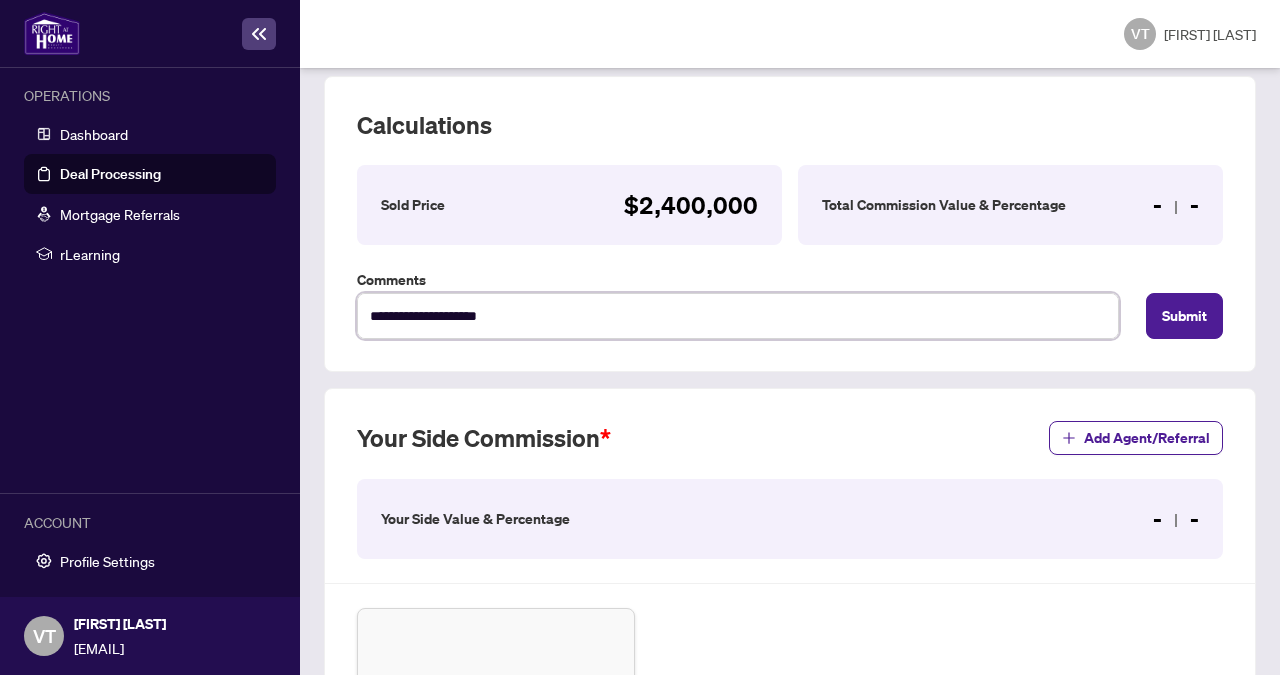type on "**********" 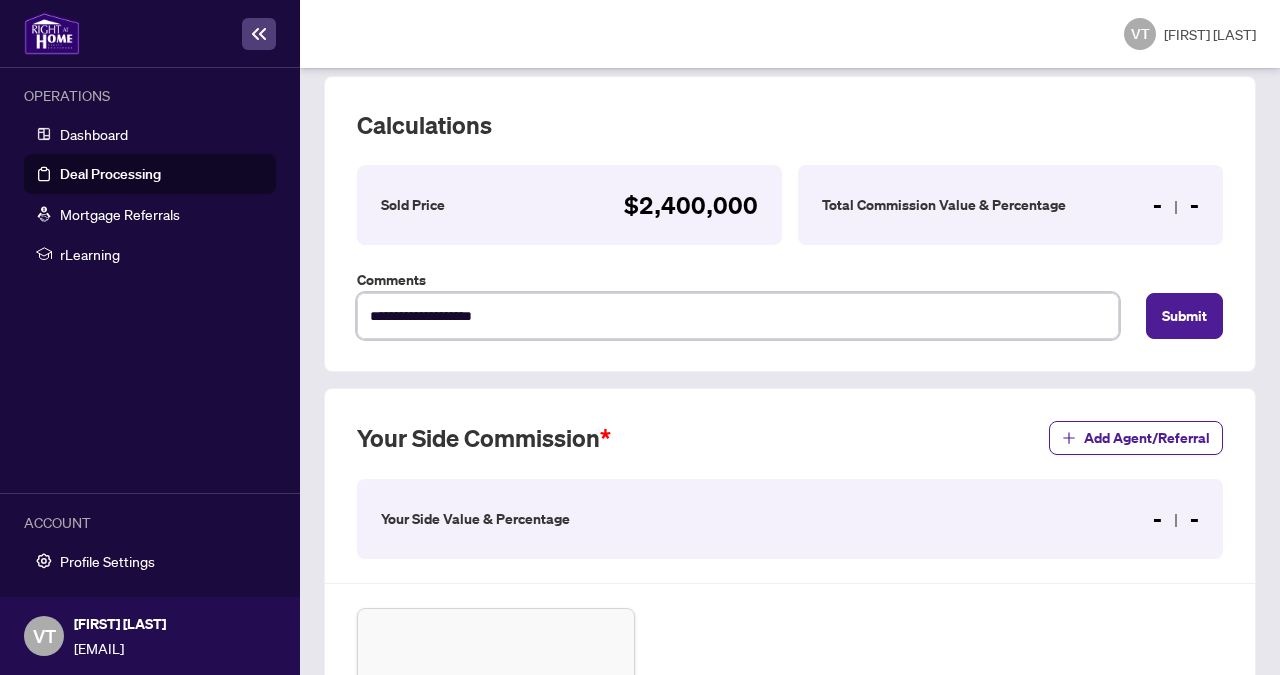 type on "**********" 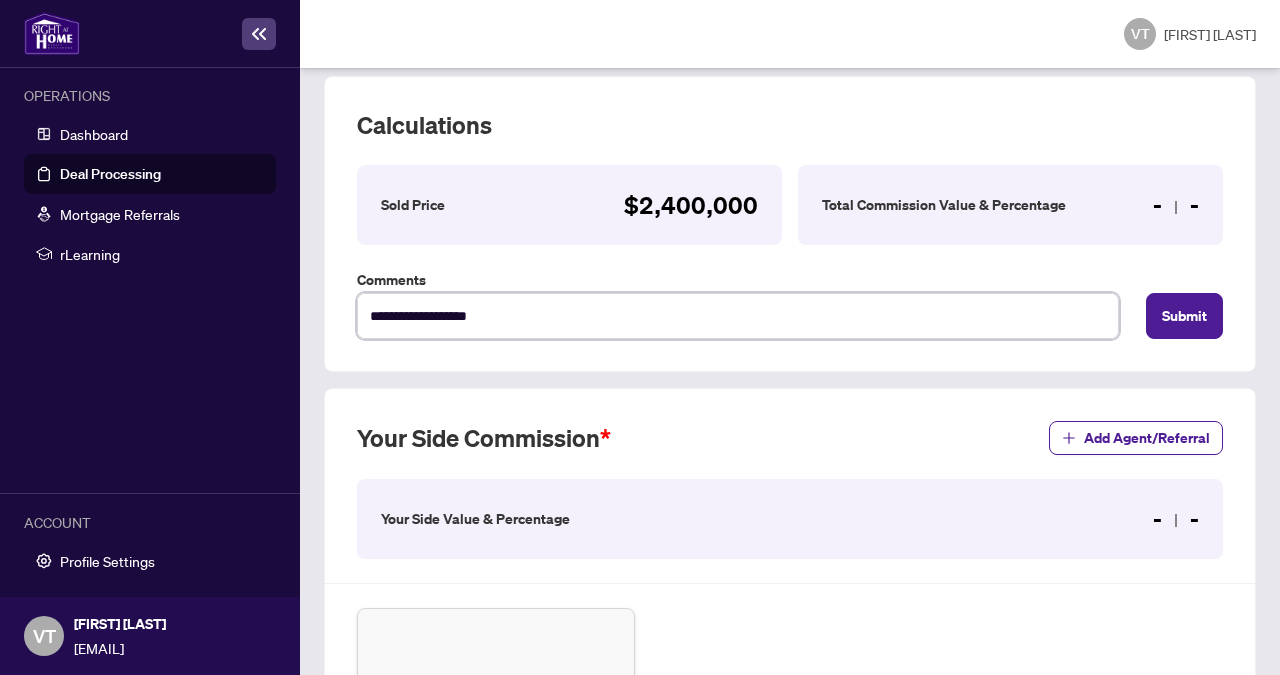 type on "**********" 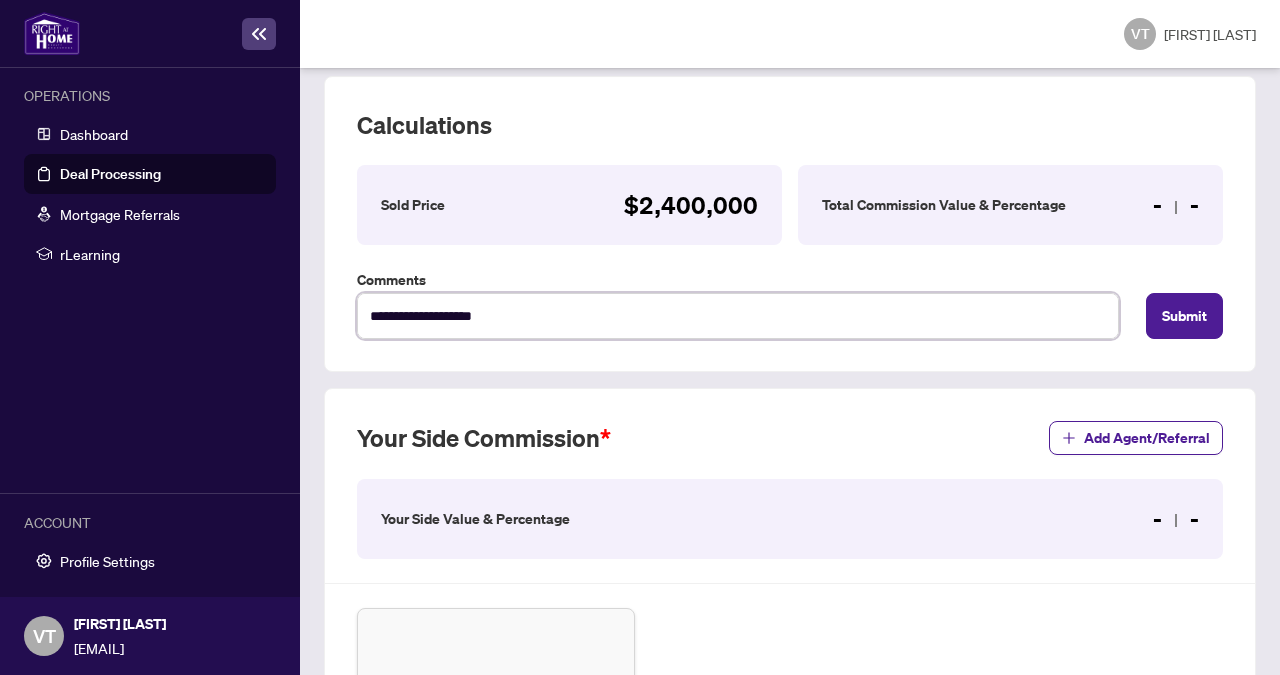 type on "**********" 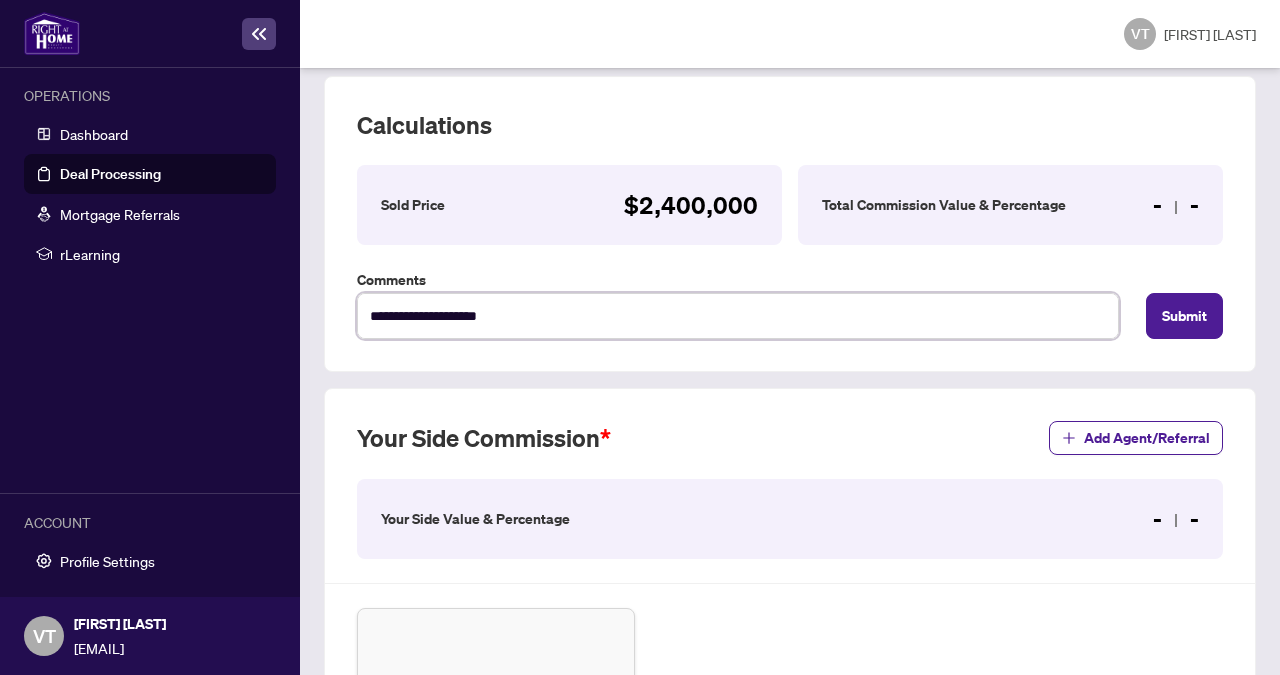 type on "**********" 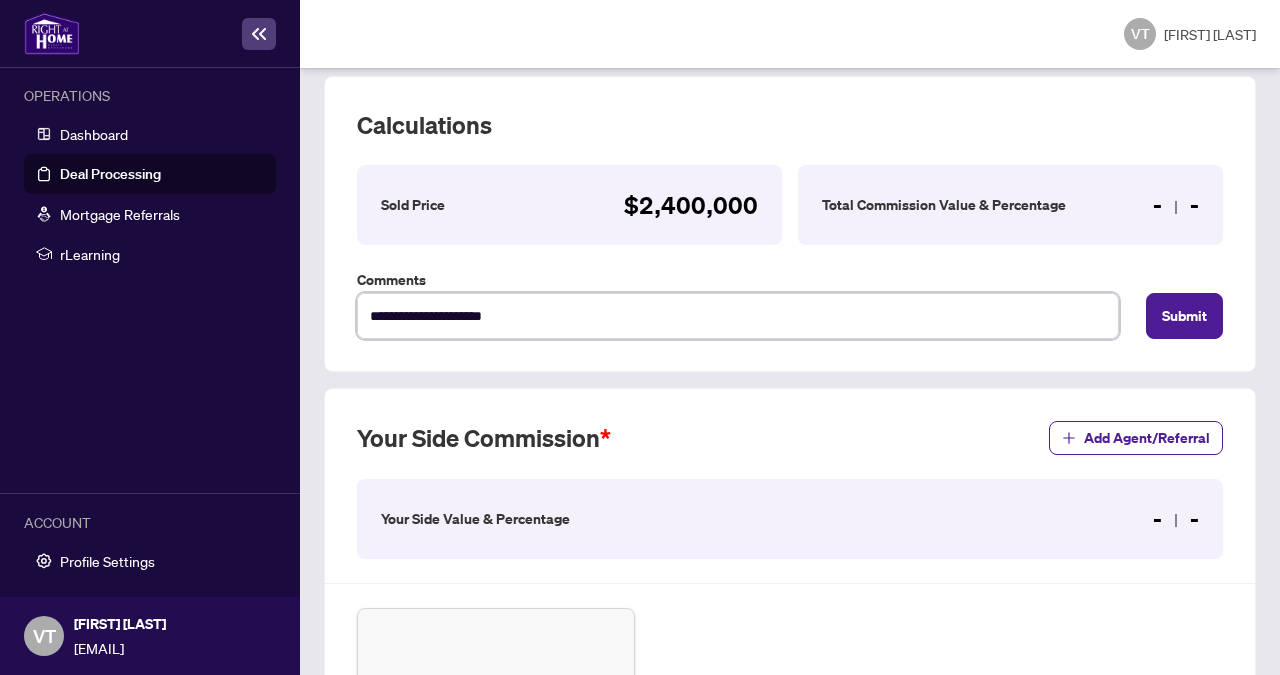 type on "**********" 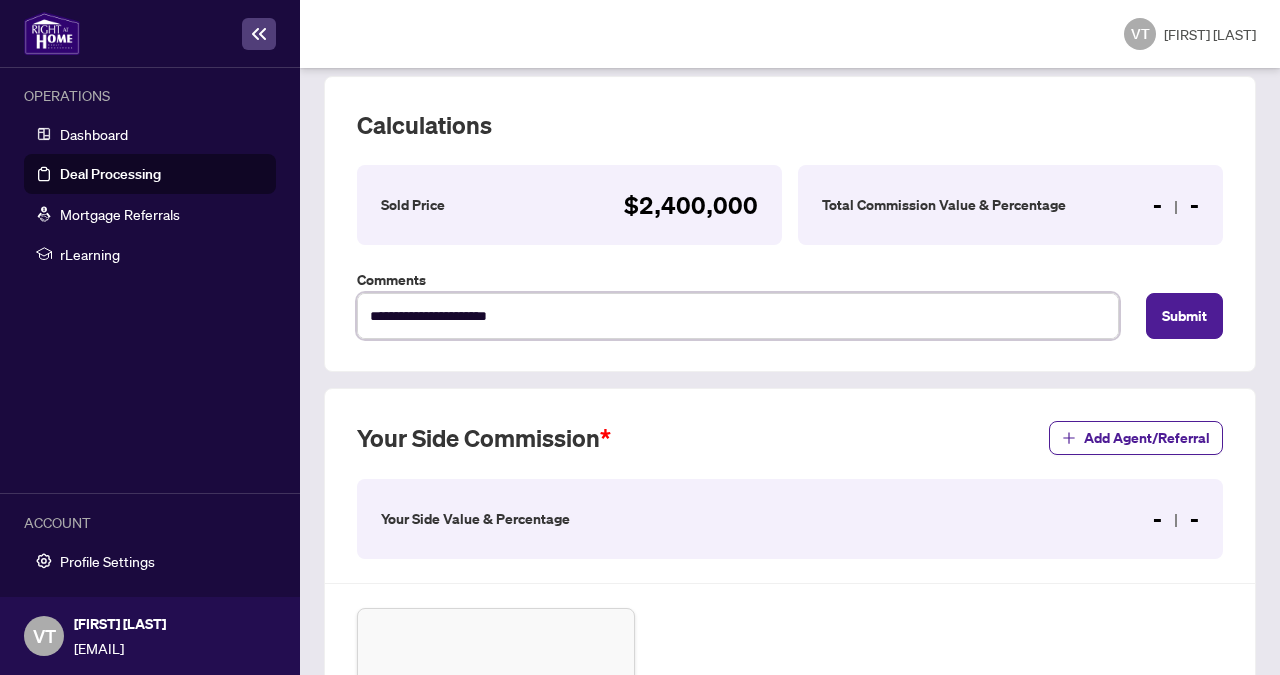 type on "**********" 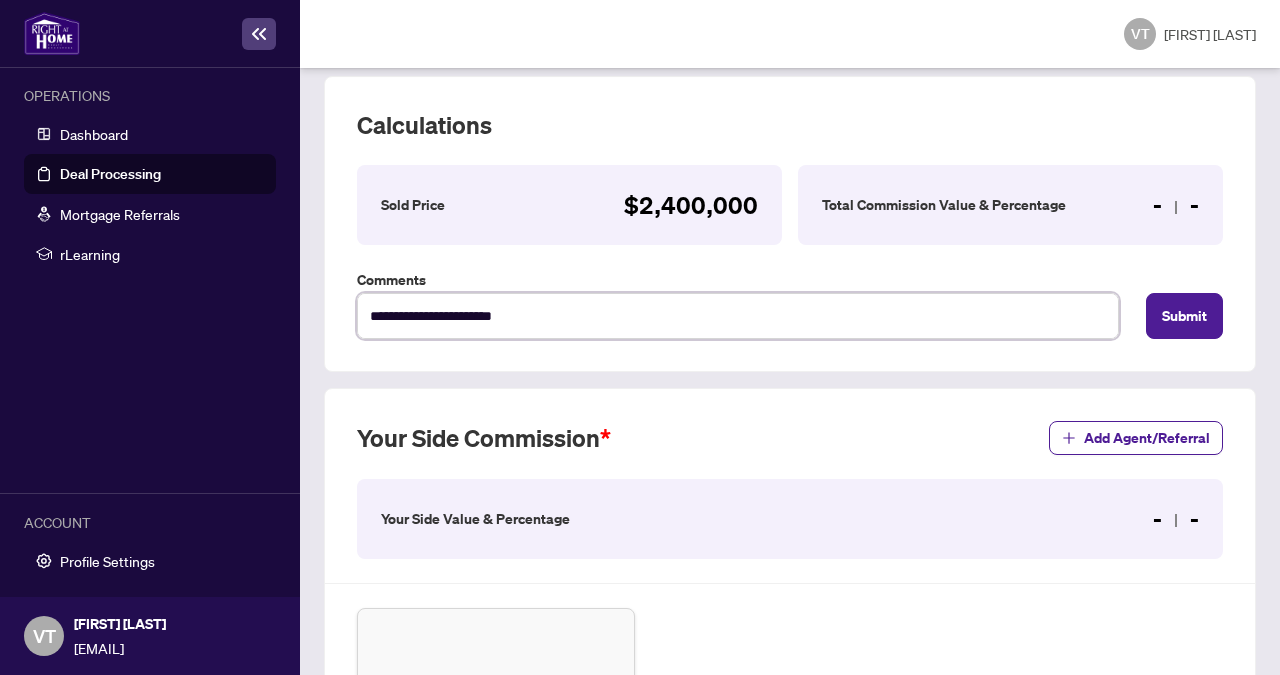 type on "**********" 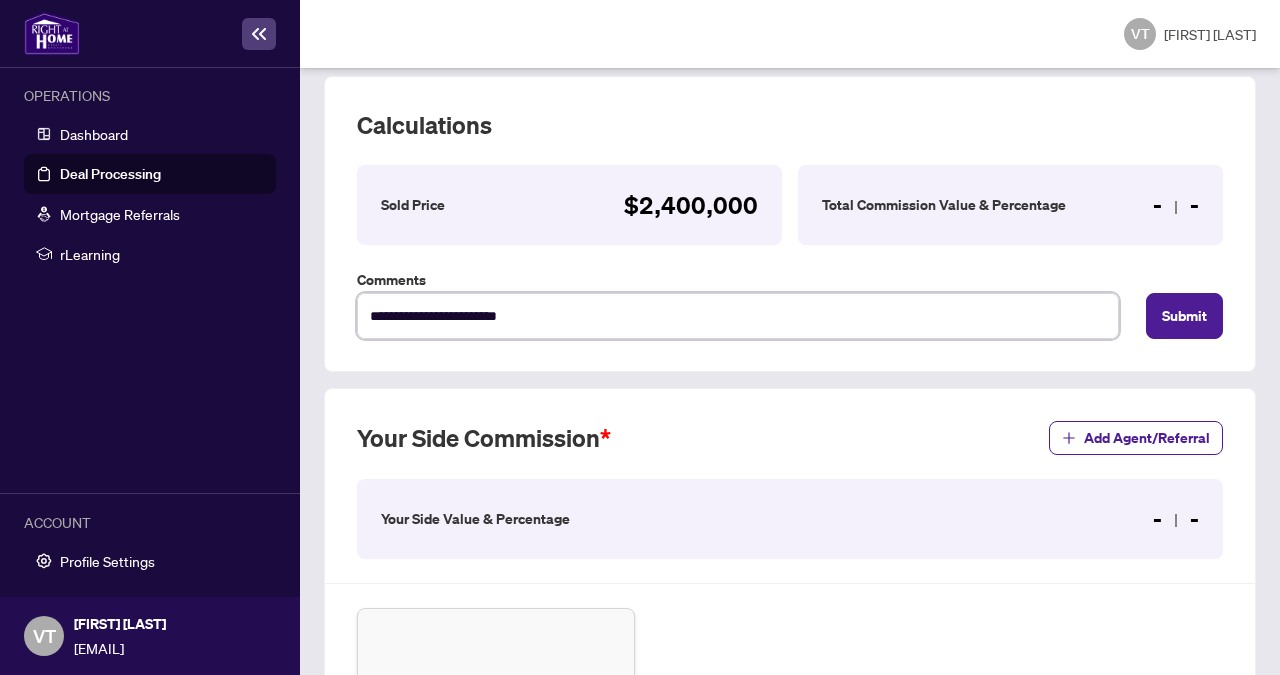 type on "**********" 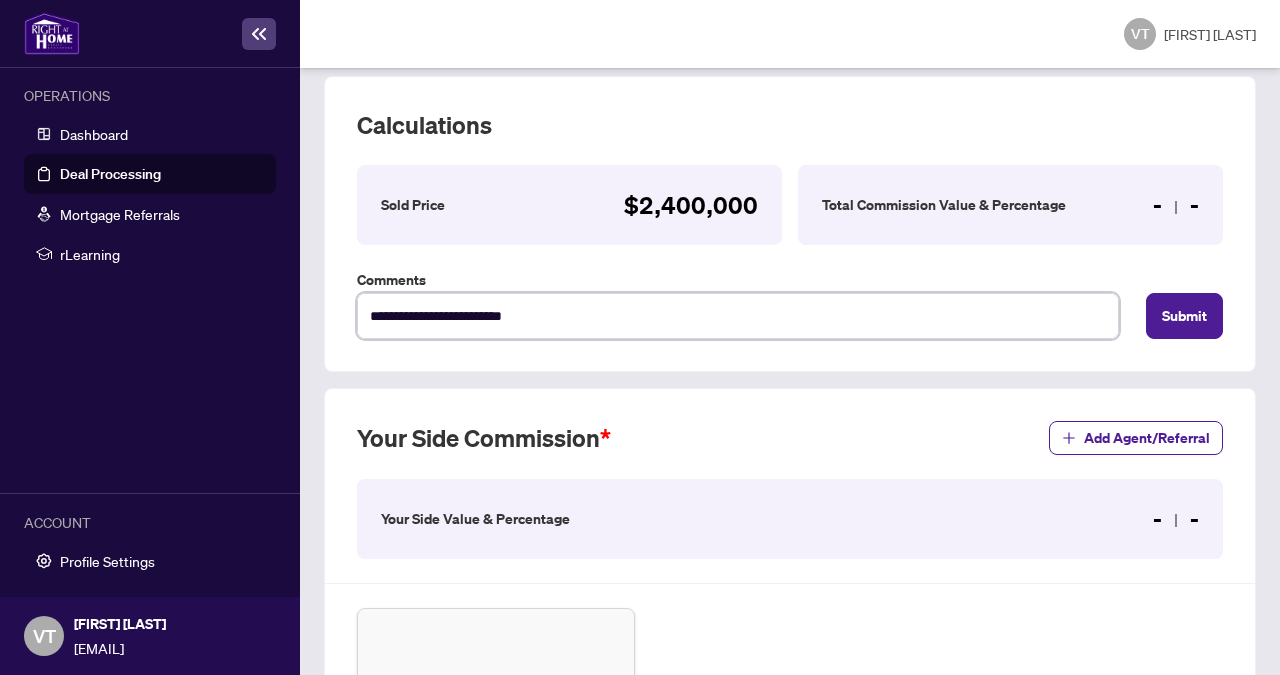 type on "**********" 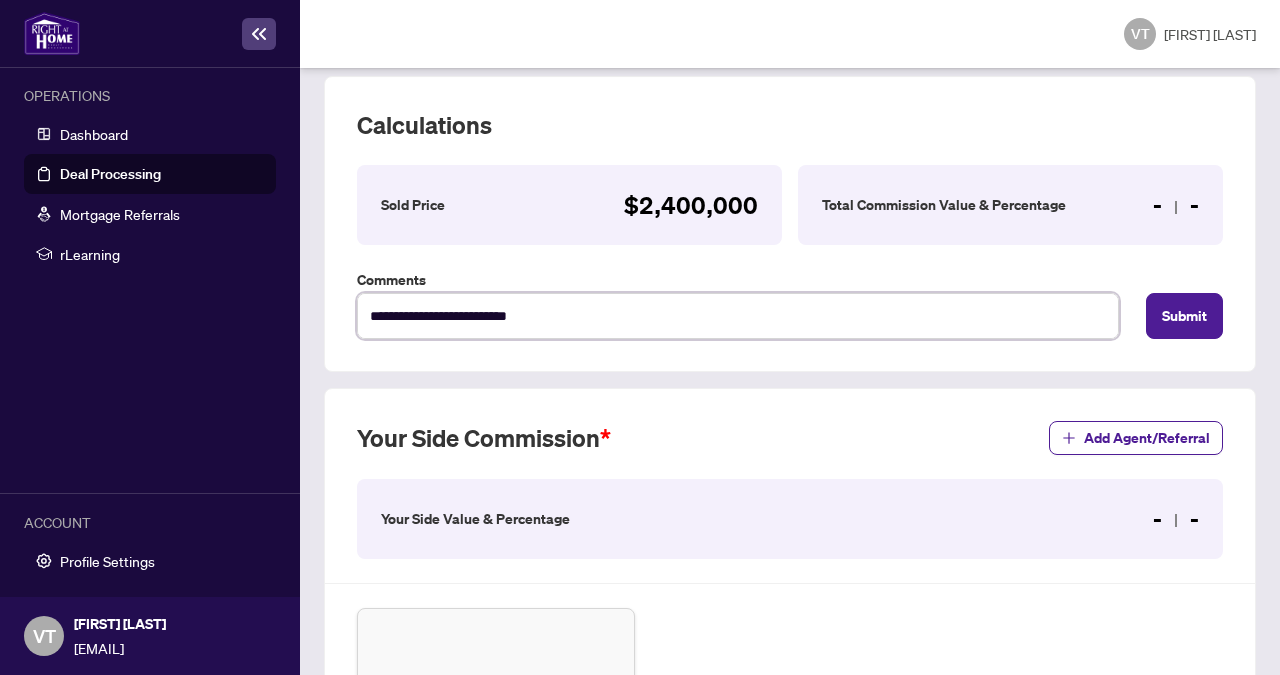 type on "**********" 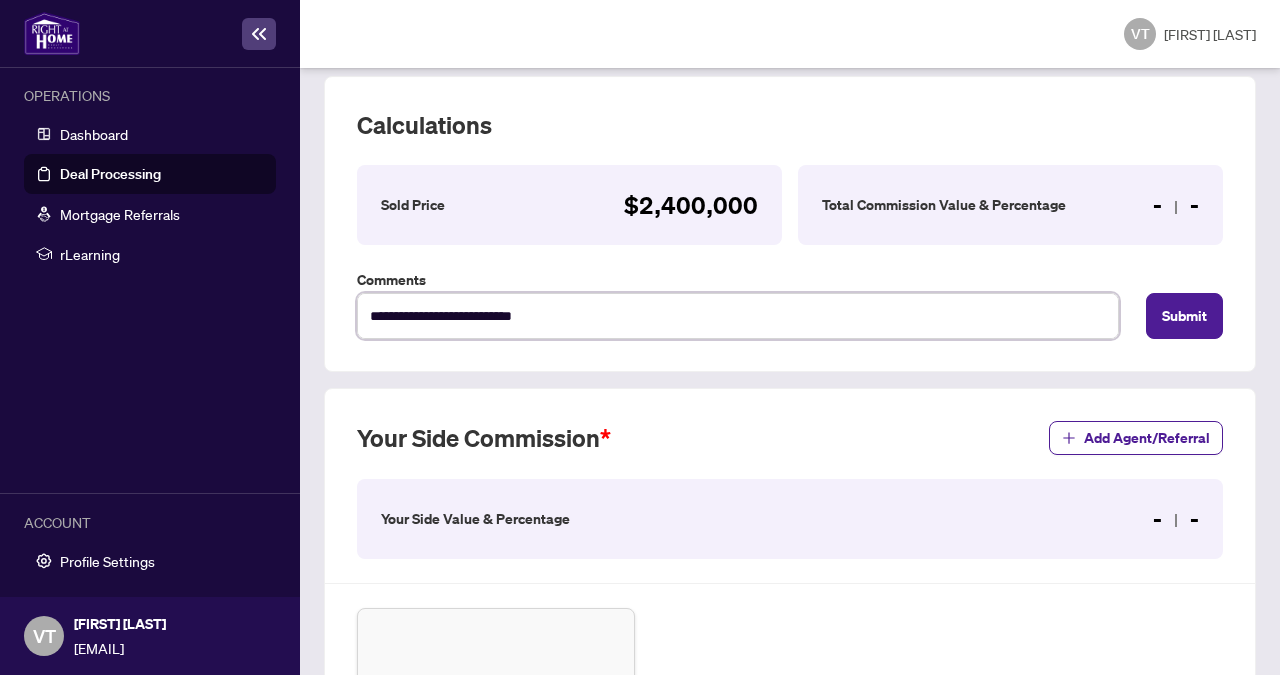 type on "**********" 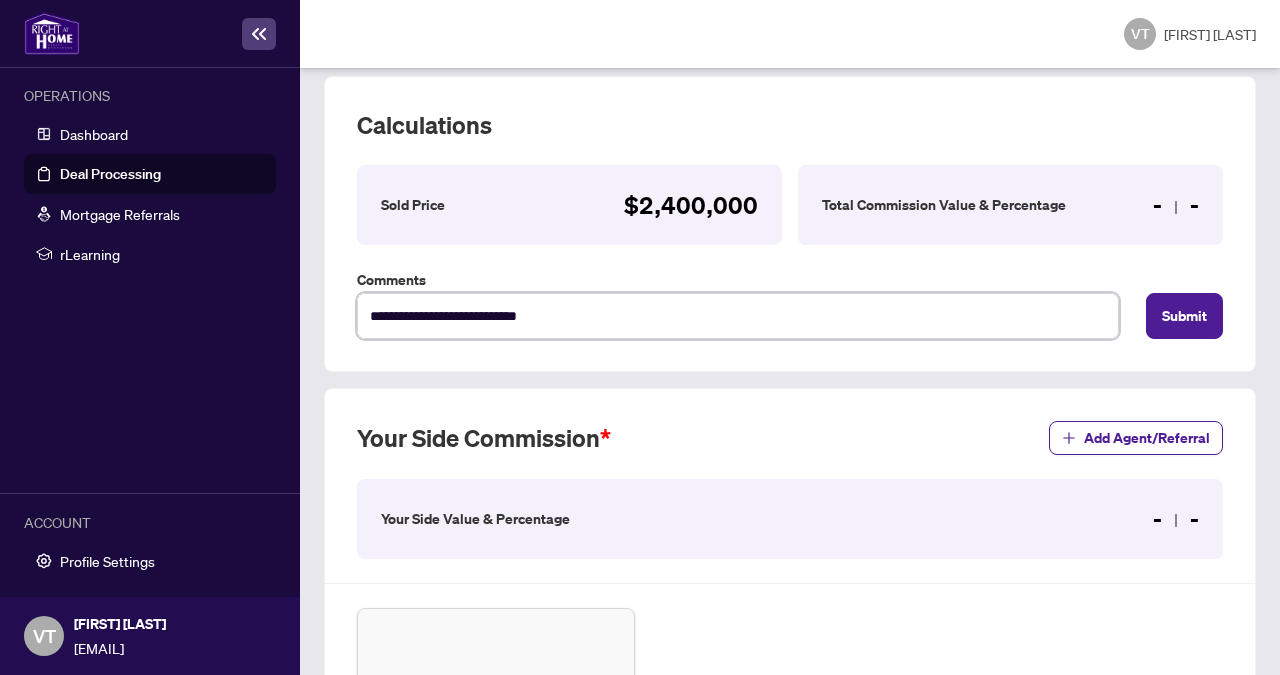 type on "**********" 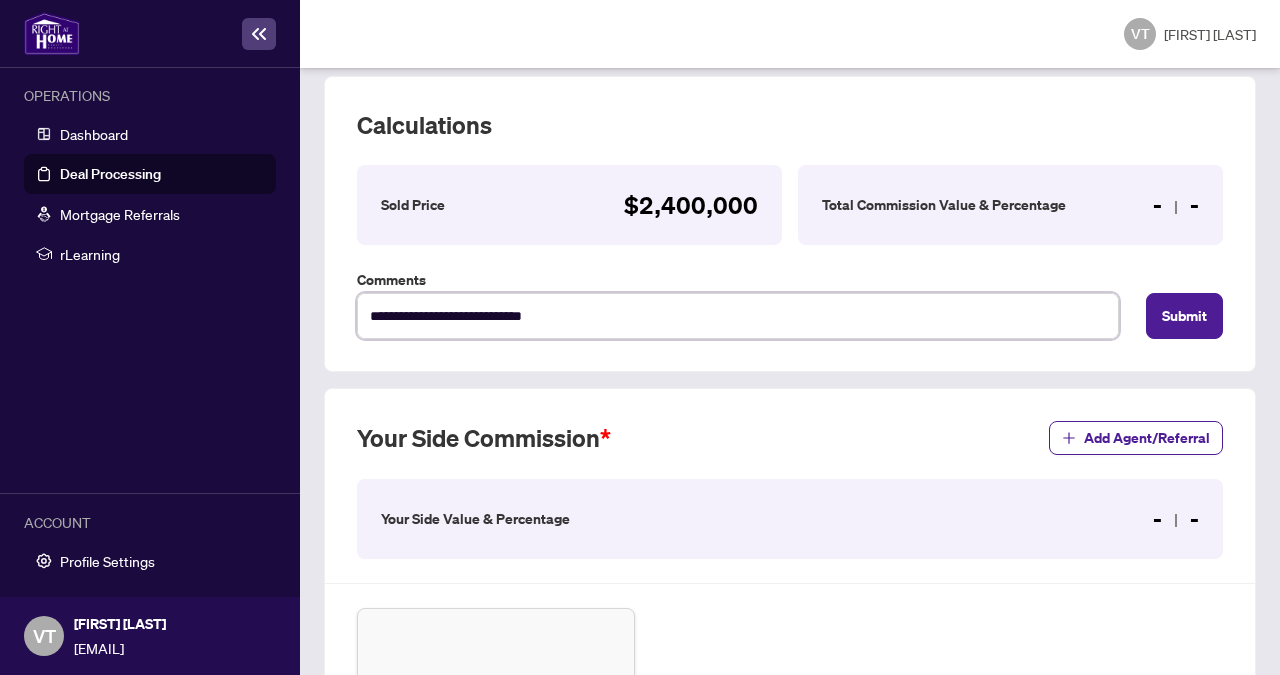 type on "**********" 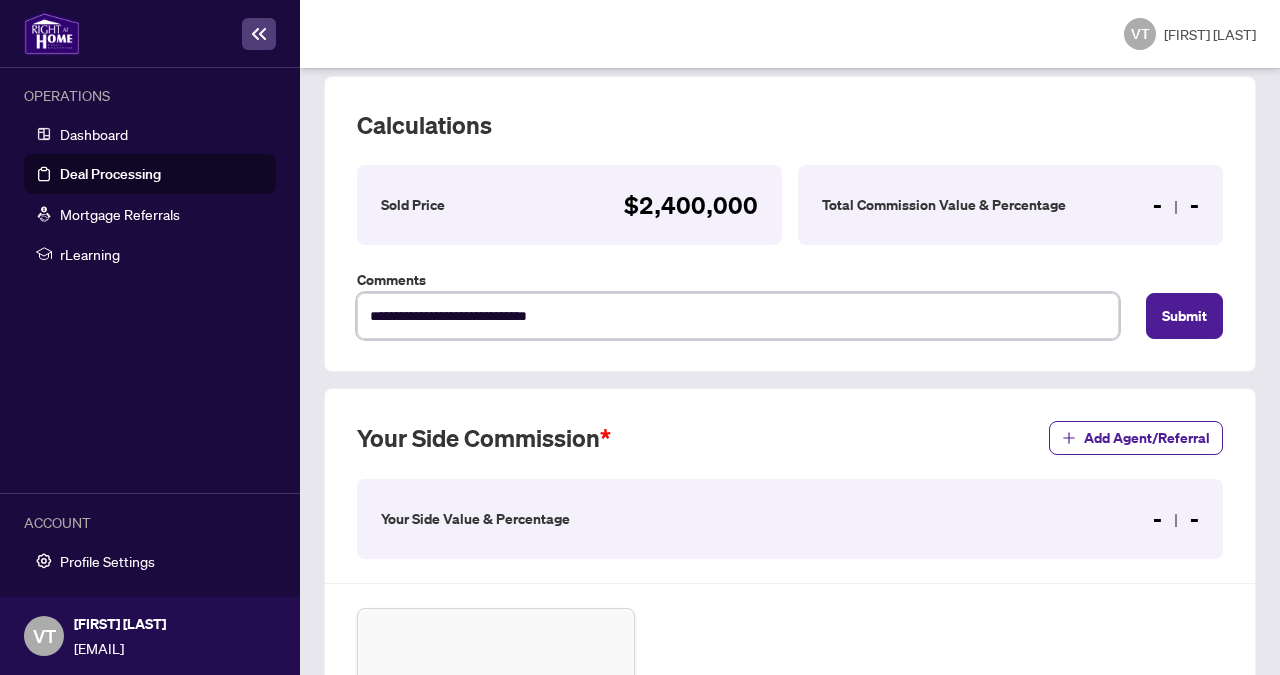 type on "**********" 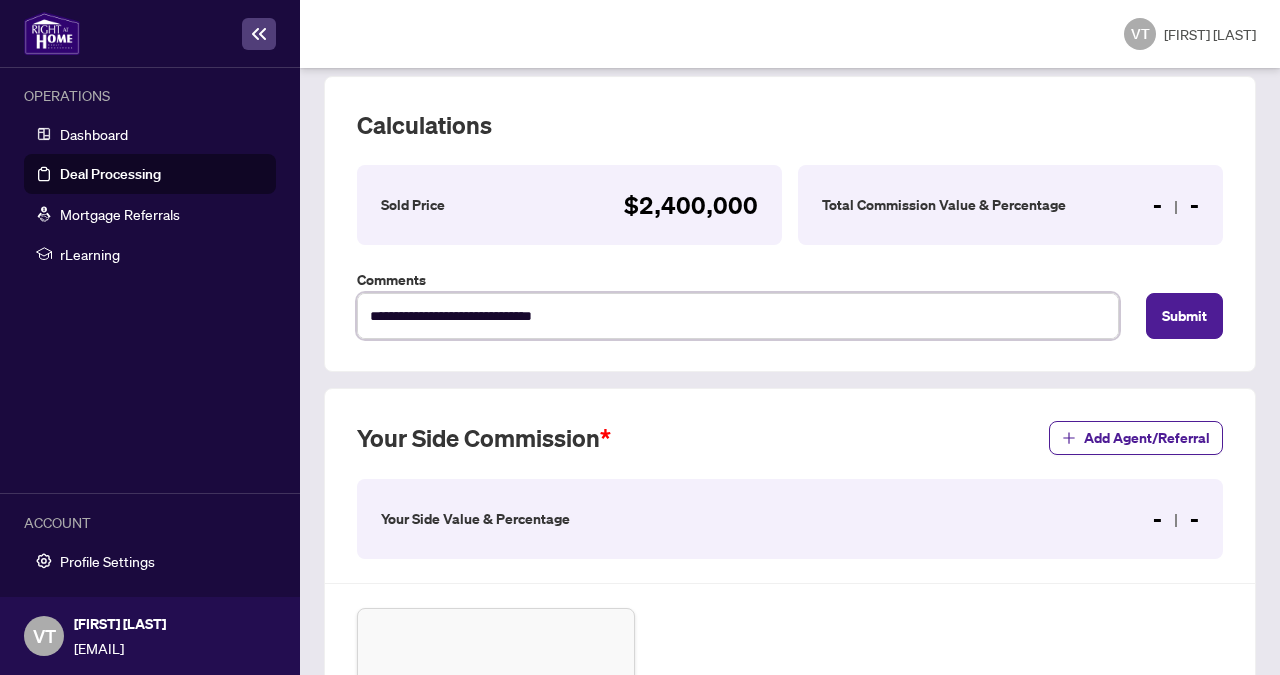 type on "**********" 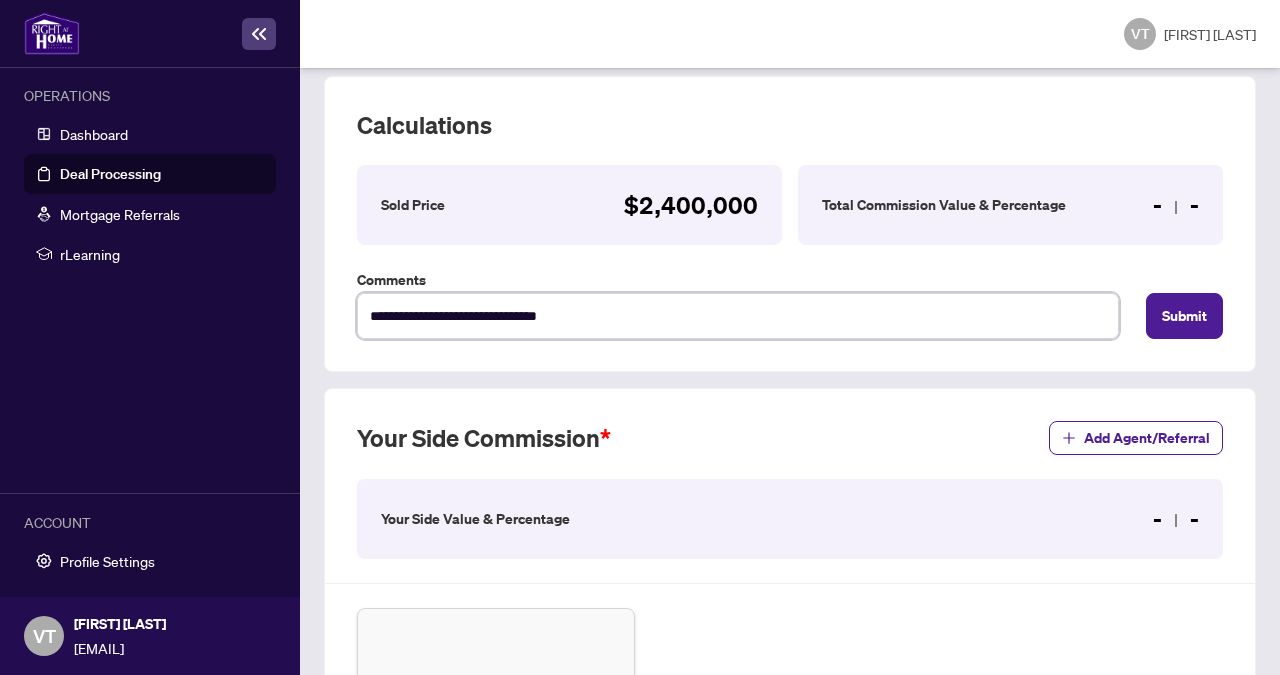 type on "**********" 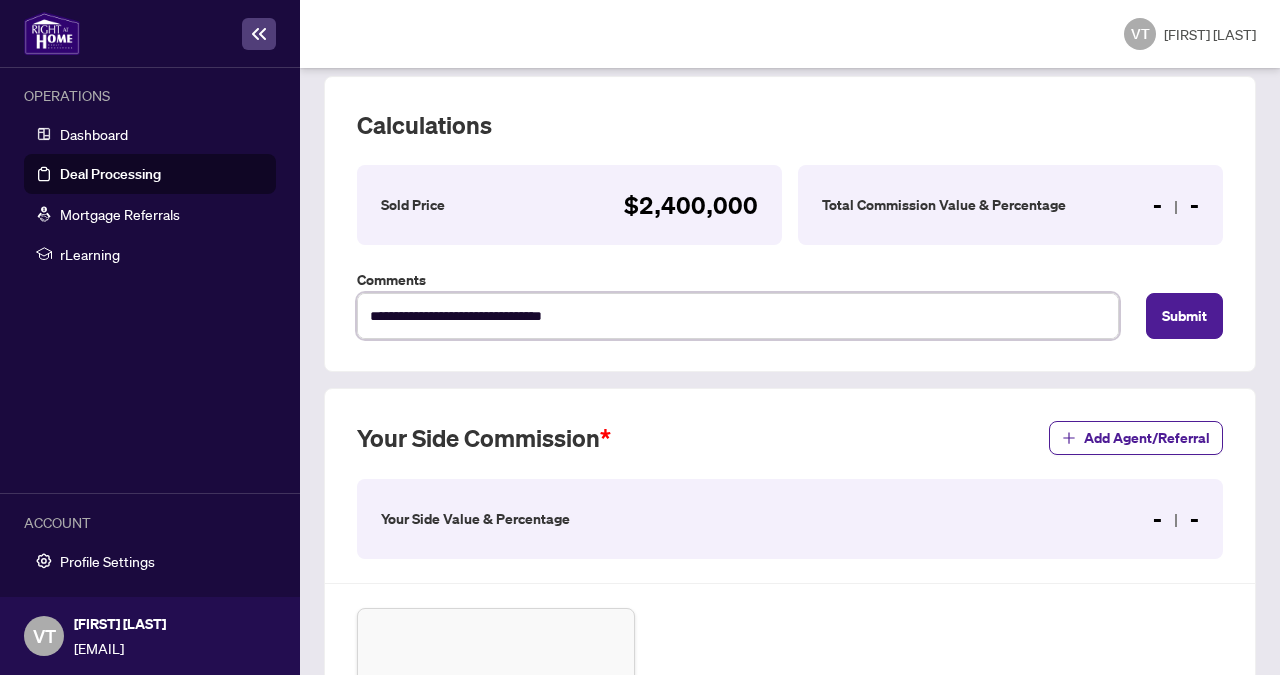 type on "**********" 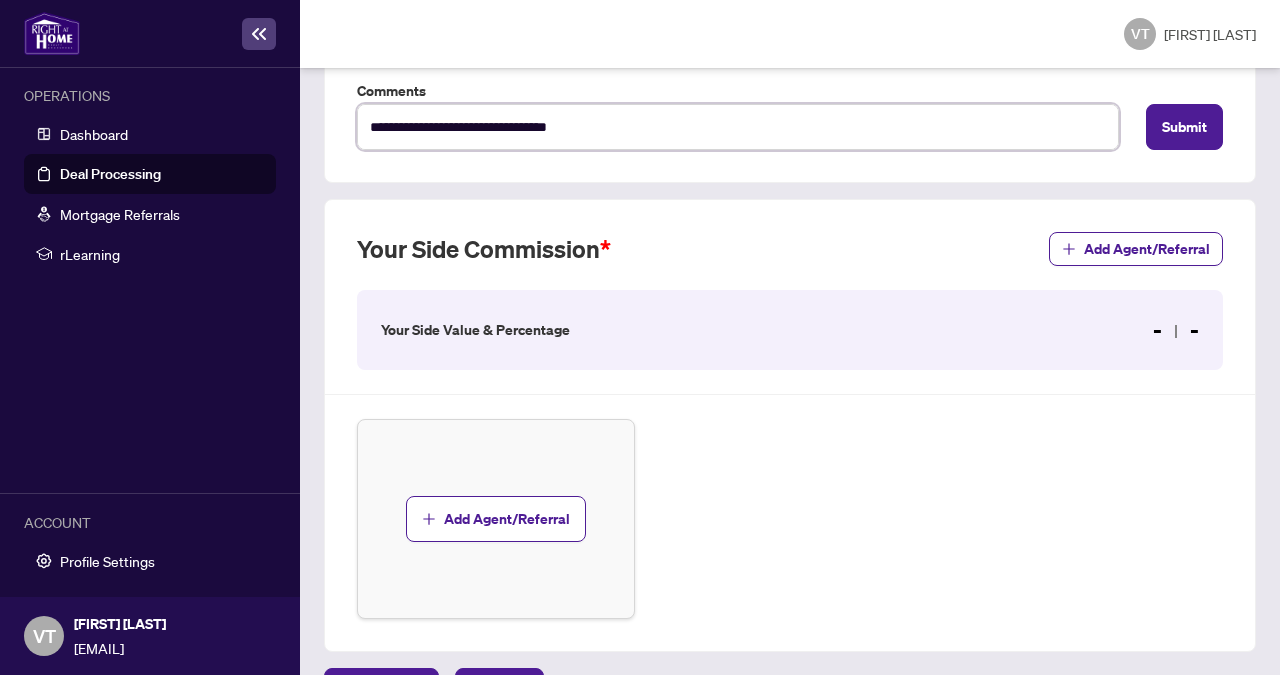 scroll, scrollTop: 301, scrollLeft: 0, axis: vertical 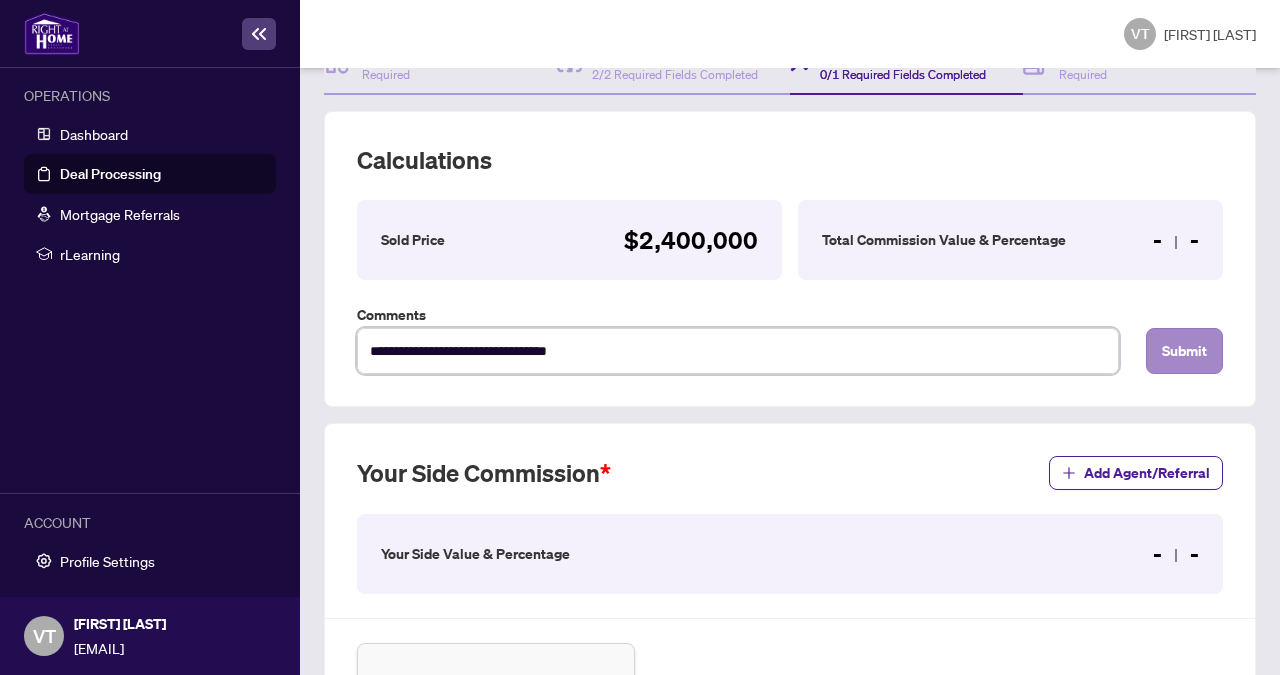 type on "**********" 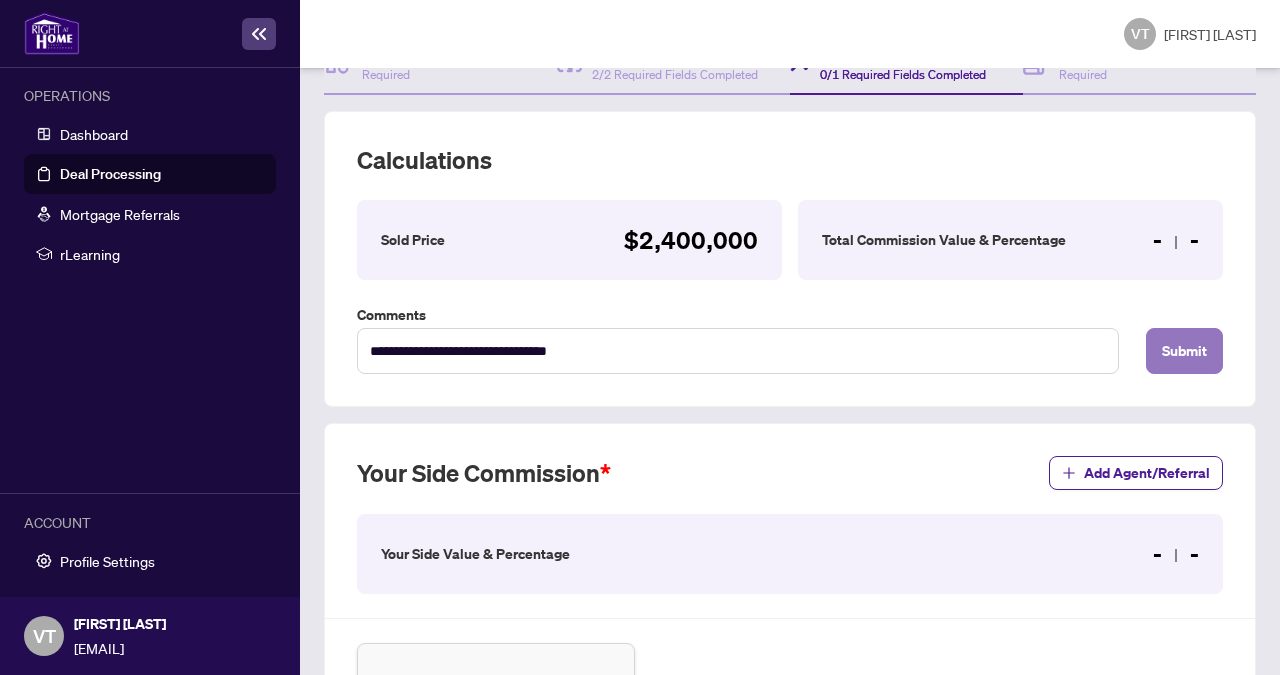 click on "Submit" at bounding box center [1184, 351] 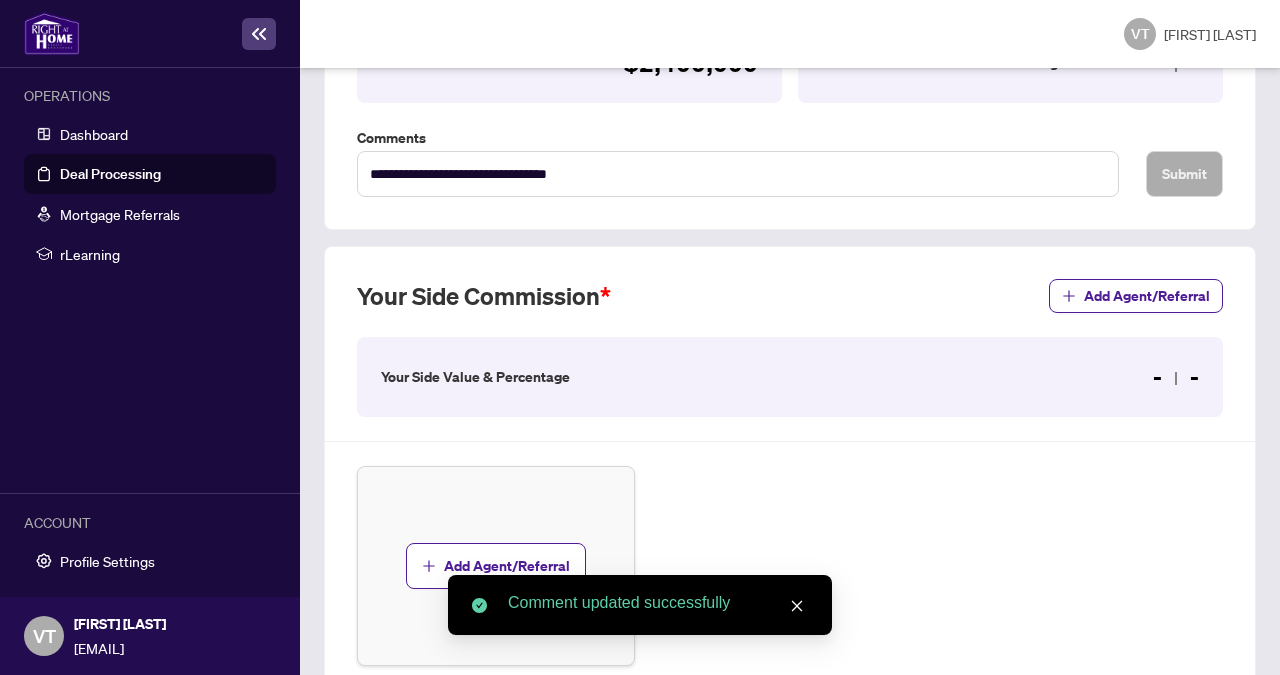 scroll, scrollTop: 525, scrollLeft: 0, axis: vertical 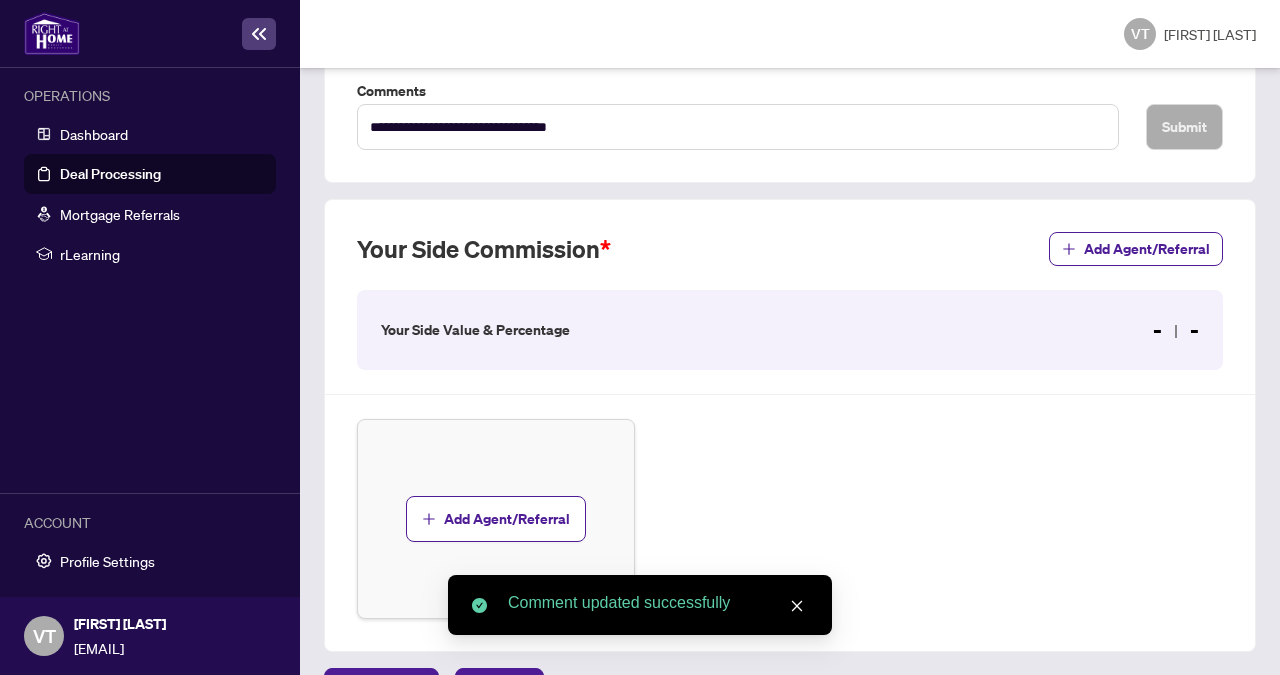 drag, startPoint x: 797, startPoint y: 603, endPoint x: 753, endPoint y: 610, distance: 44.553337 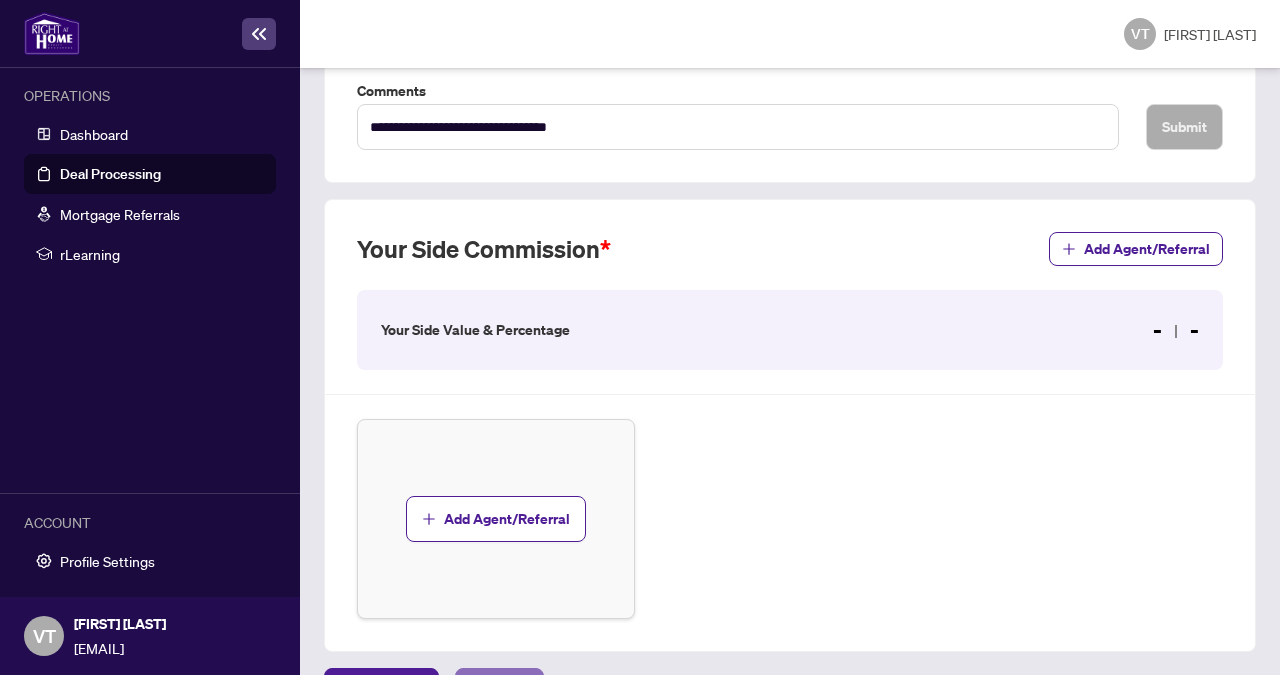click on "Next Tab" at bounding box center (499, 689) 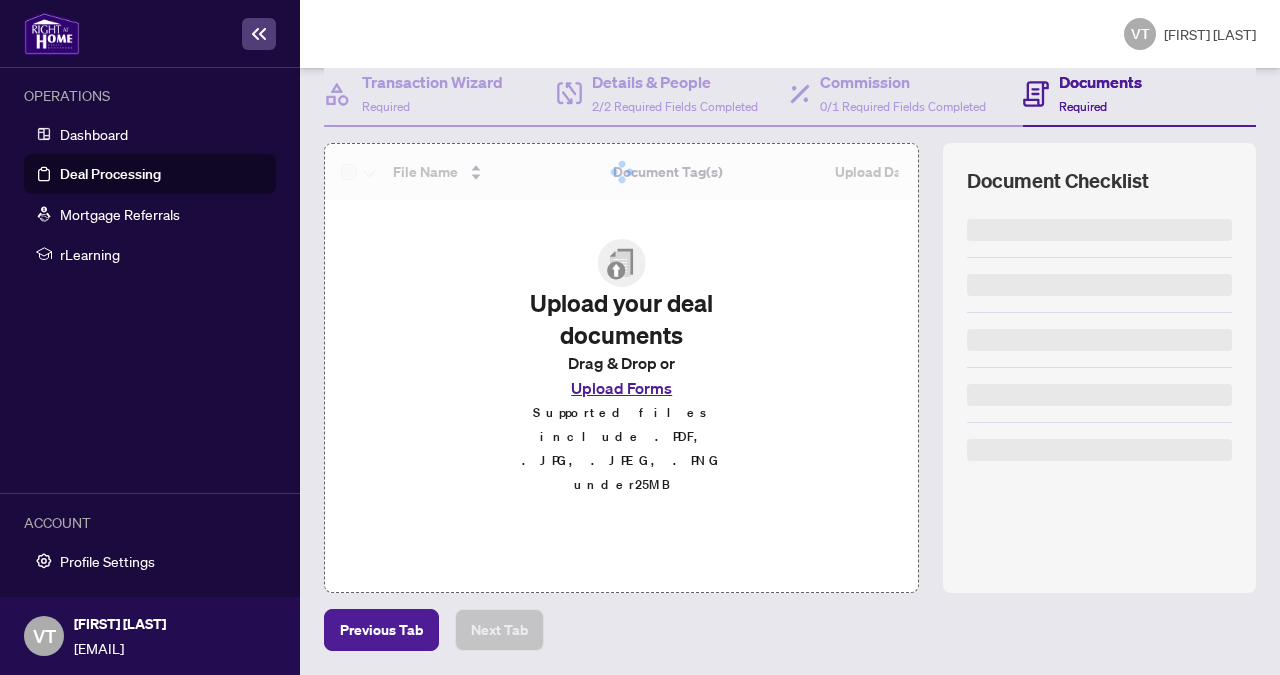 scroll, scrollTop: 213, scrollLeft: 0, axis: vertical 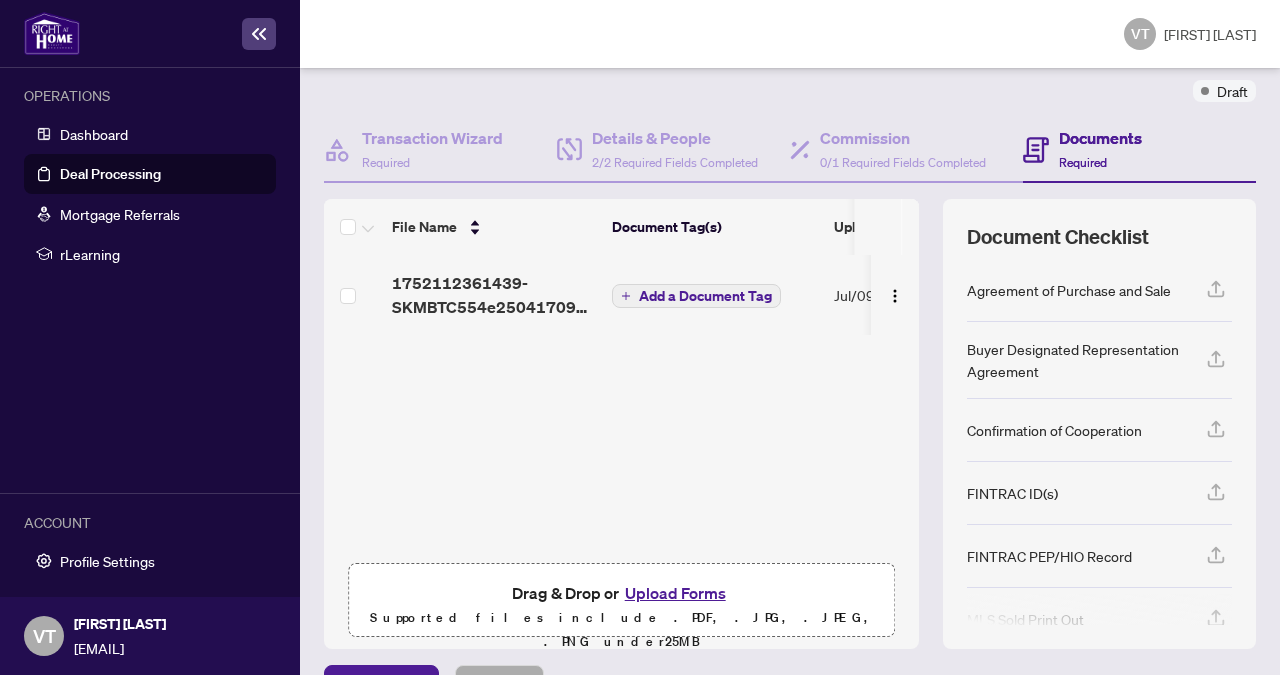 click on "Upload Forms" at bounding box center [675, 593] 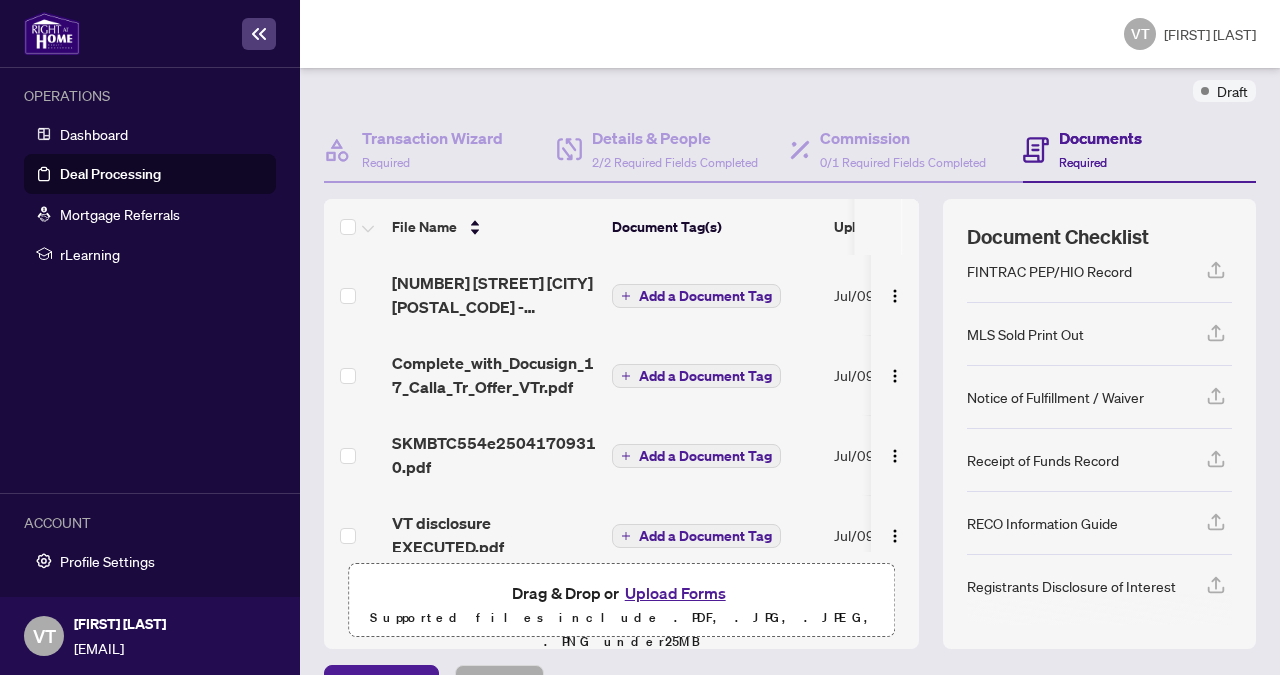 scroll, scrollTop: 307, scrollLeft: 0, axis: vertical 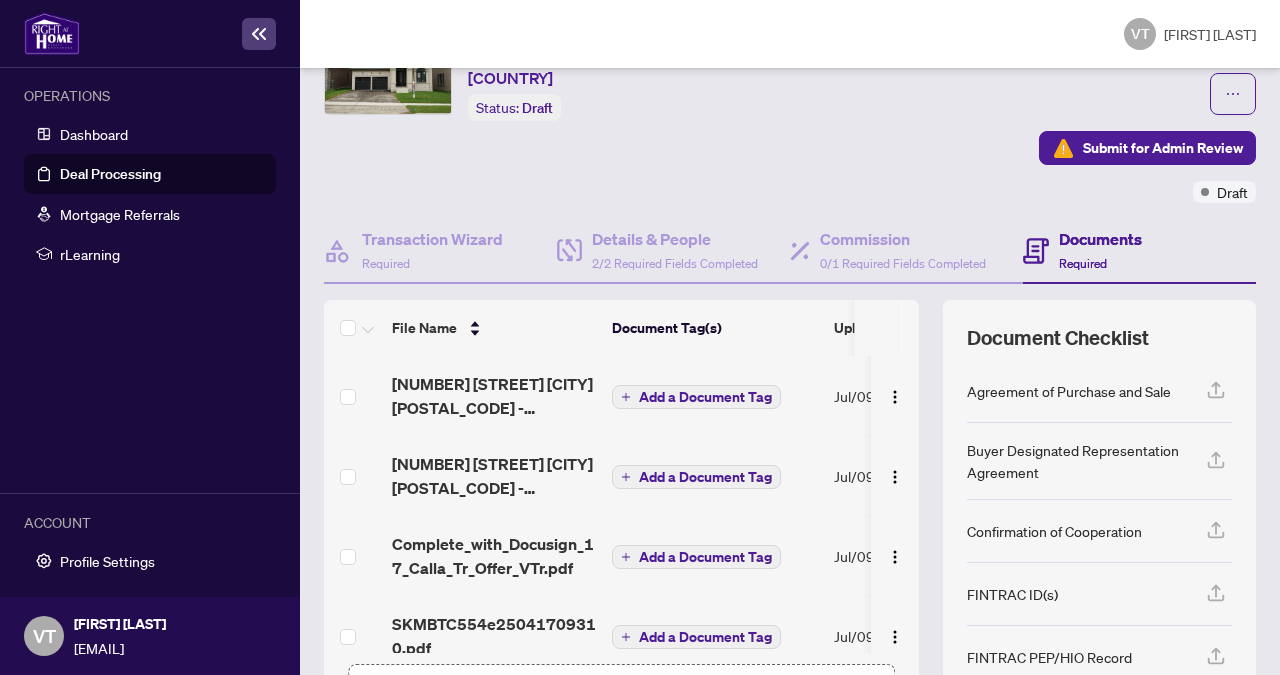click on "Agreement of Purchase and Sale" at bounding box center (1069, 391) 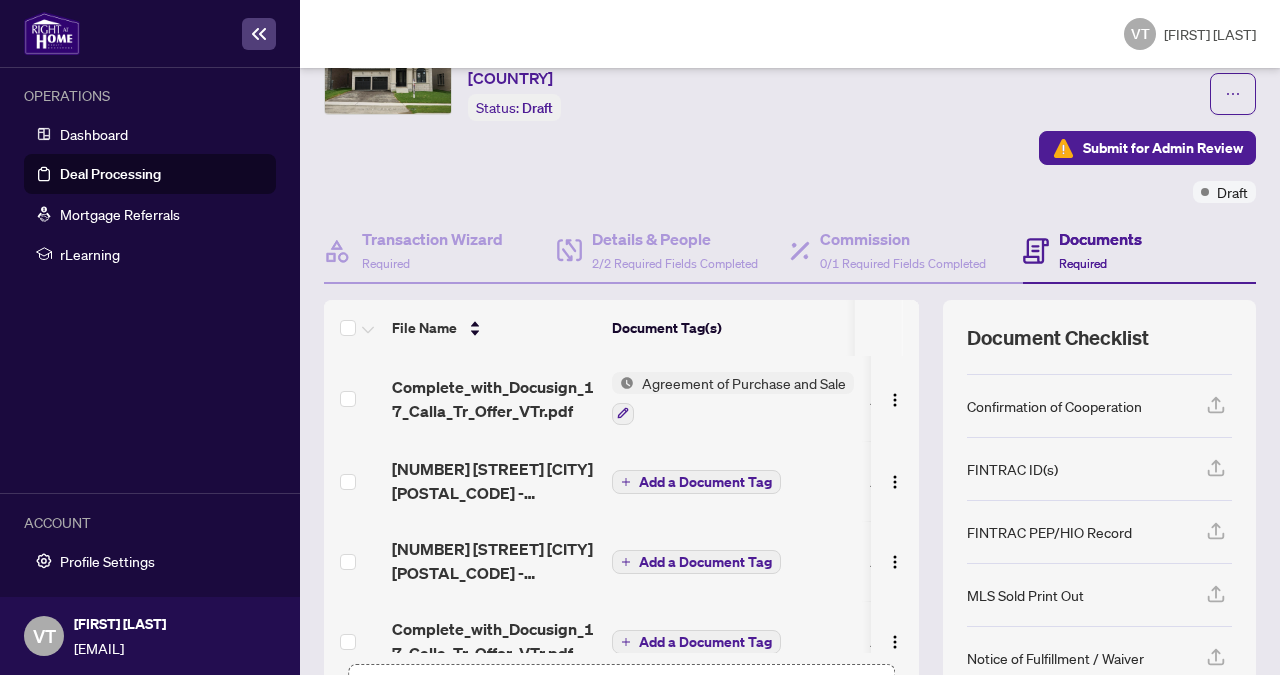 scroll, scrollTop: 224, scrollLeft: 0, axis: vertical 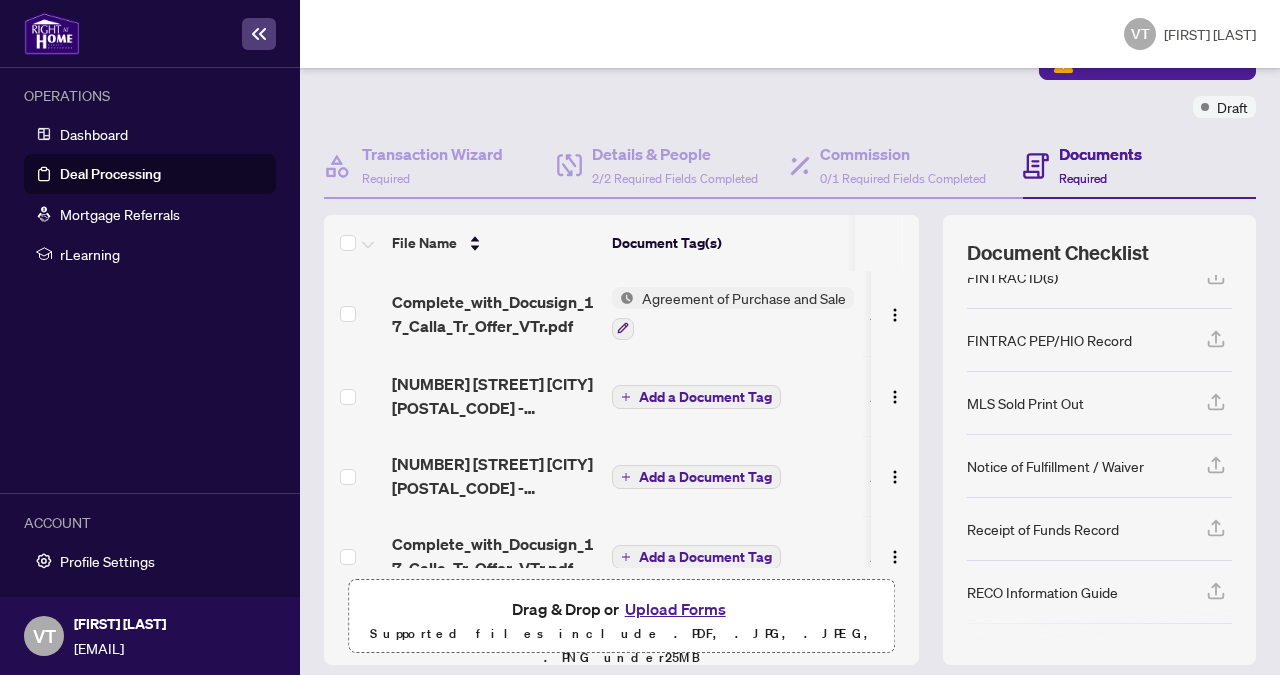 click 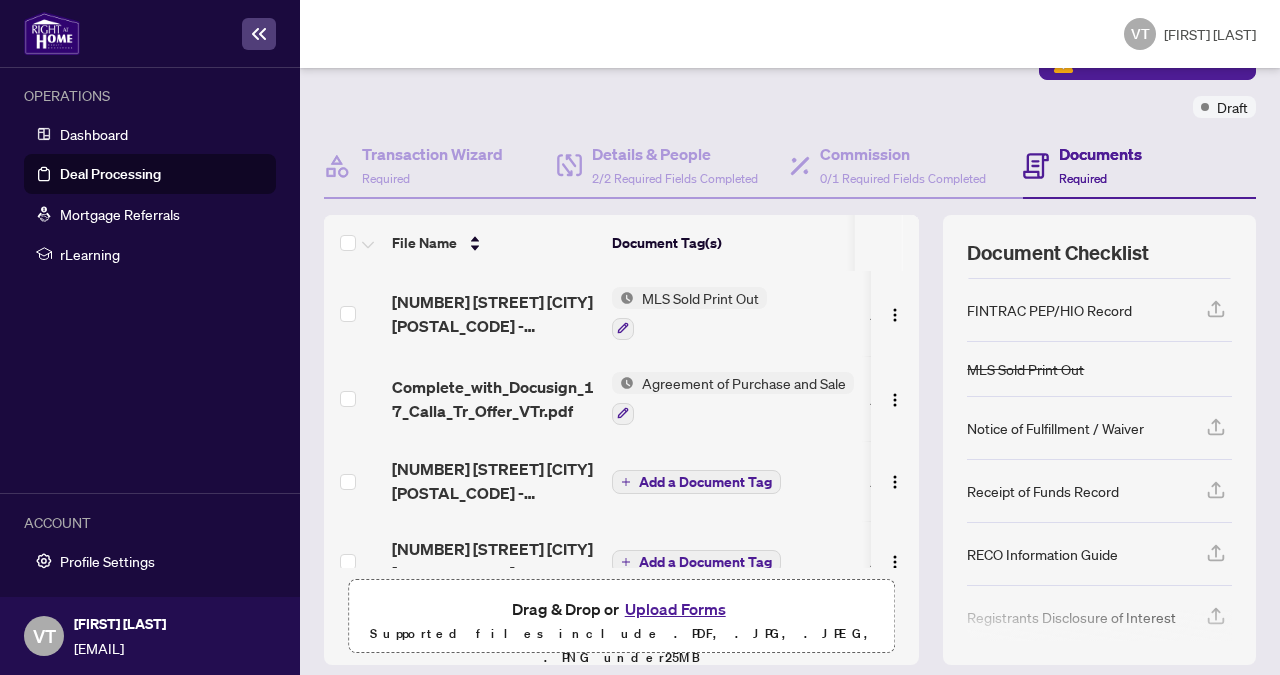scroll, scrollTop: 278, scrollLeft: 0, axis: vertical 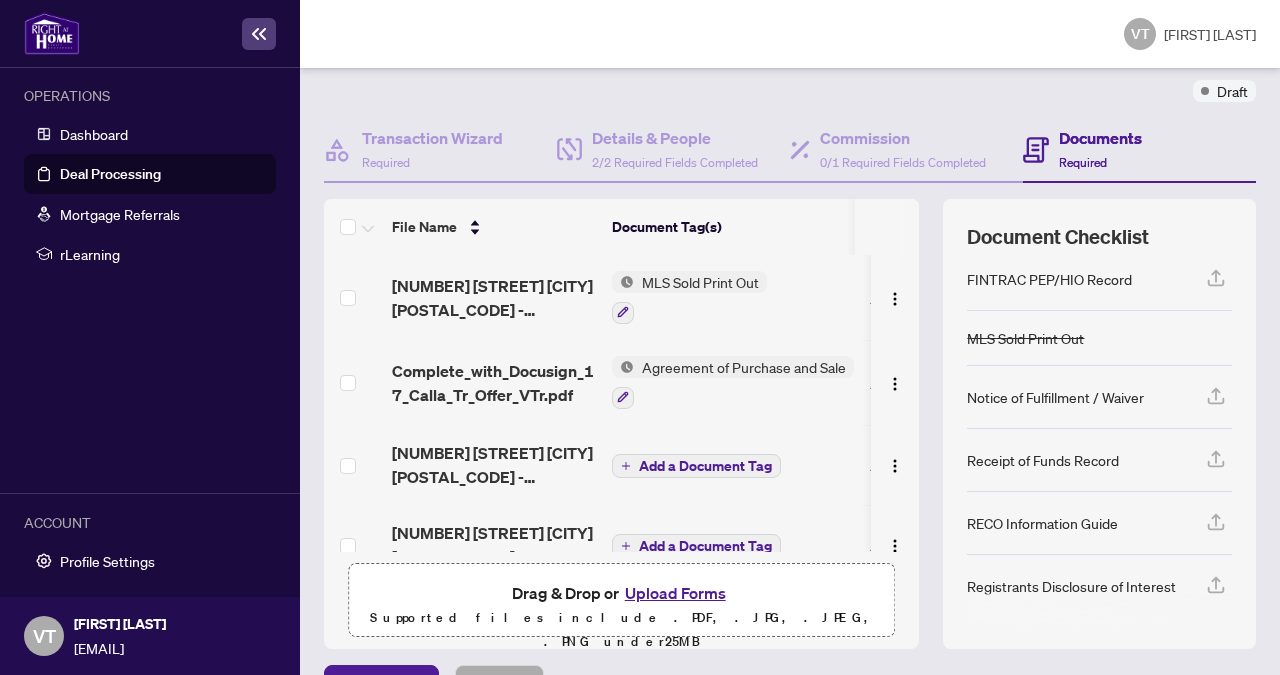 click 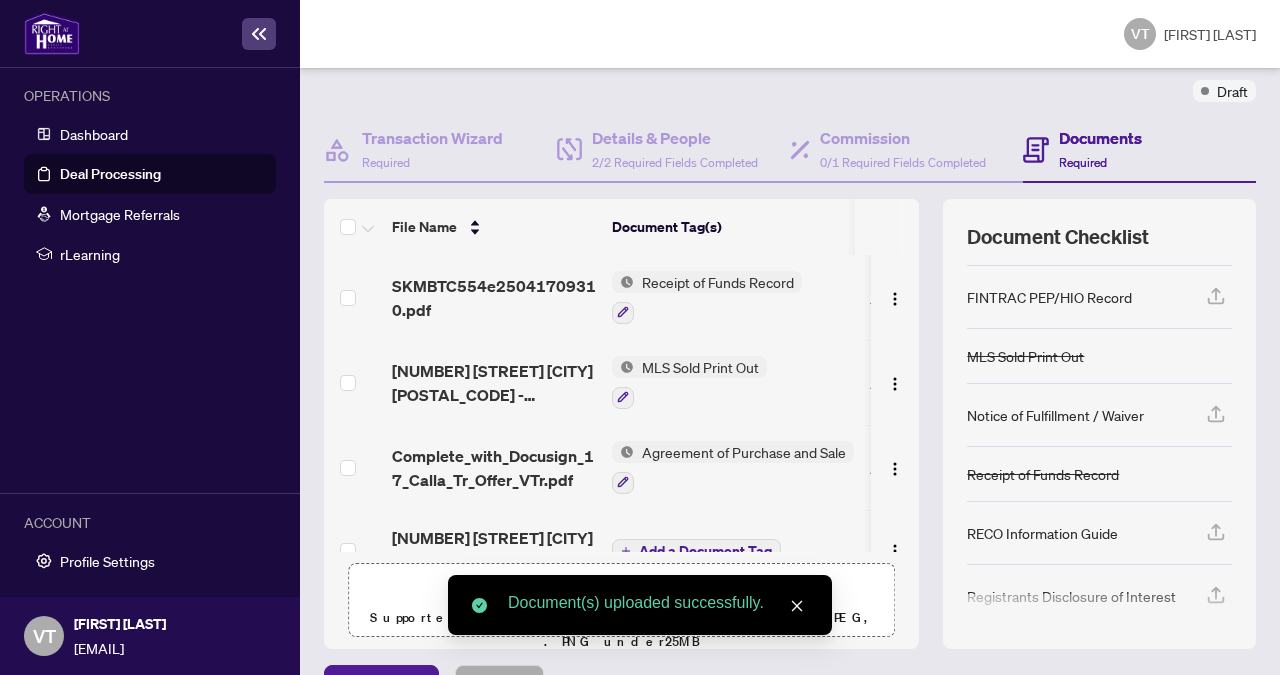 scroll, scrollTop: 270, scrollLeft: 0, axis: vertical 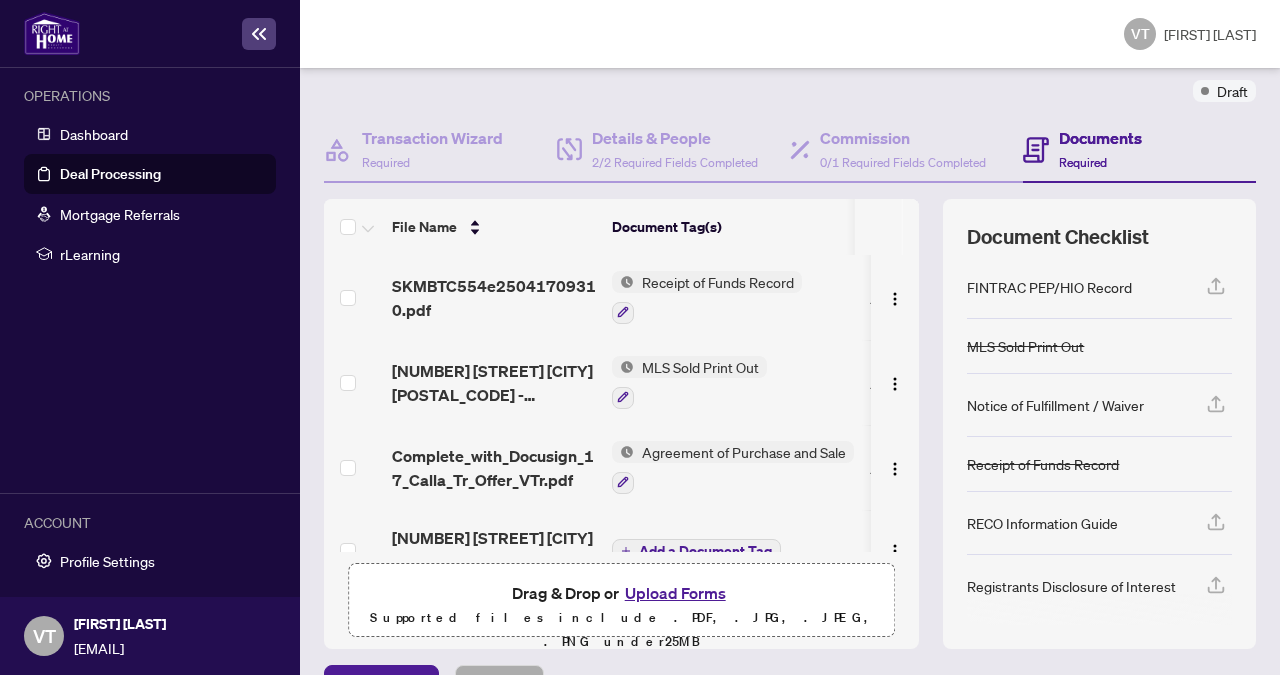 click 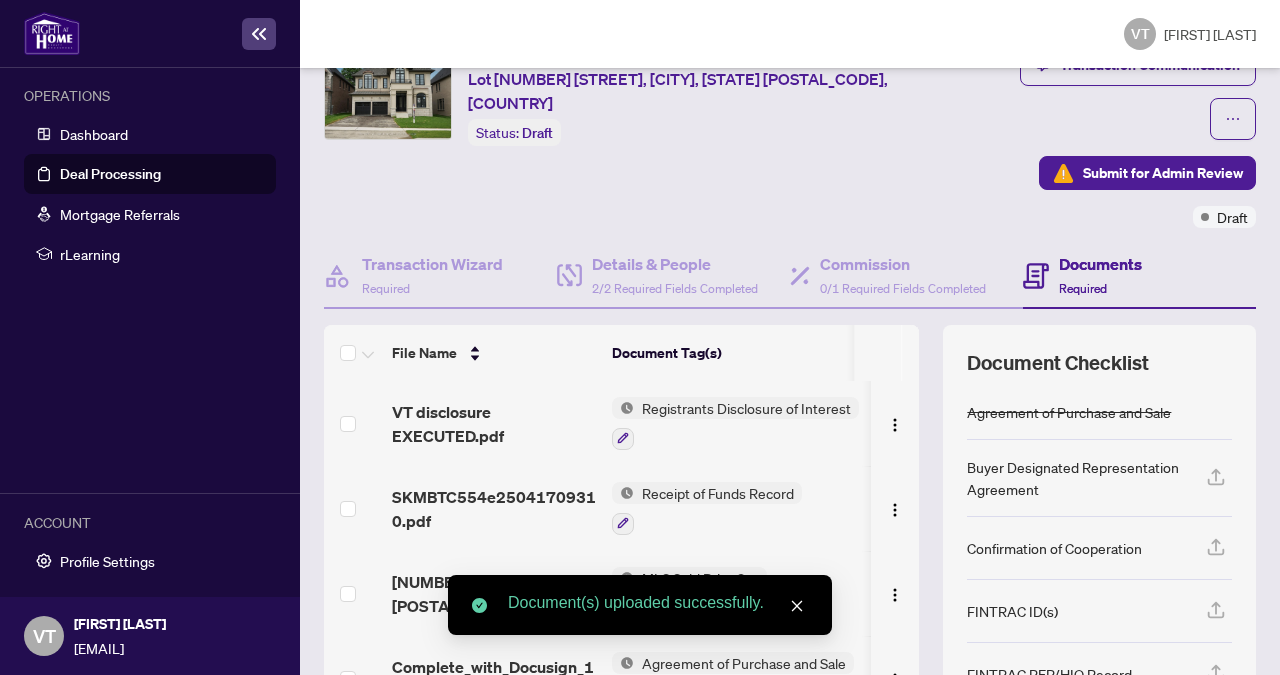 scroll, scrollTop: 0, scrollLeft: 0, axis: both 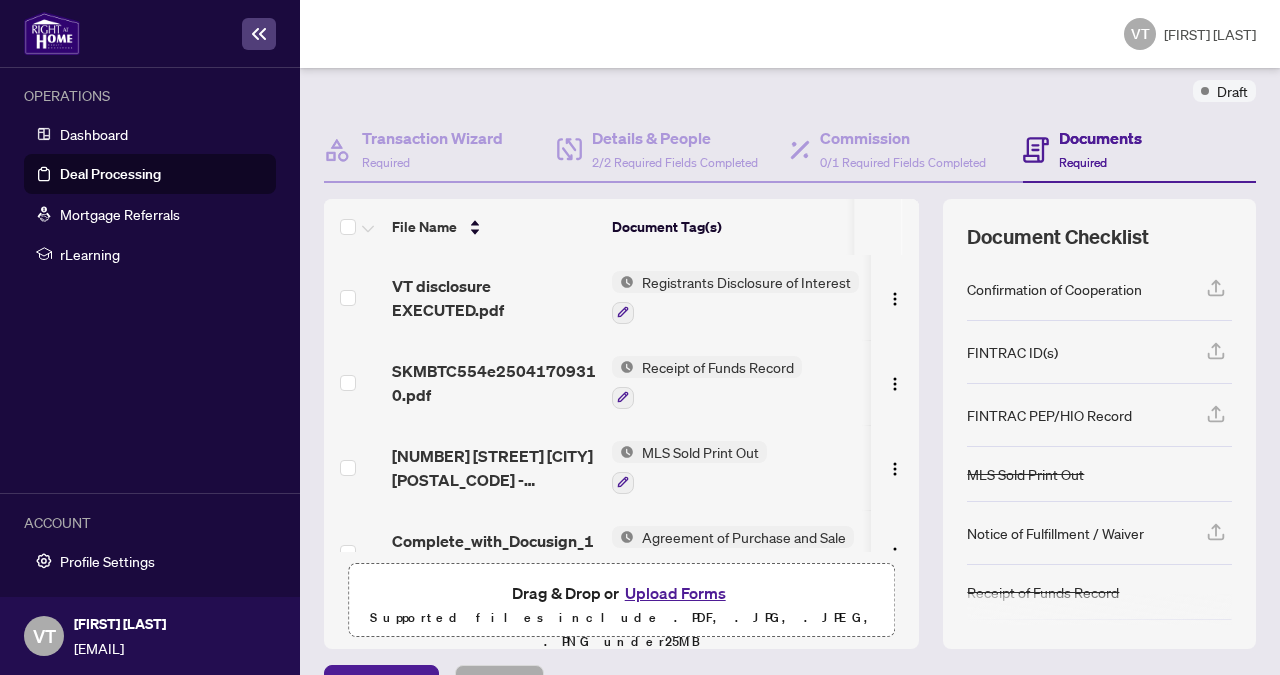 click 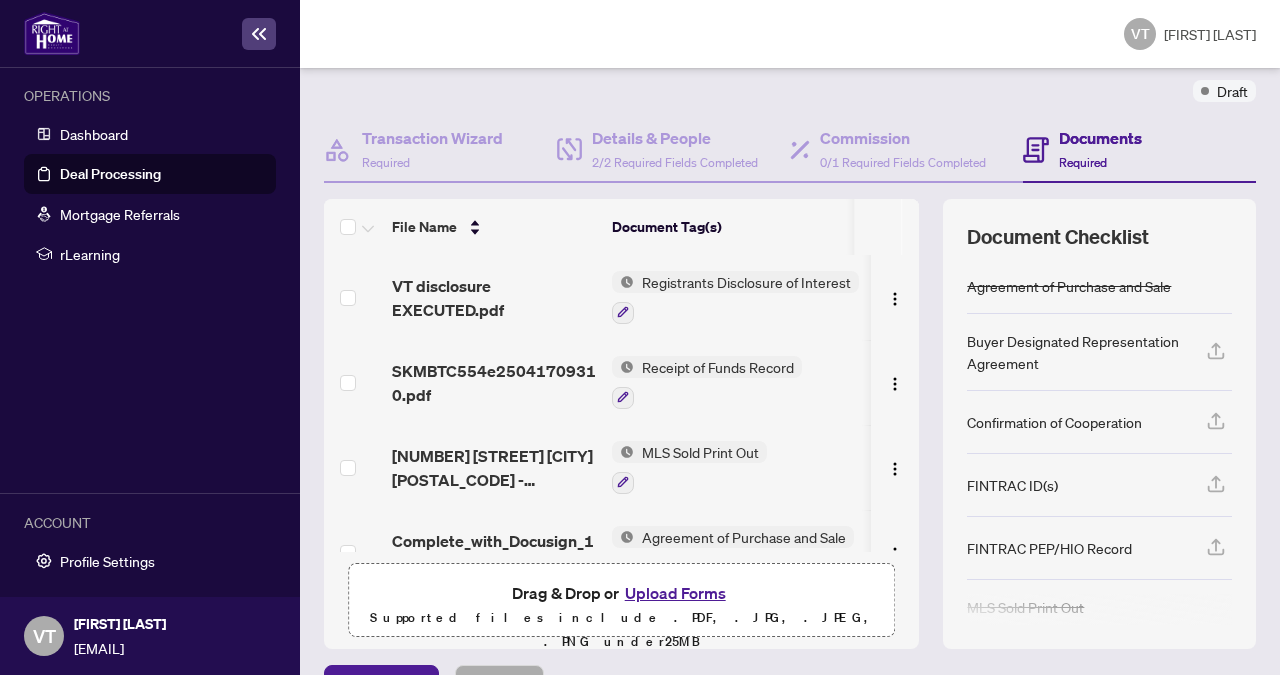 scroll, scrollTop: 112, scrollLeft: 0, axis: vertical 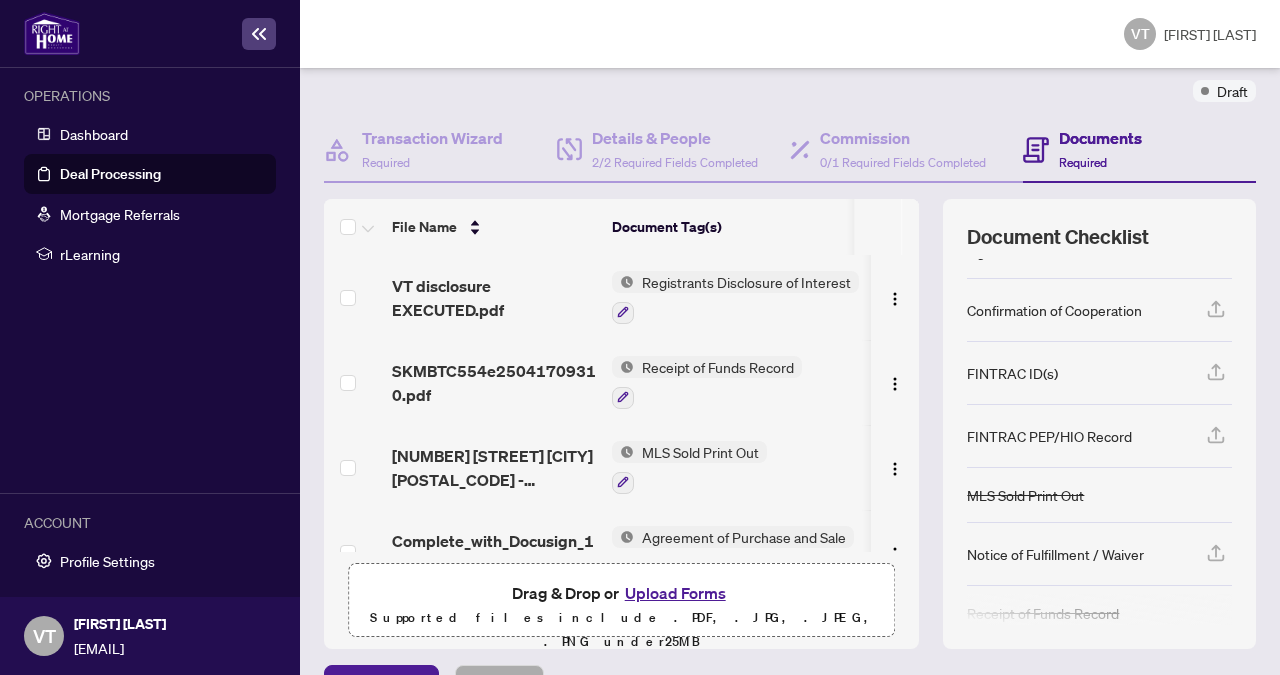 click 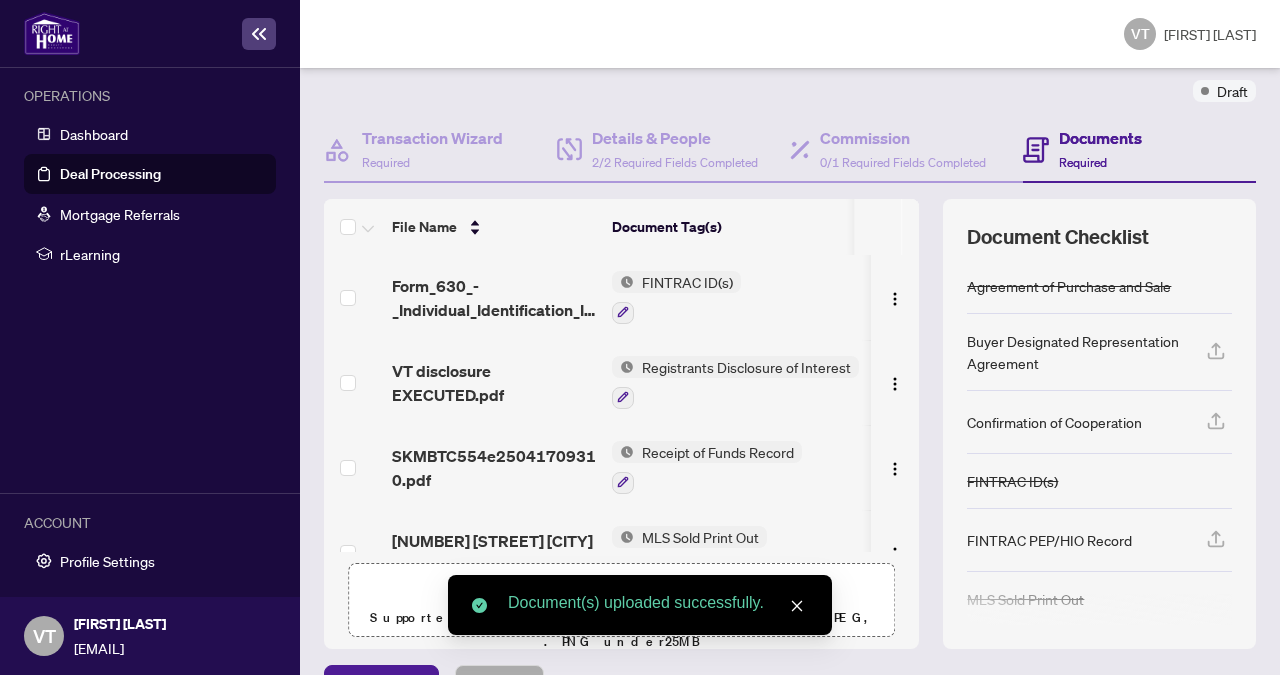 scroll, scrollTop: 101, scrollLeft: 0, axis: vertical 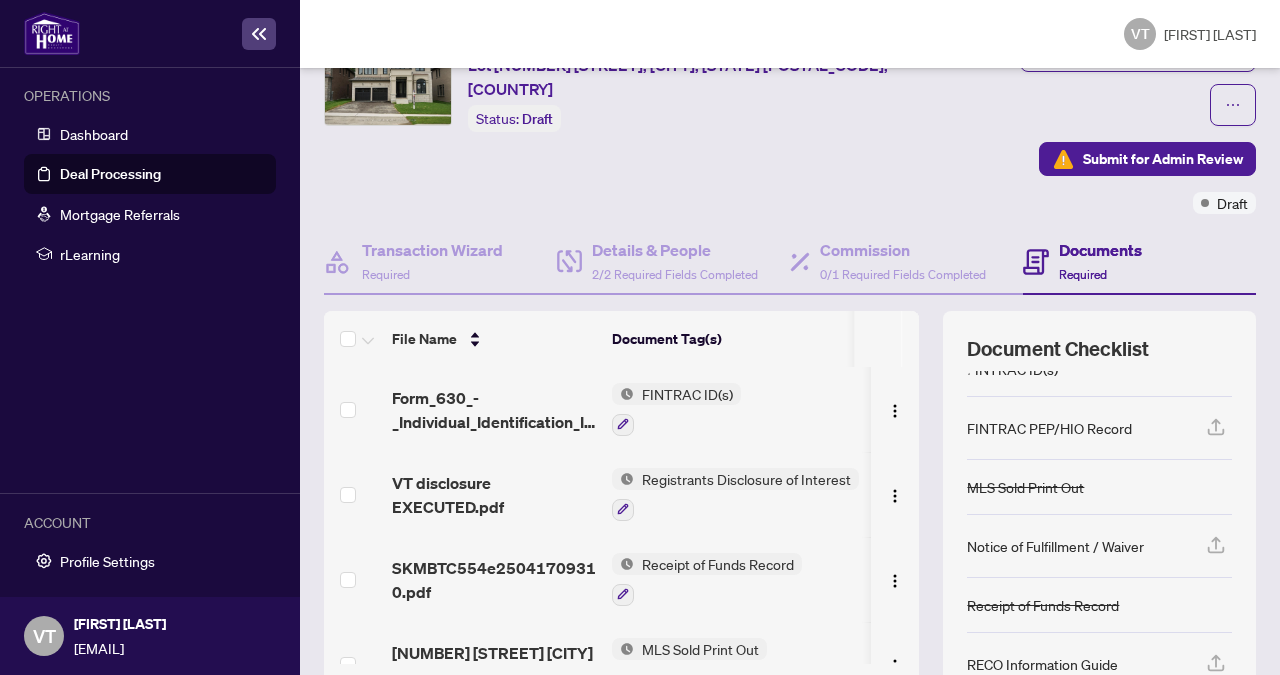 click 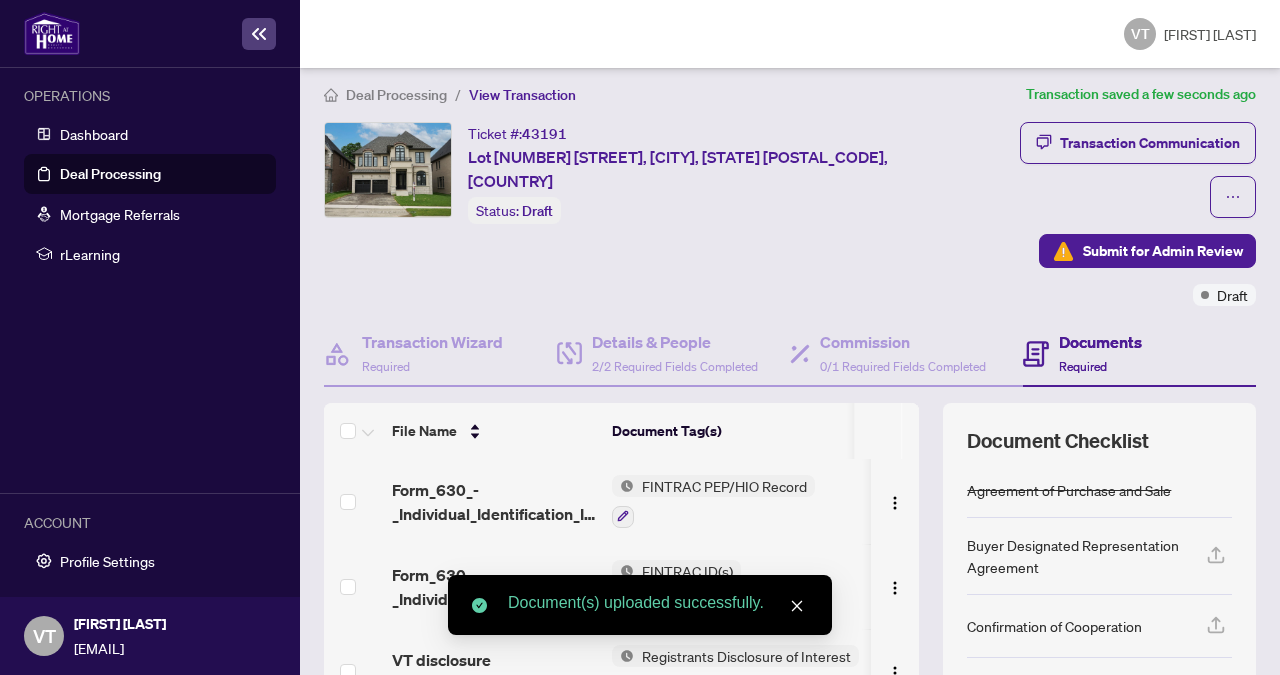 scroll, scrollTop: 0, scrollLeft: 0, axis: both 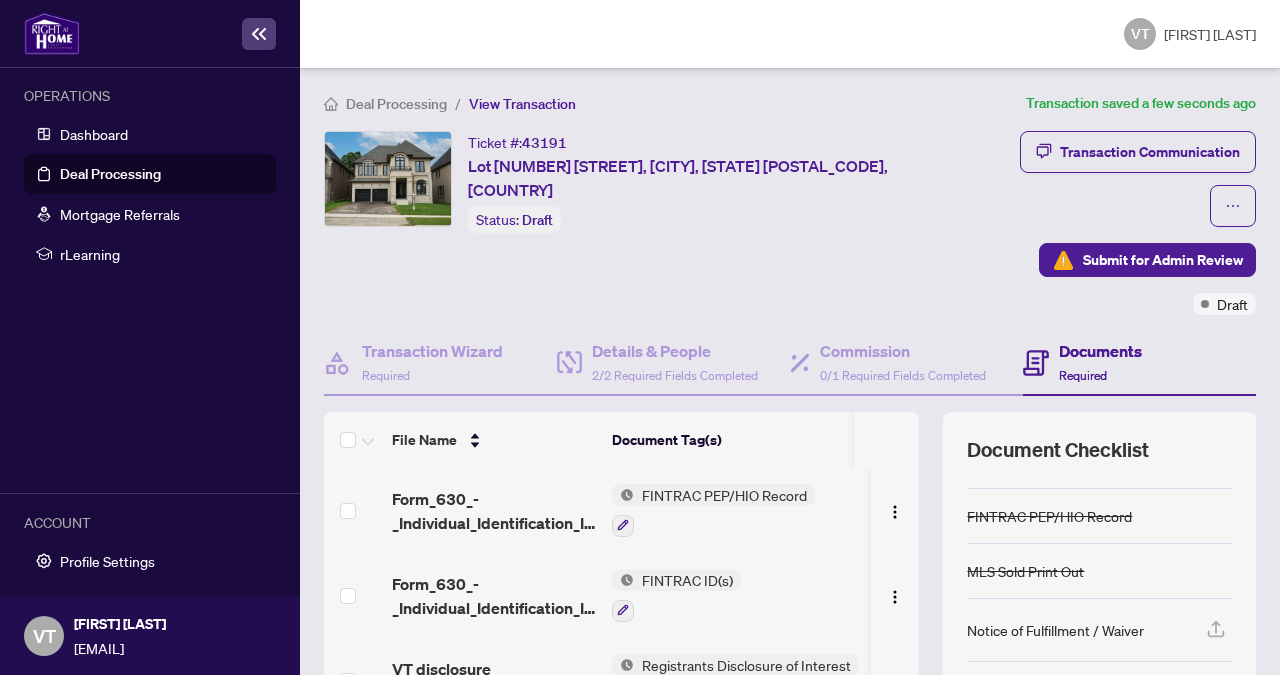 click on "Documents" at bounding box center (1100, 351) 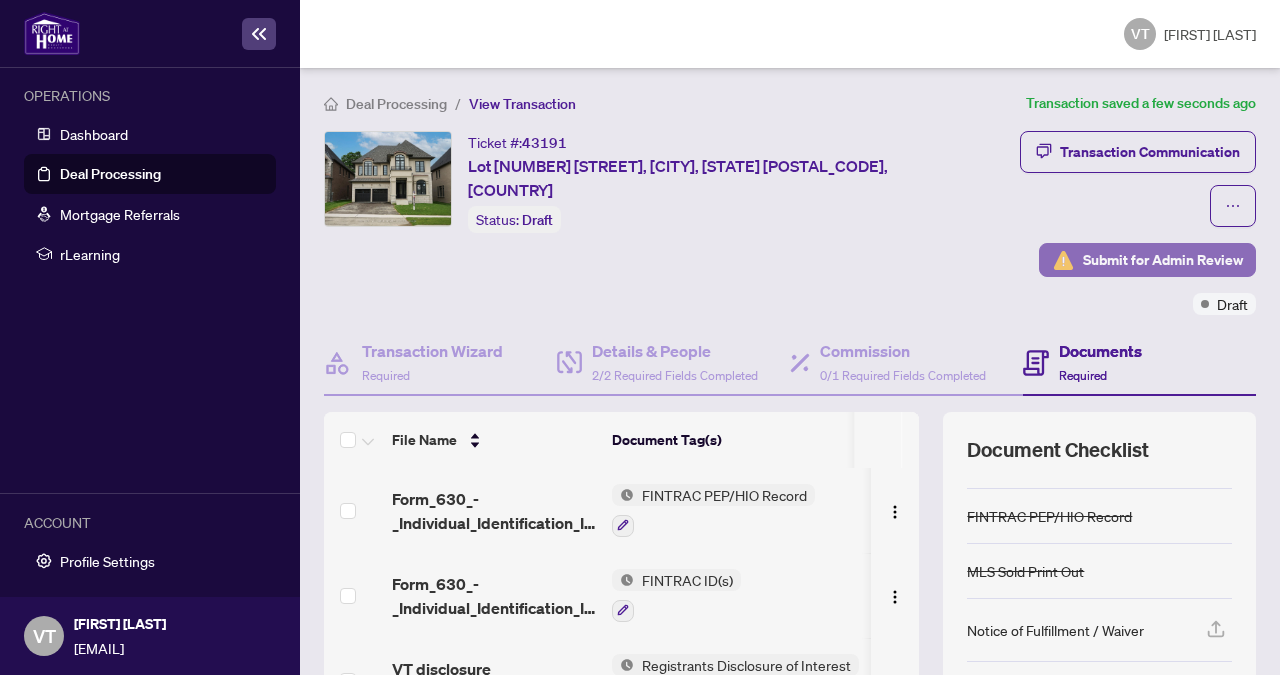 click on "Submit for Admin Review" at bounding box center (1163, 260) 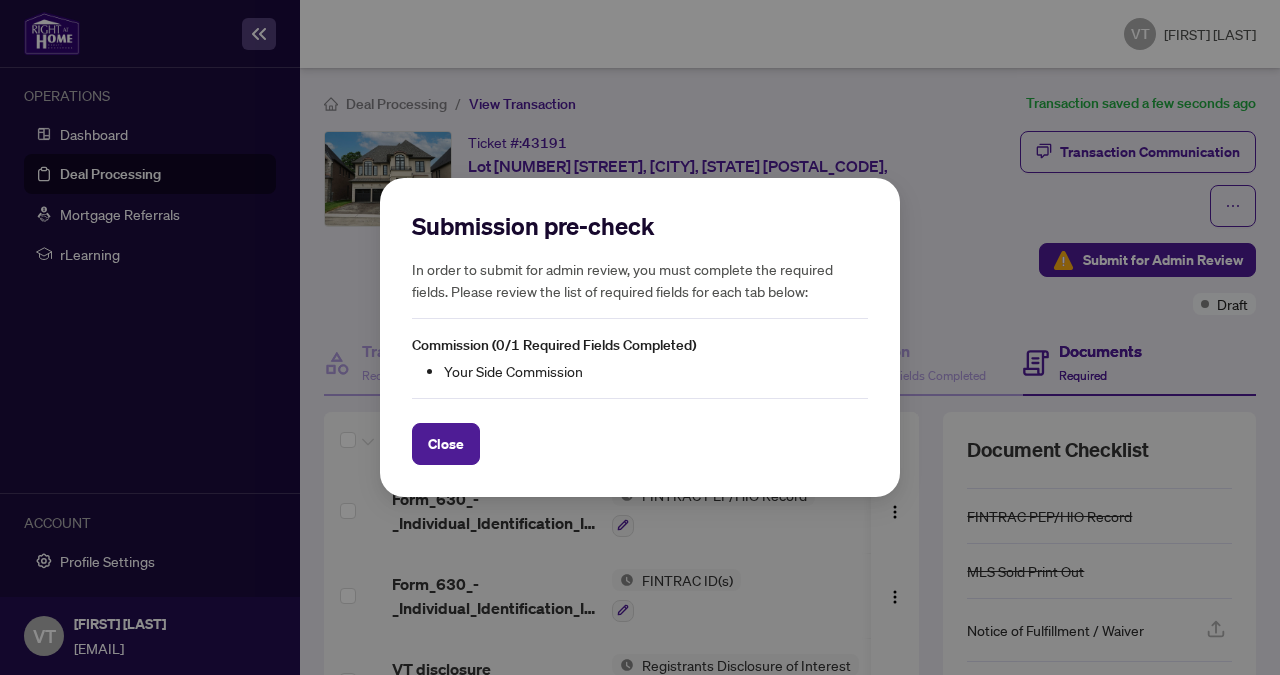 click on "Your Side Commission" at bounding box center [656, 371] 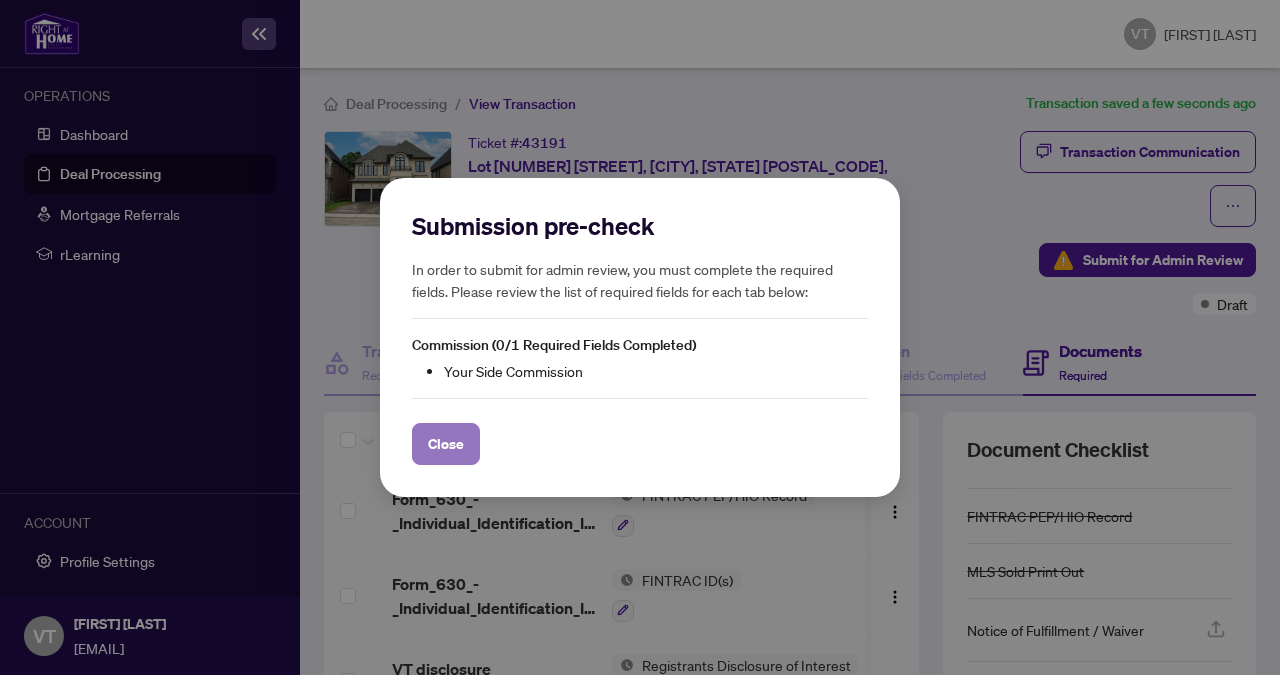 click on "Close" at bounding box center (446, 444) 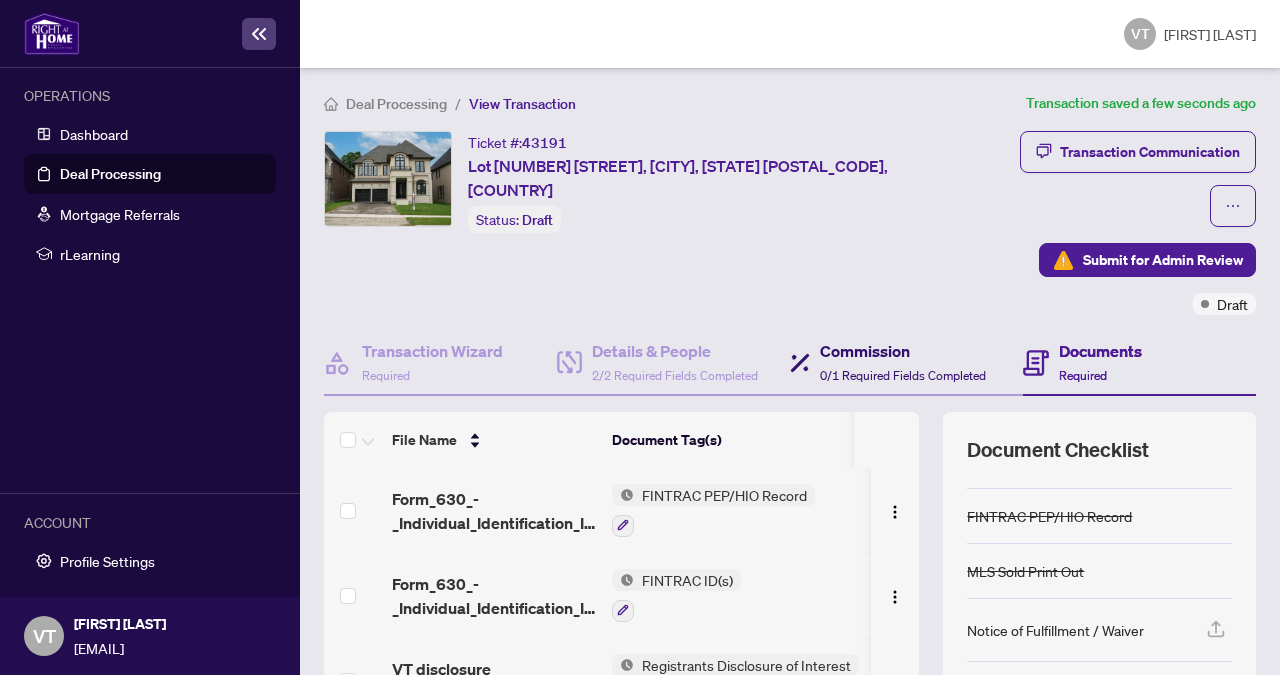 click on "Commission" at bounding box center [903, 351] 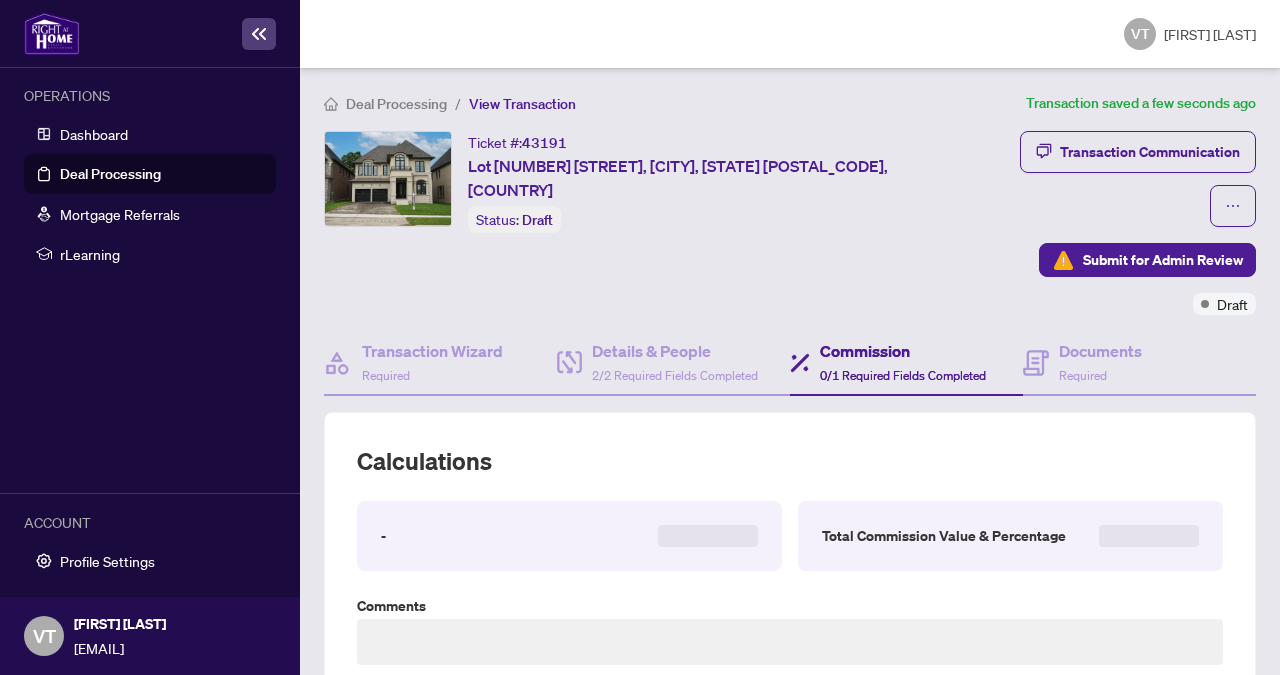 type on "**********" 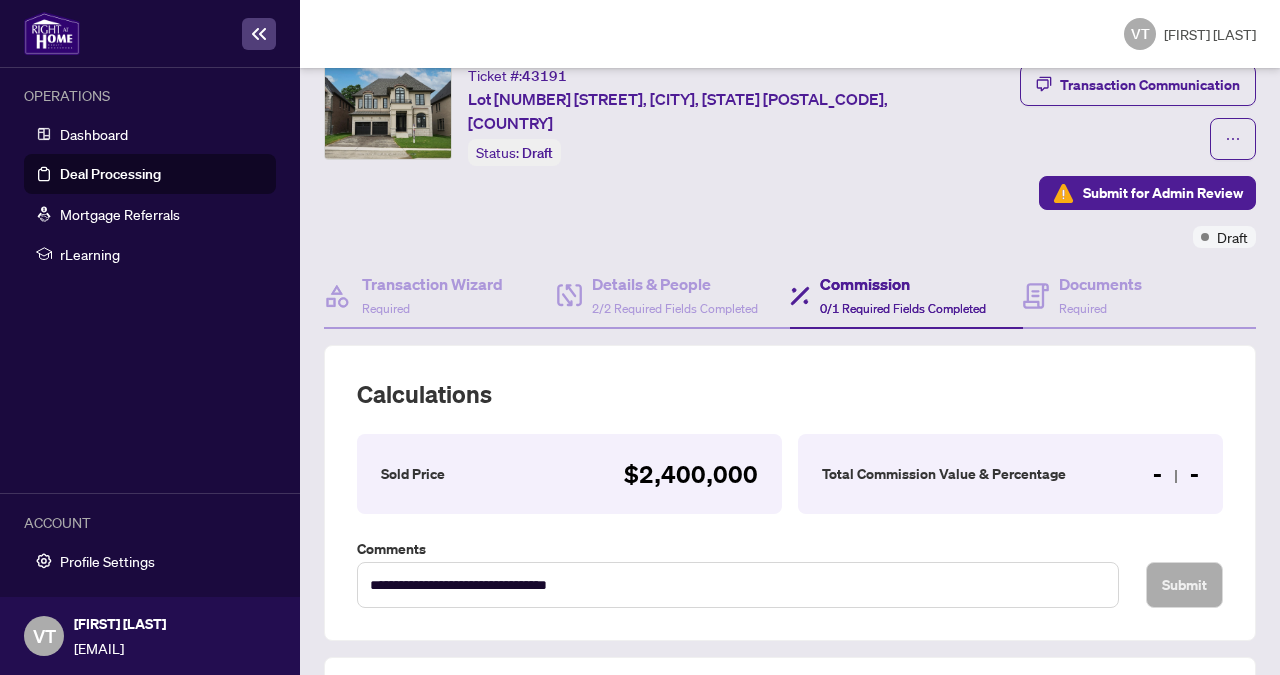 scroll, scrollTop: 112, scrollLeft: 0, axis: vertical 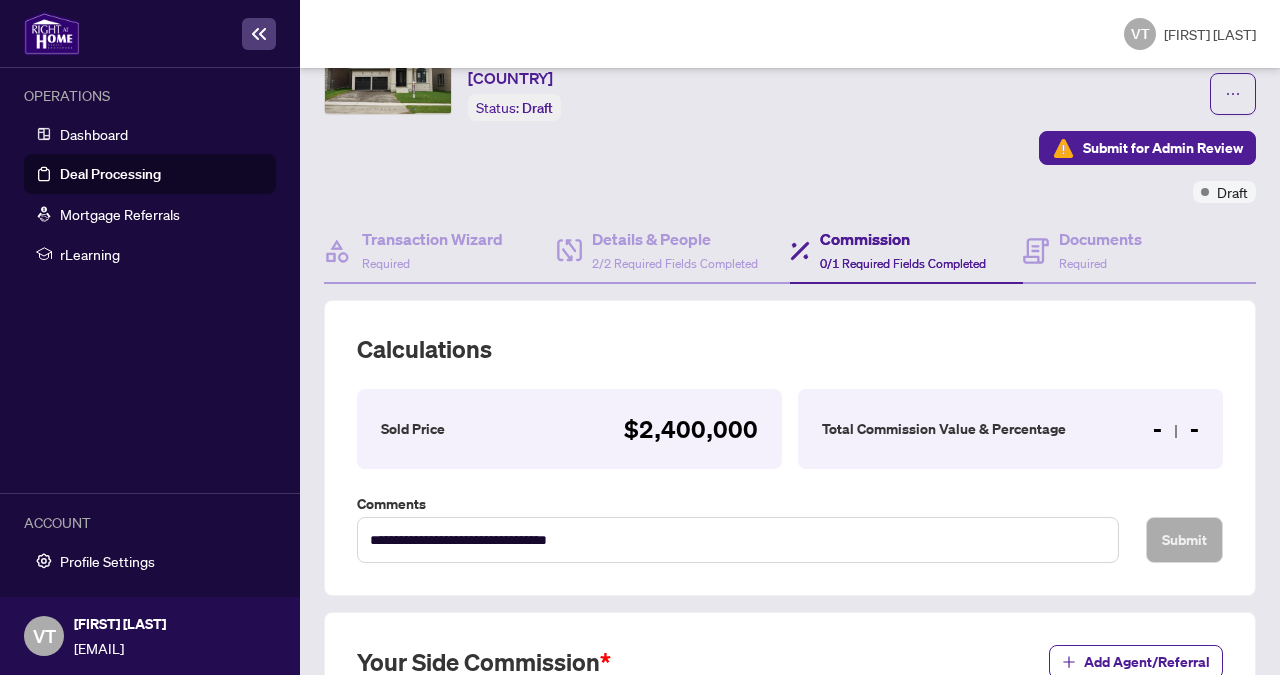 click on "Total Commission Value & Percentage" at bounding box center [944, 429] 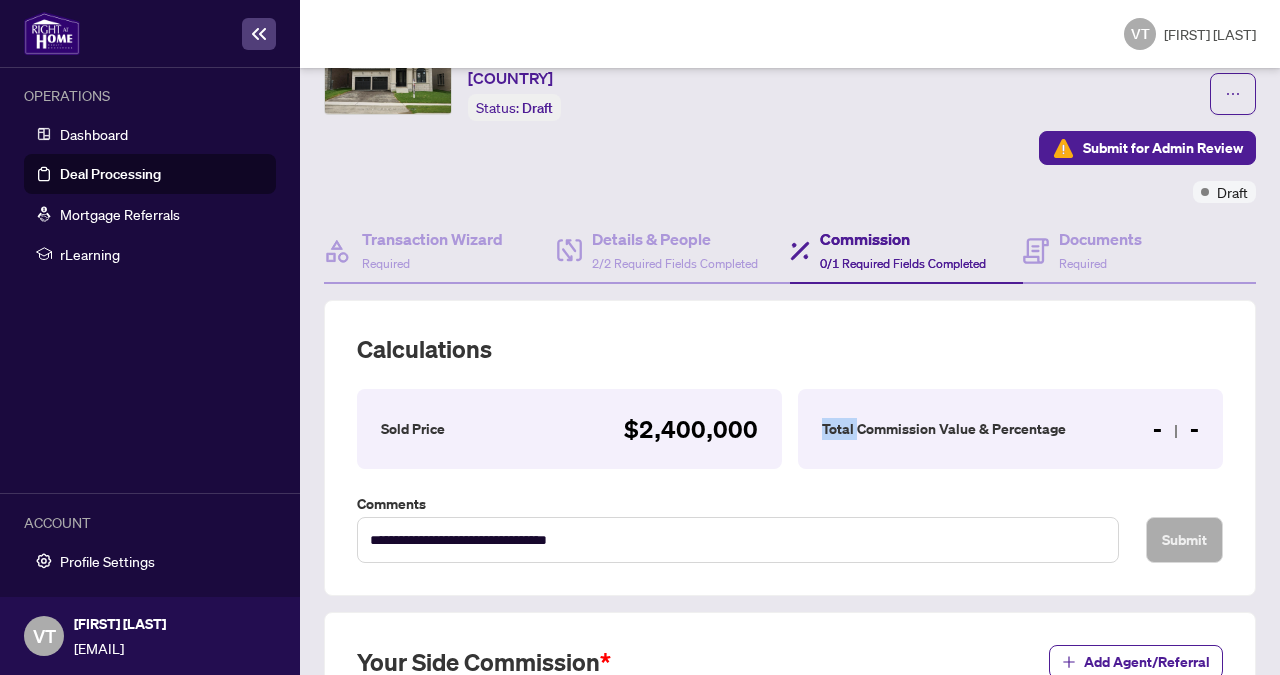 click on "Total Commission Value & Percentage" at bounding box center (944, 429) 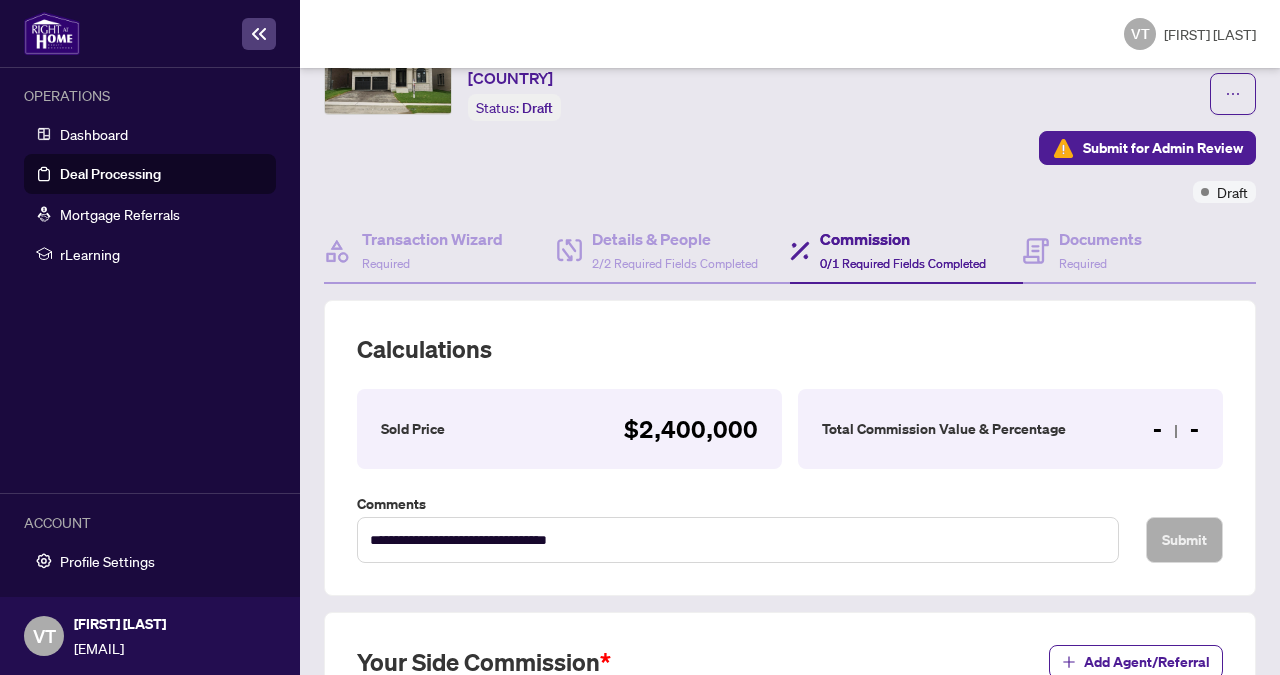click on "-     -" at bounding box center [1176, 429] 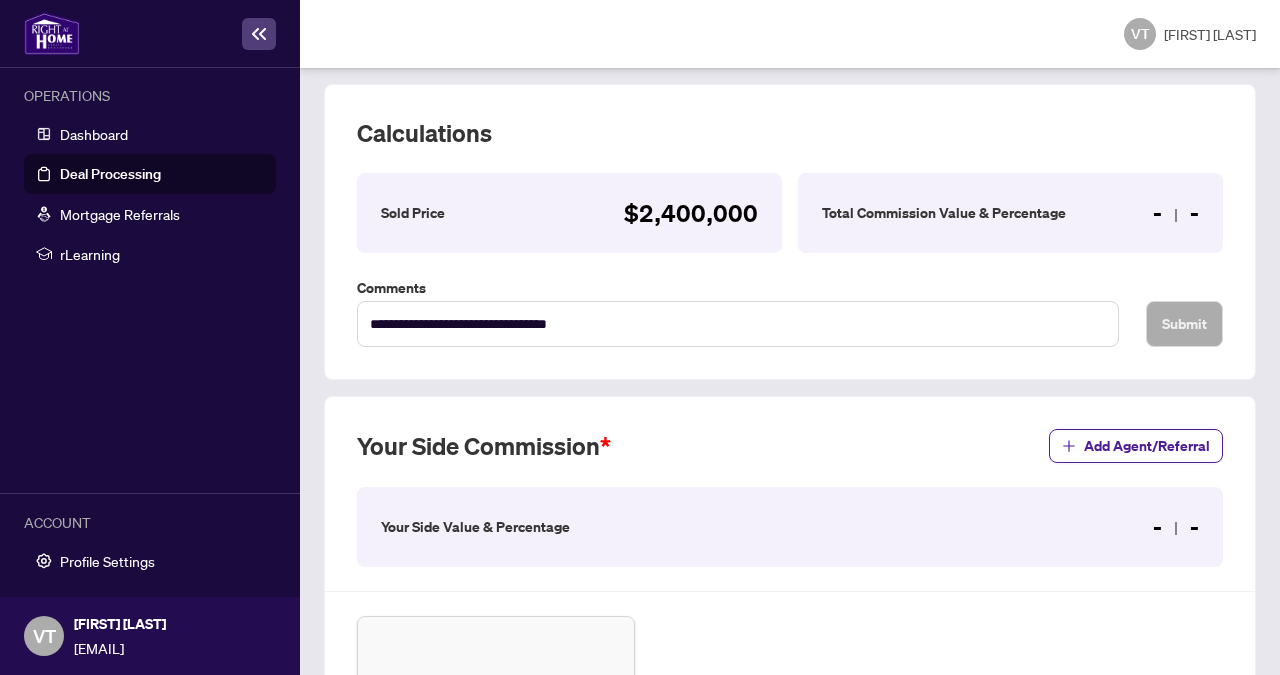 scroll, scrollTop: 336, scrollLeft: 0, axis: vertical 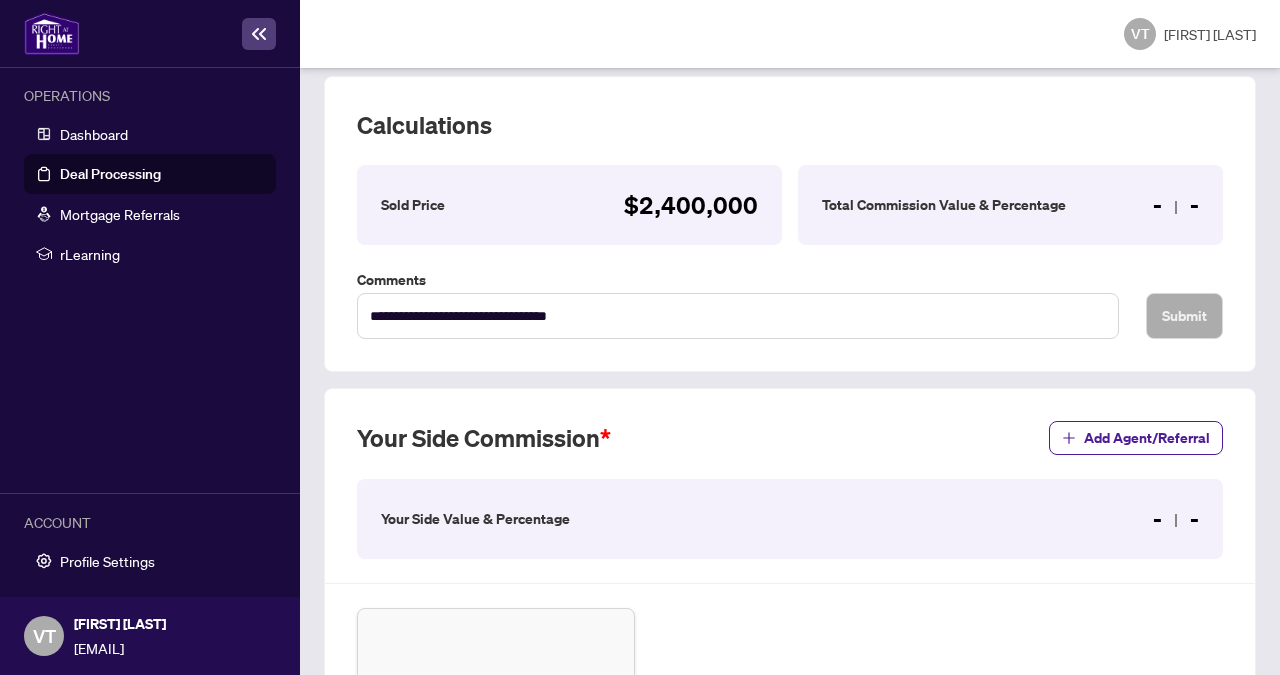 click on "Your Side Value & Percentage -     -" at bounding box center (790, 519) 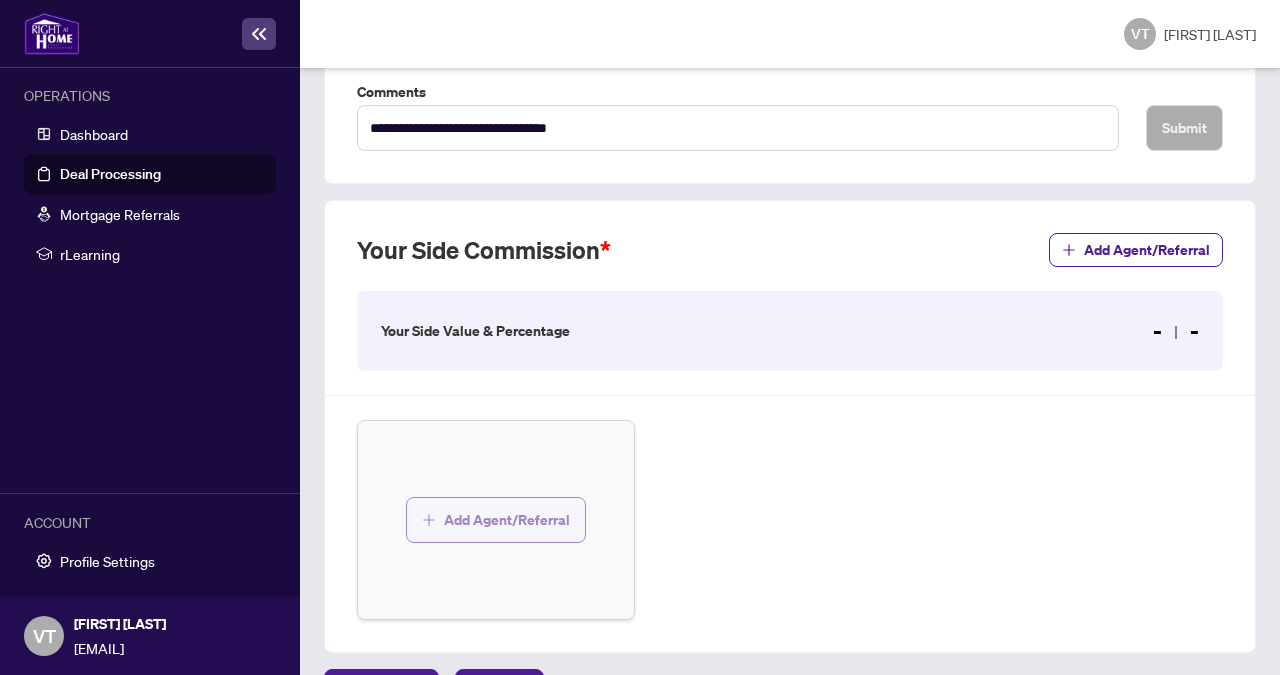 scroll, scrollTop: 525, scrollLeft: 0, axis: vertical 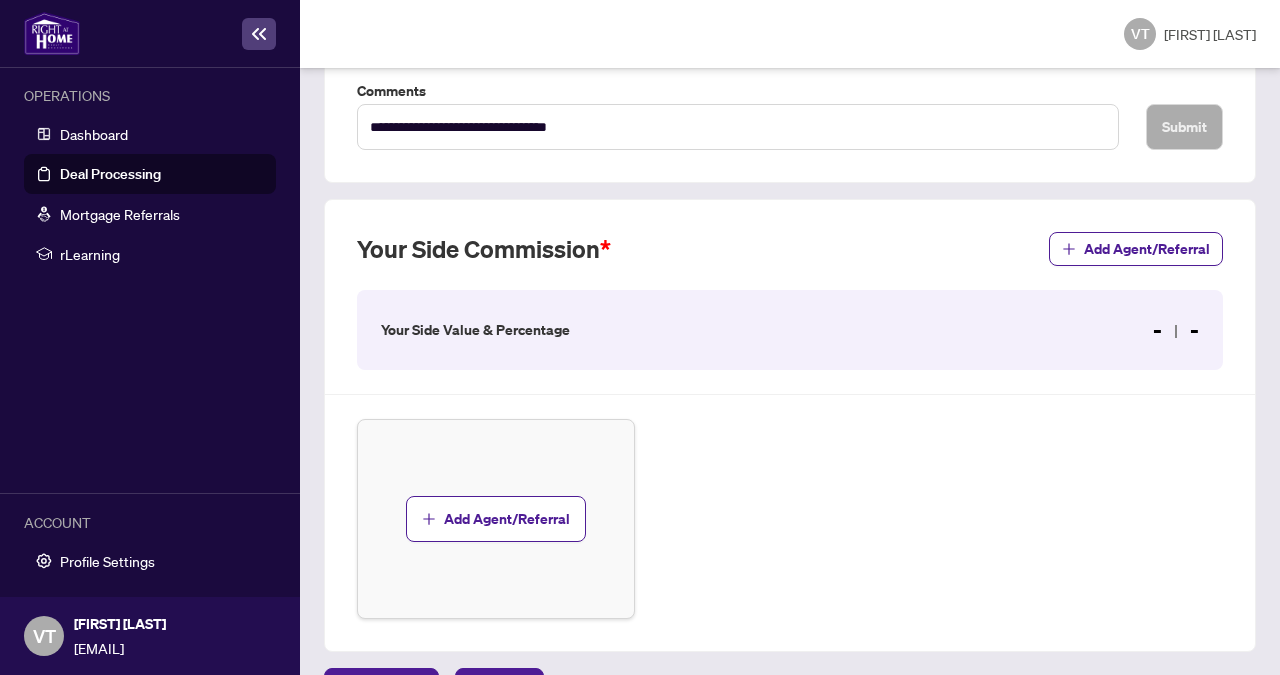 drag, startPoint x: 474, startPoint y: 271, endPoint x: 499, endPoint y: 252, distance: 31.400637 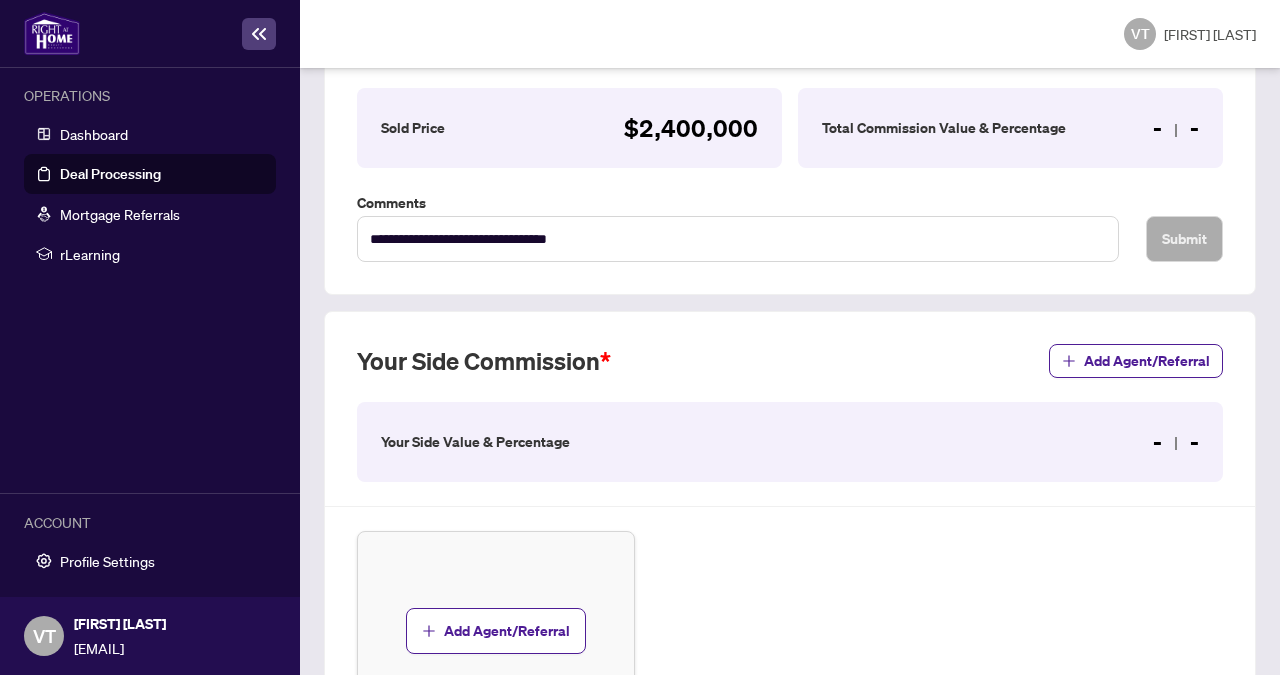 scroll, scrollTop: 301, scrollLeft: 0, axis: vertical 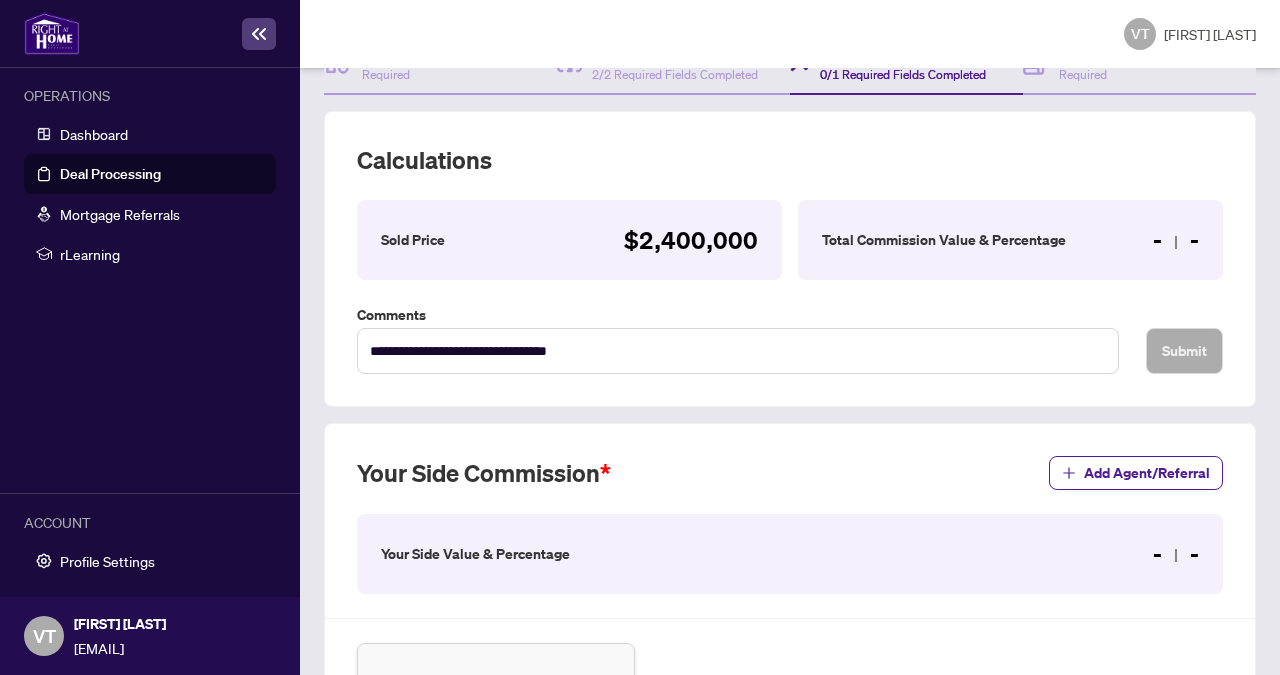 click on "Total Commission Value & Percentage -     -" at bounding box center (1010, 240) 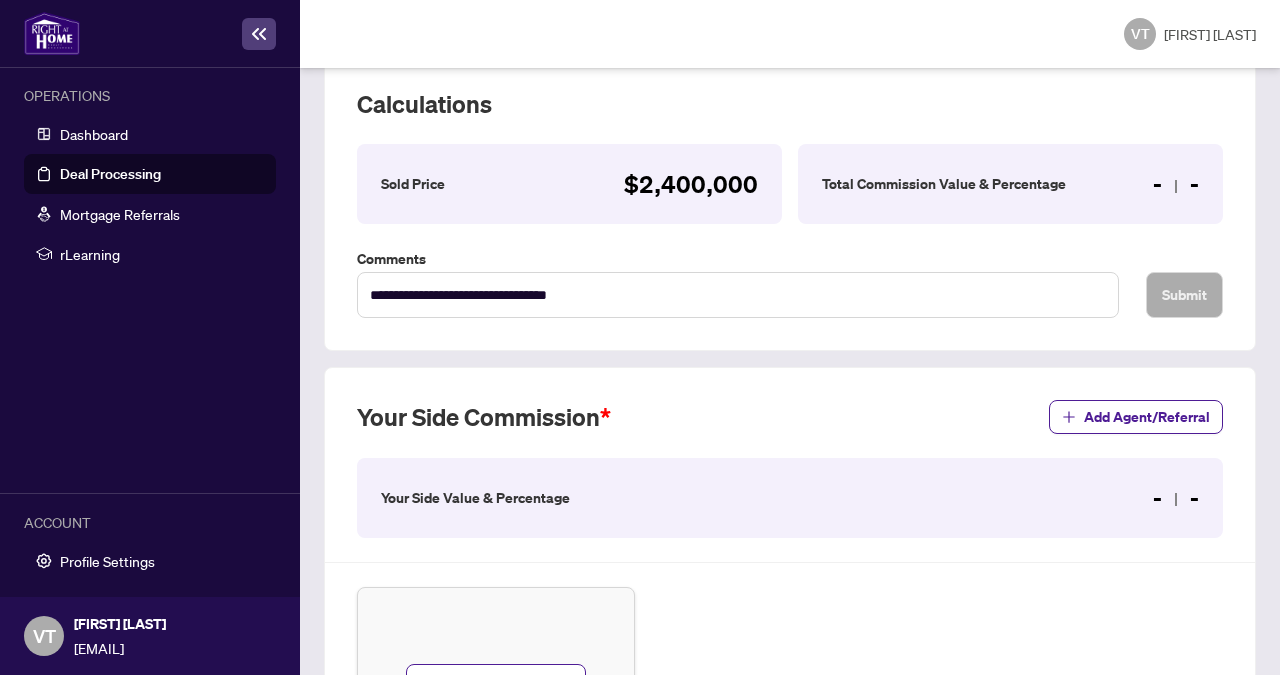 scroll, scrollTop: 413, scrollLeft: 0, axis: vertical 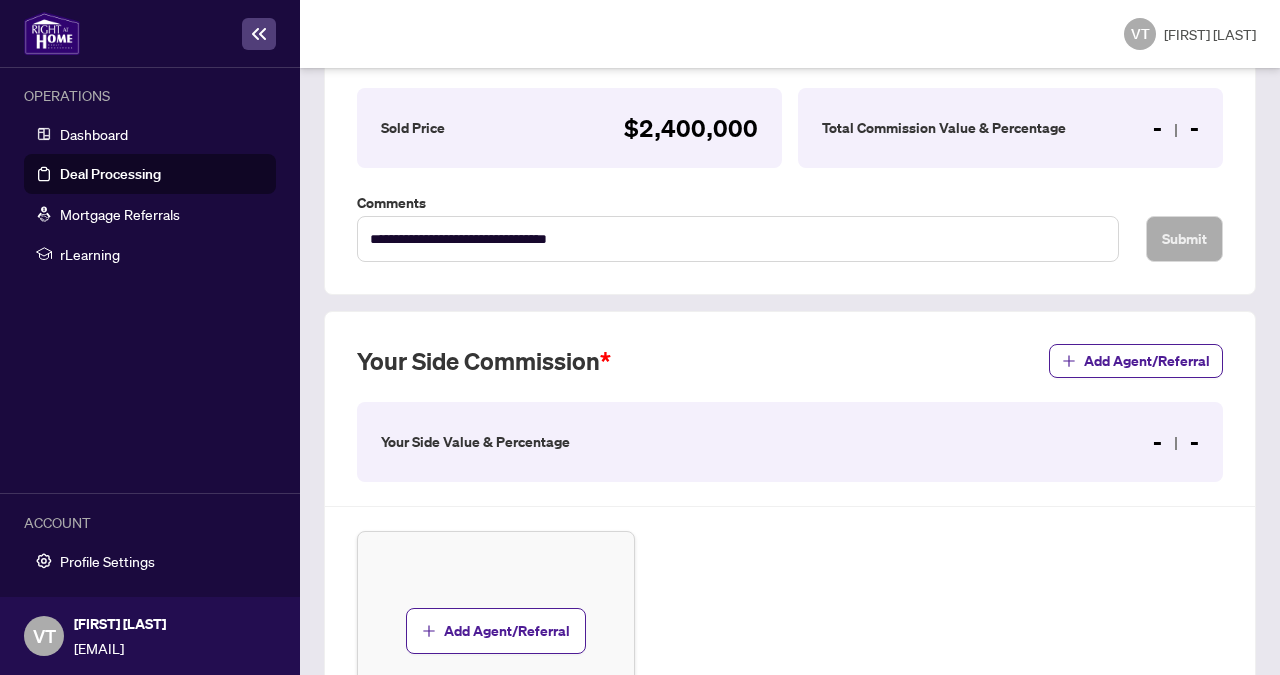 click on "Your Side Value & Percentage -     -" at bounding box center [790, 442] 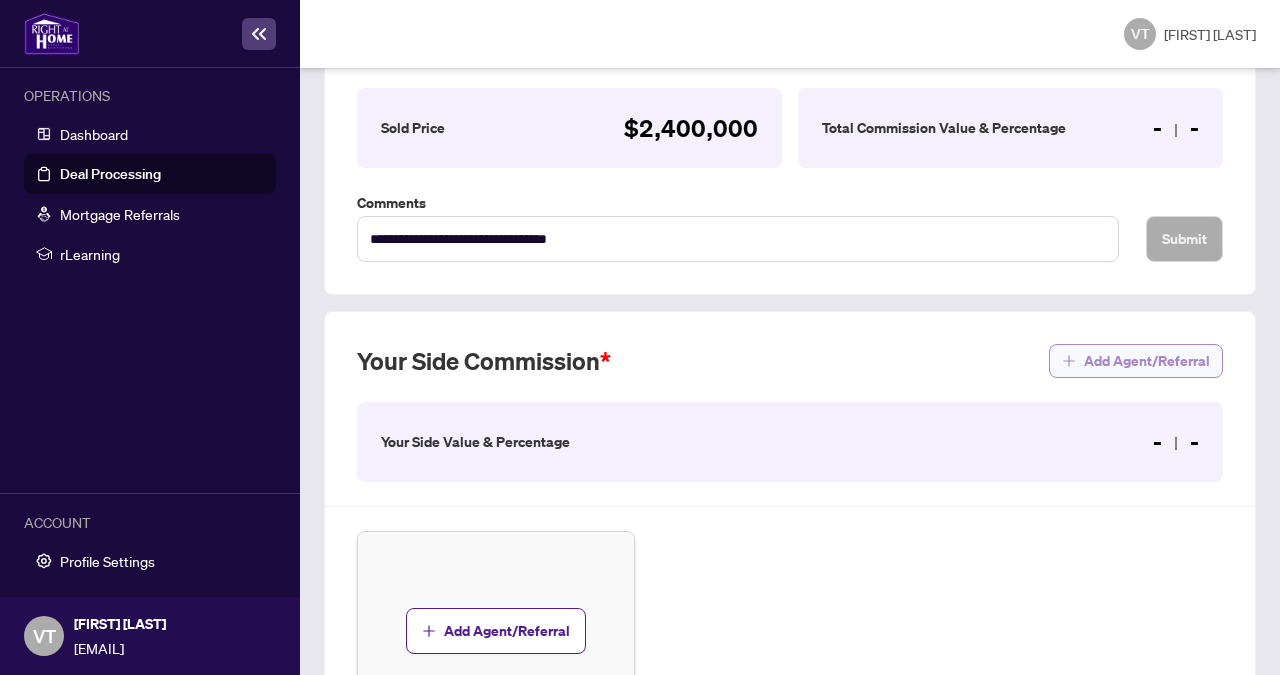 click on "Add Agent/Referral" at bounding box center (1147, 361) 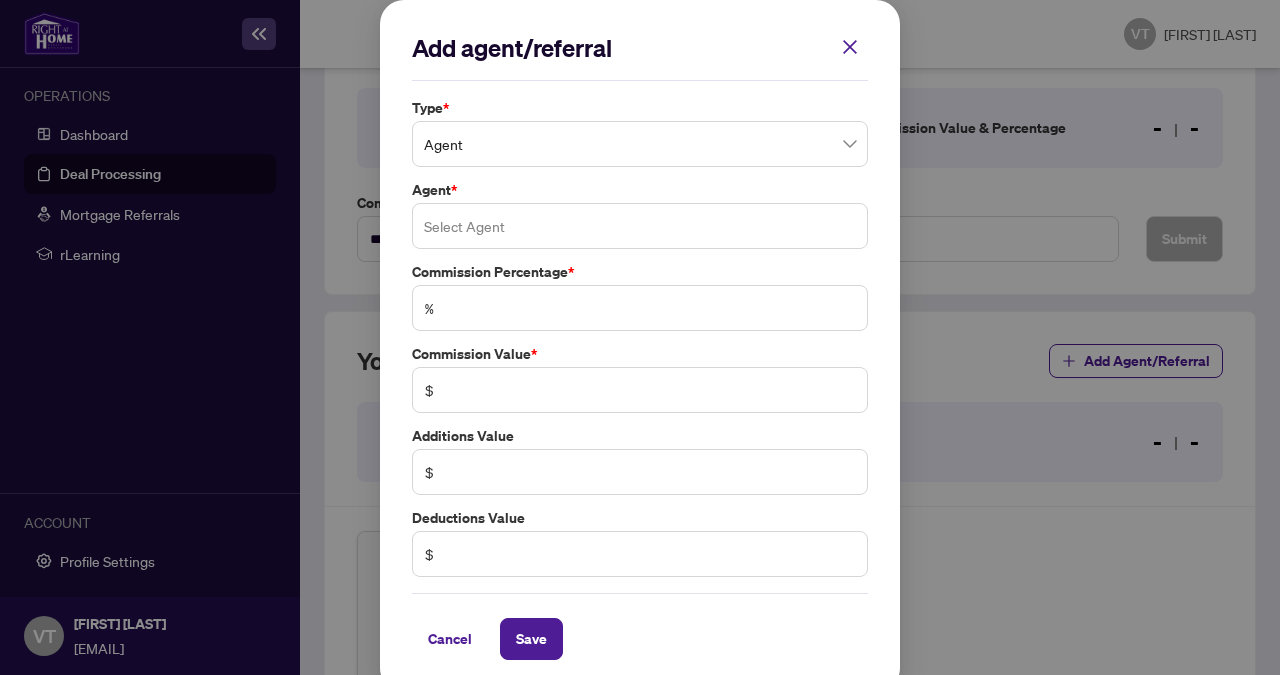 click at bounding box center (640, 226) 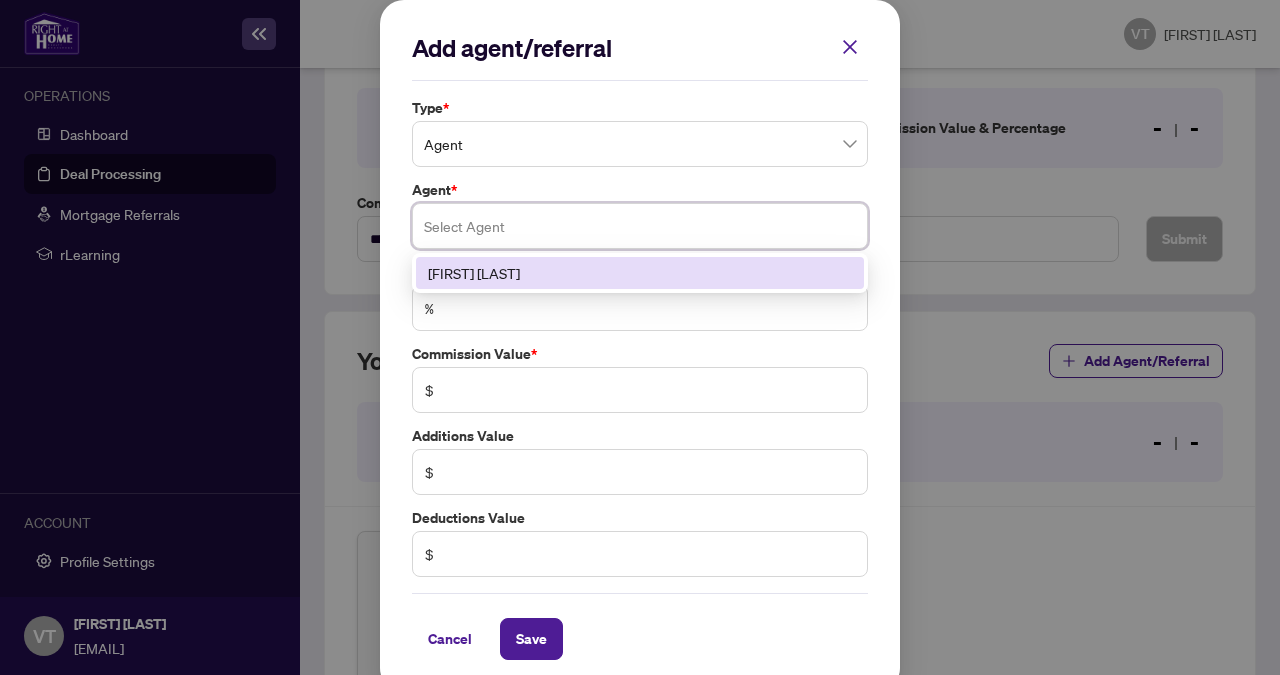 click at bounding box center [640, 226] 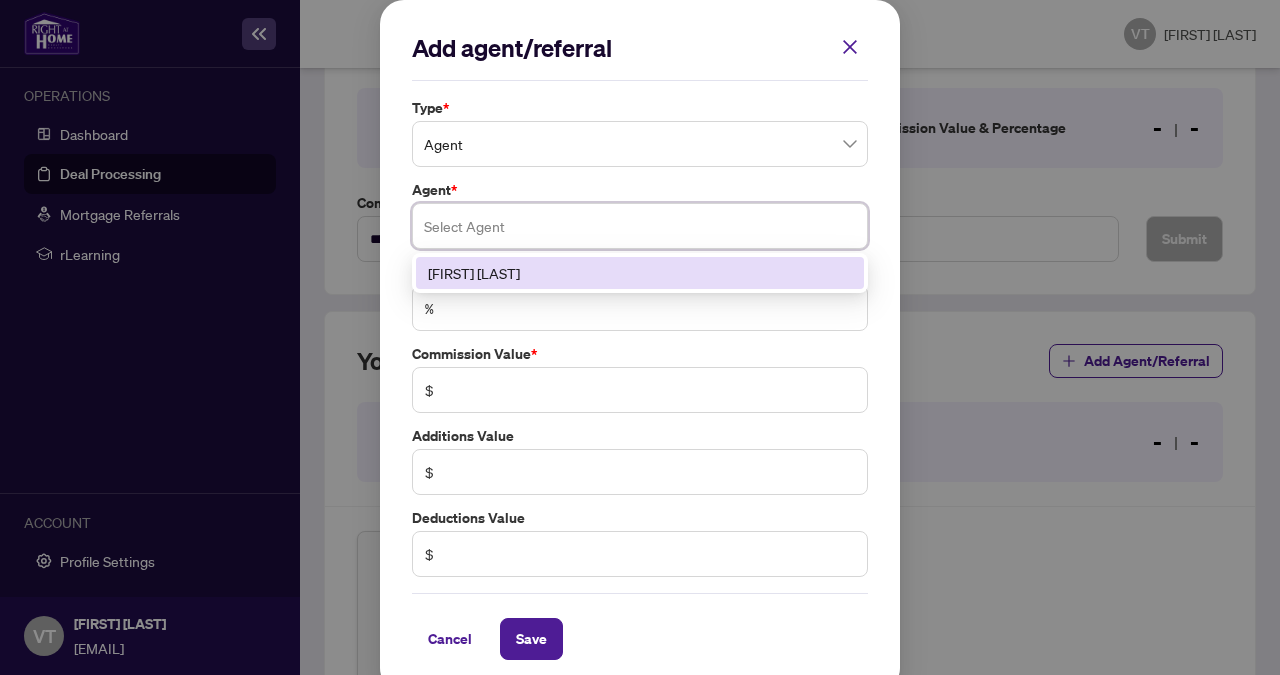 click on "[FIRST] [LAST]" at bounding box center [640, 273] 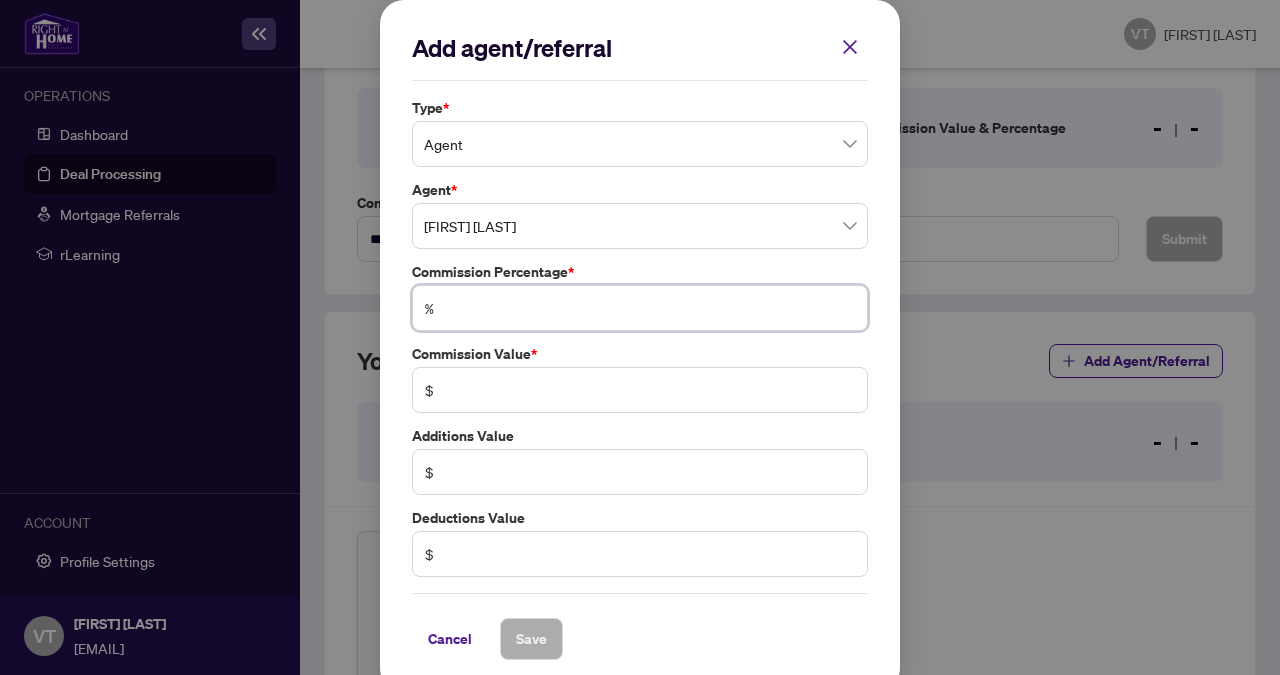 click at bounding box center (650, 308) 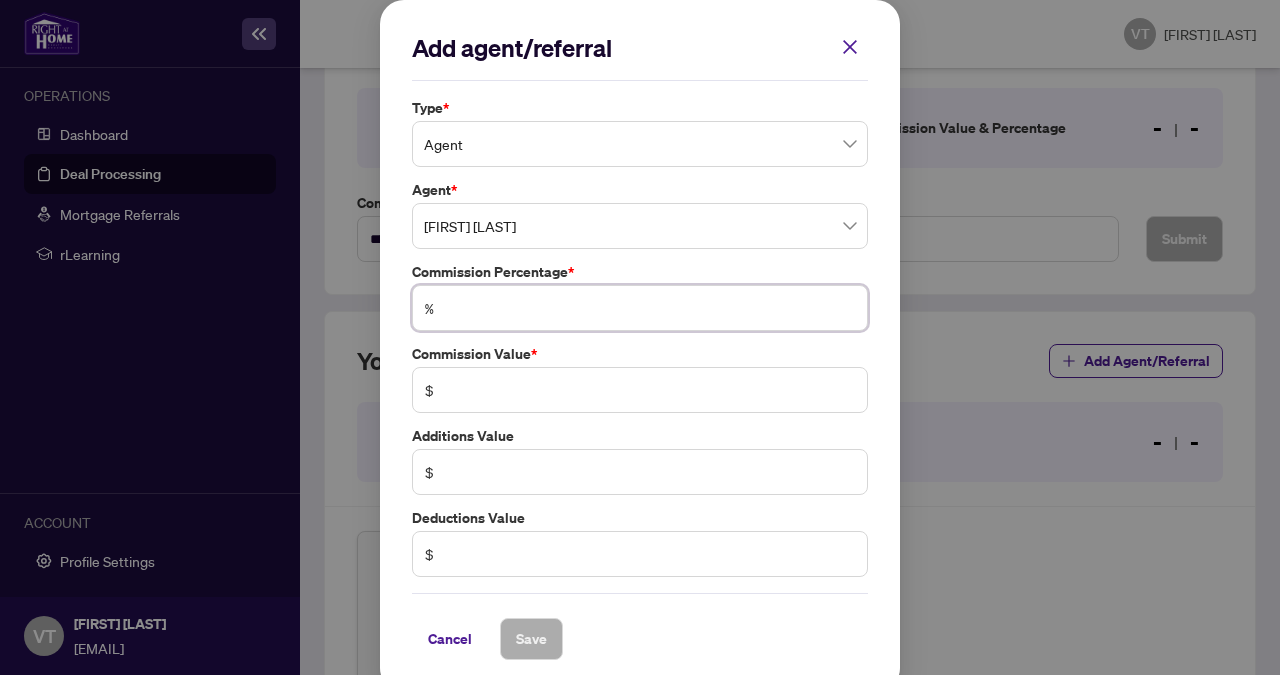 type on "*" 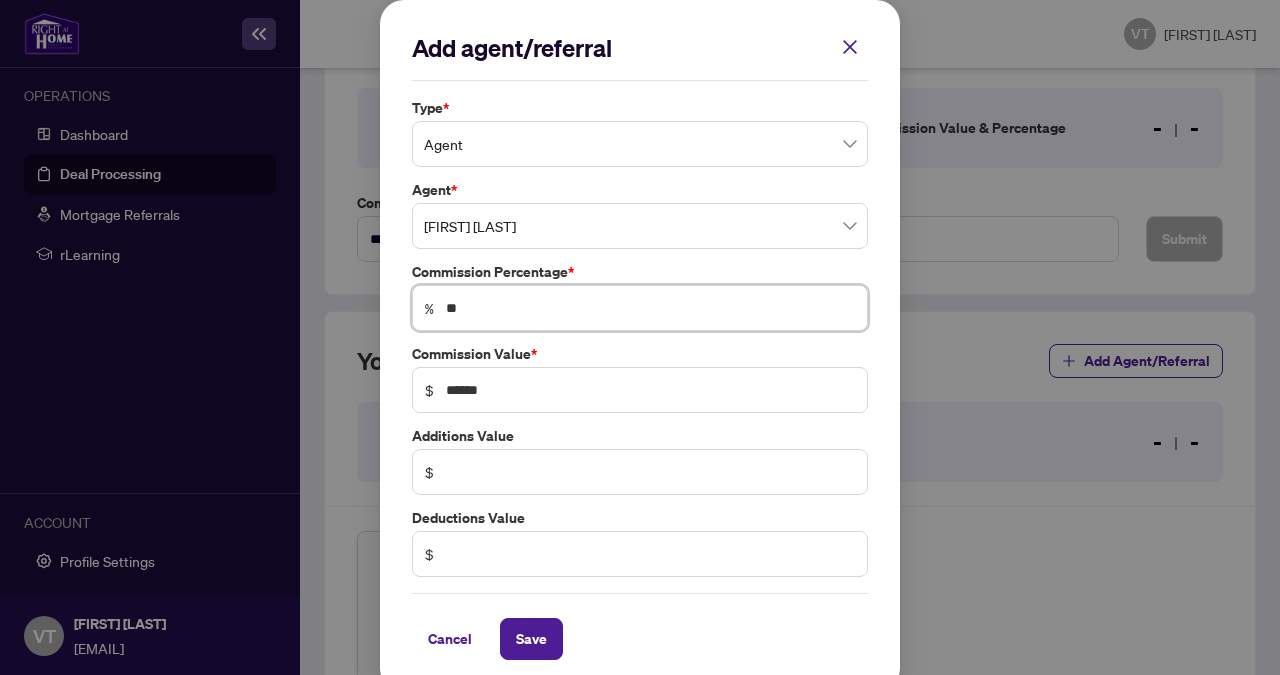 type on "***" 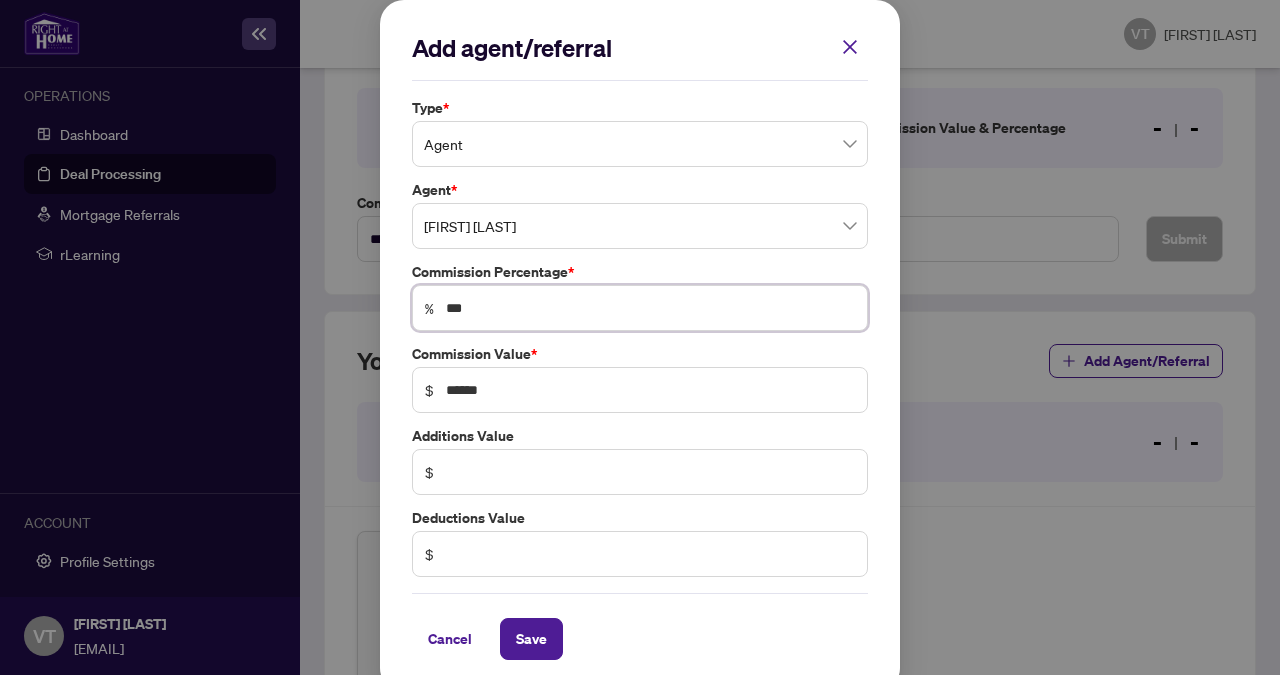 scroll, scrollTop: 13, scrollLeft: 0, axis: vertical 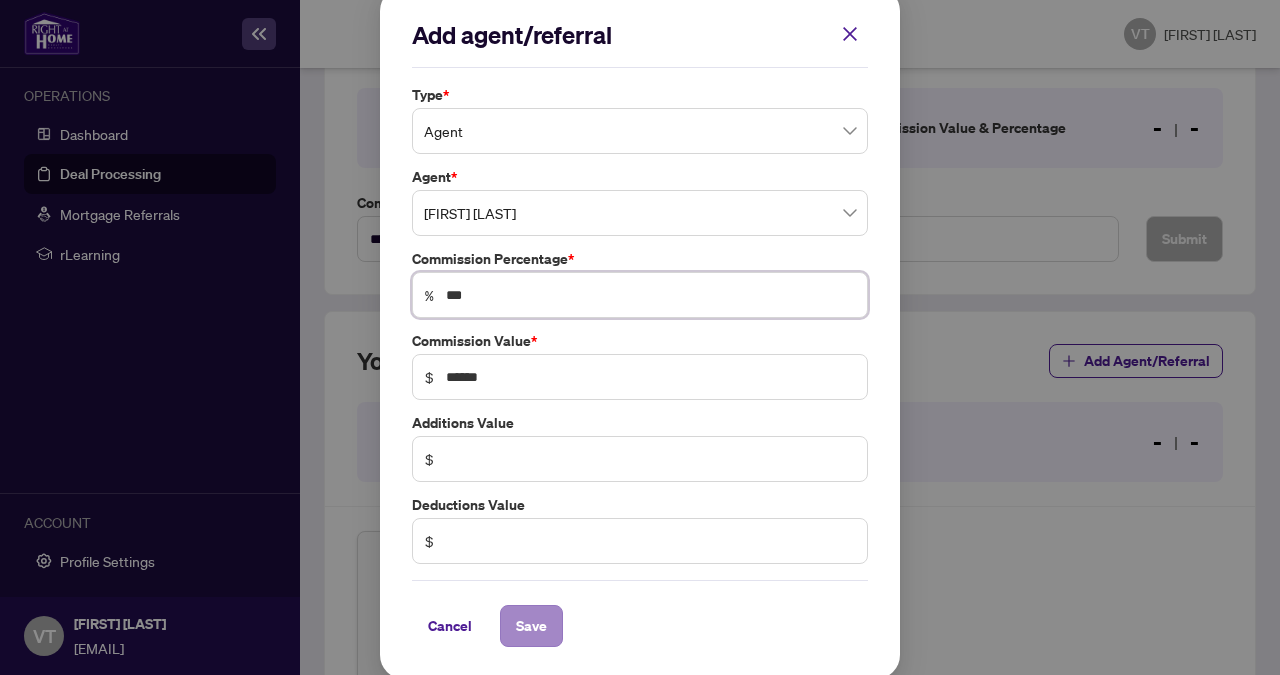 type on "***" 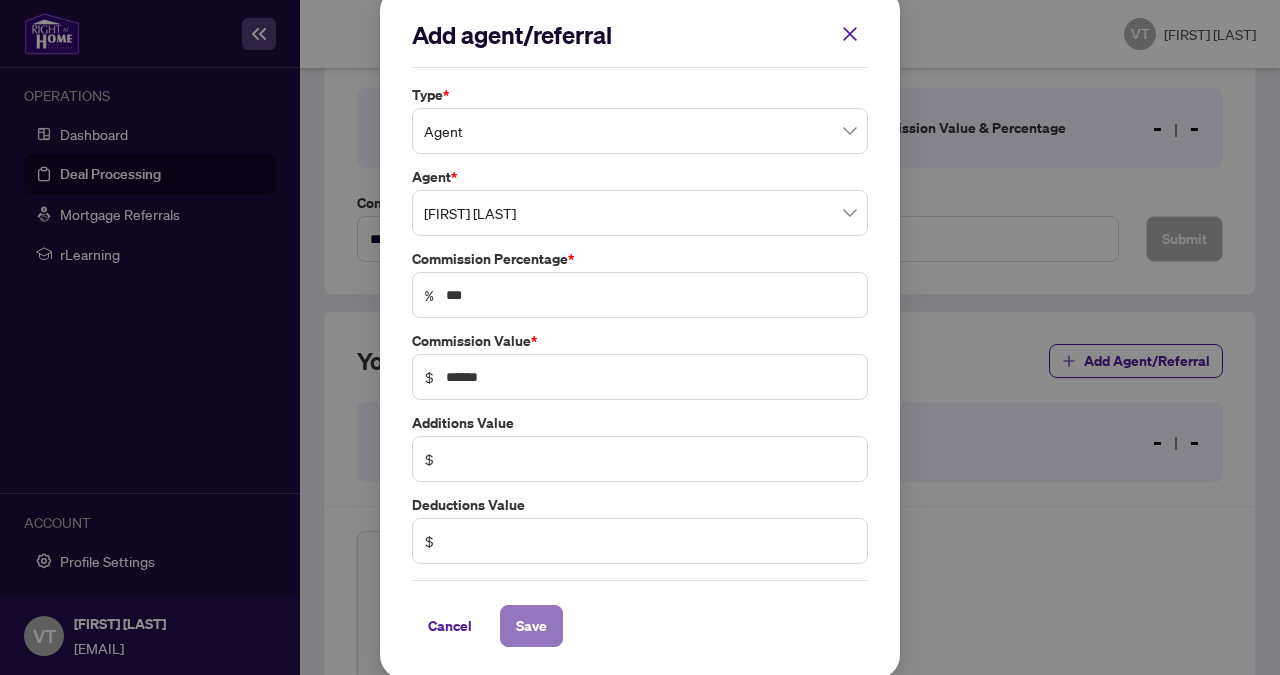 click on "Save" at bounding box center [531, 626] 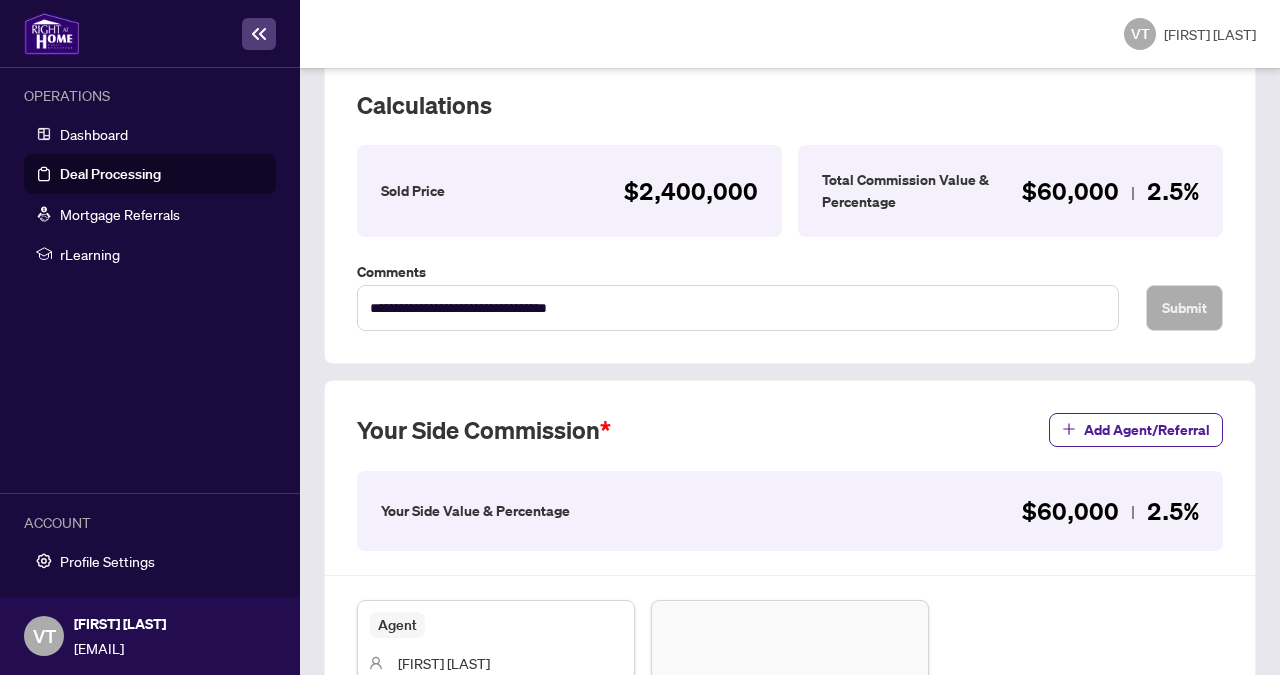 scroll, scrollTop: 580, scrollLeft: 0, axis: vertical 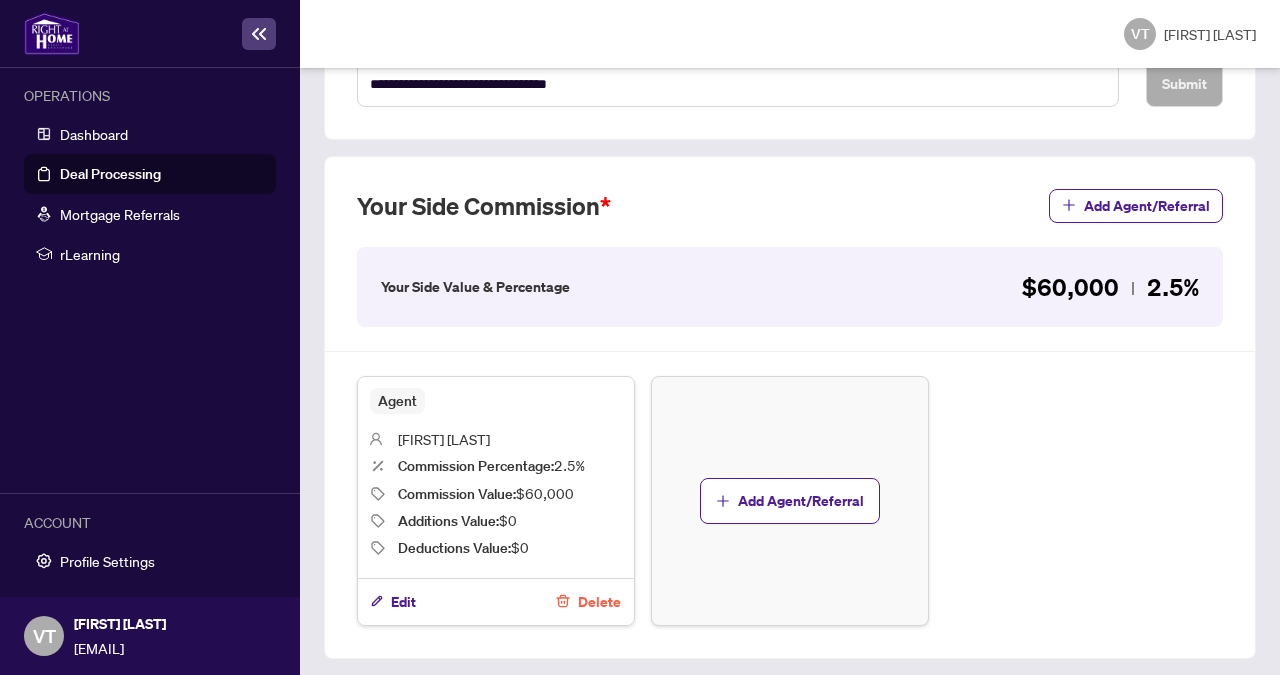 click on "Next Tab" at bounding box center (499, 696) 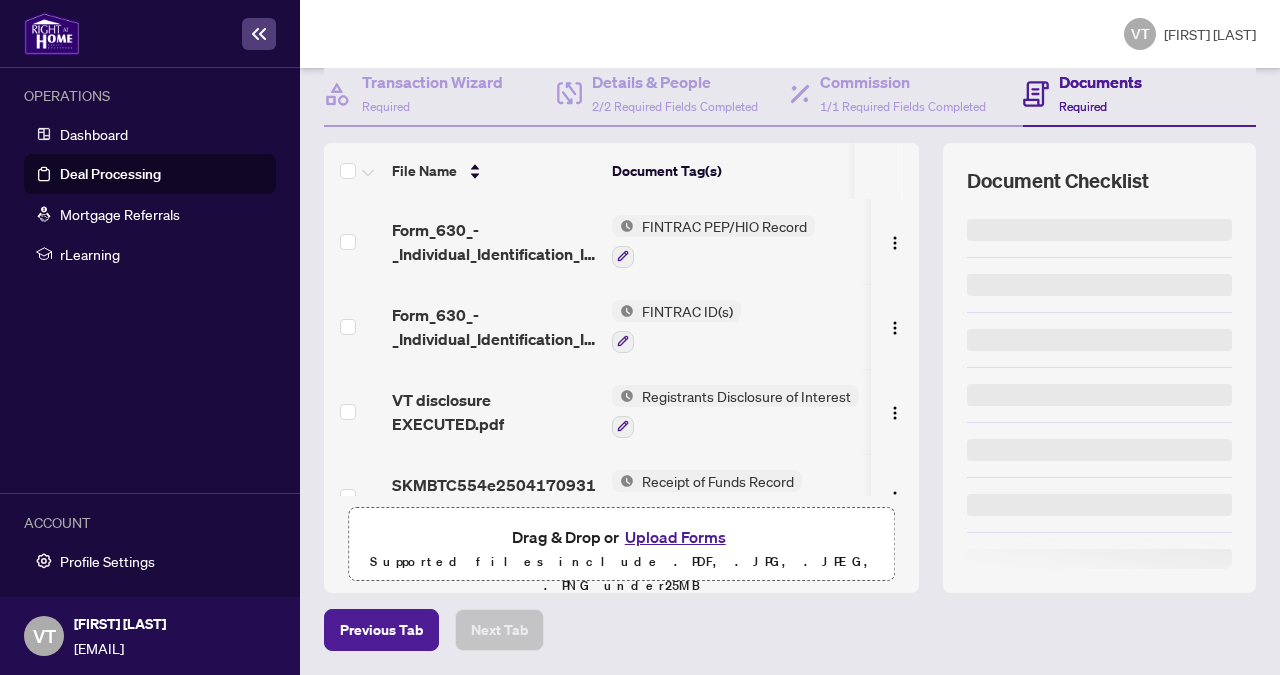 scroll, scrollTop: 0, scrollLeft: 0, axis: both 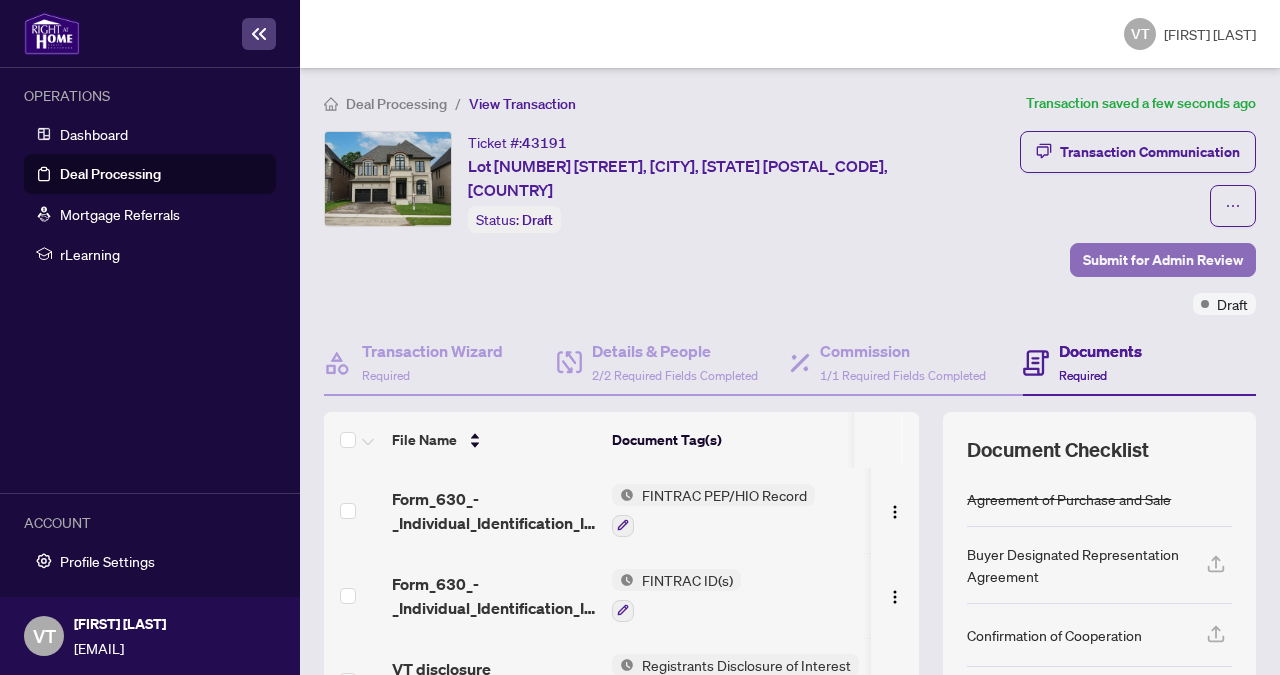 click on "Submit for Admin Review" at bounding box center (1163, 260) 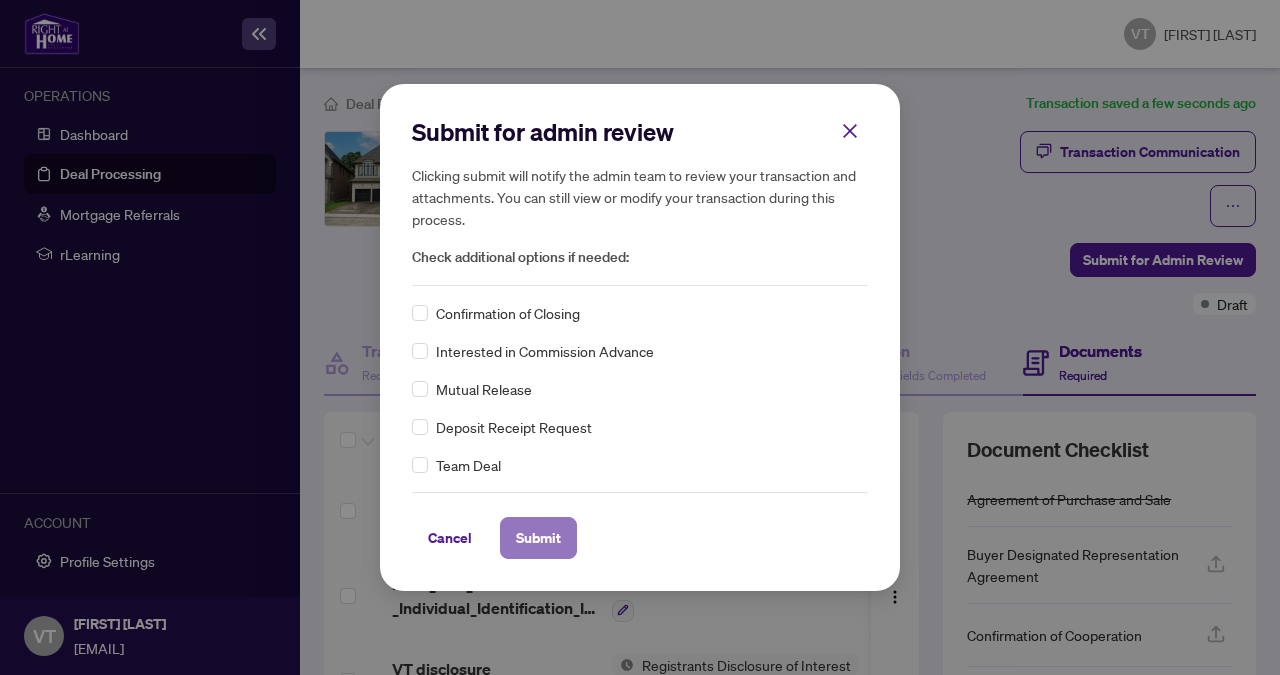 click on "Submit" at bounding box center [538, 538] 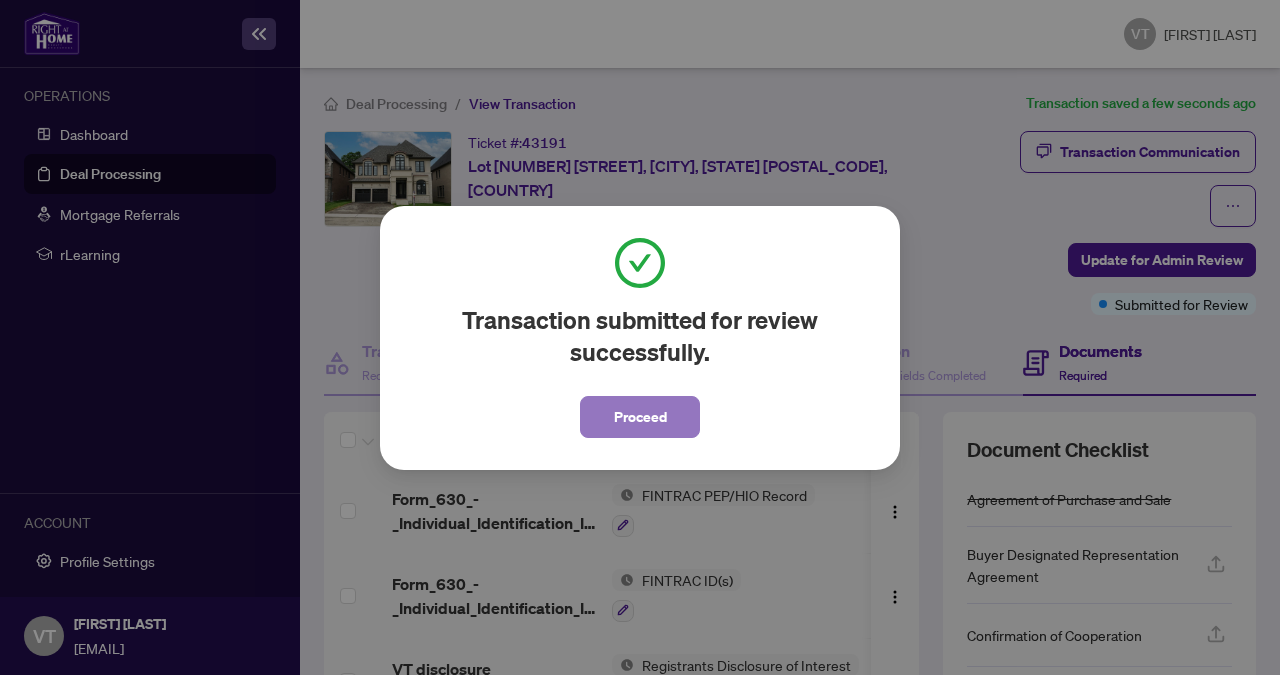 click on "Proceed" at bounding box center [640, 417] 